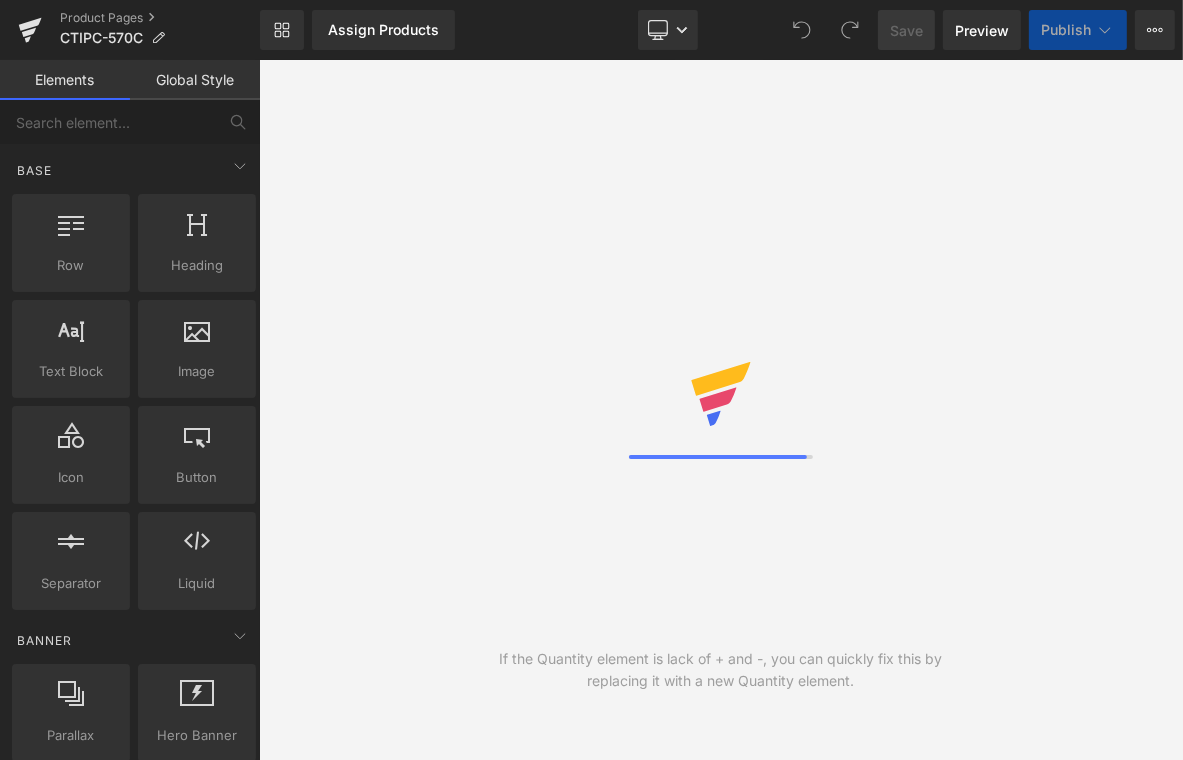 scroll, scrollTop: 0, scrollLeft: 0, axis: both 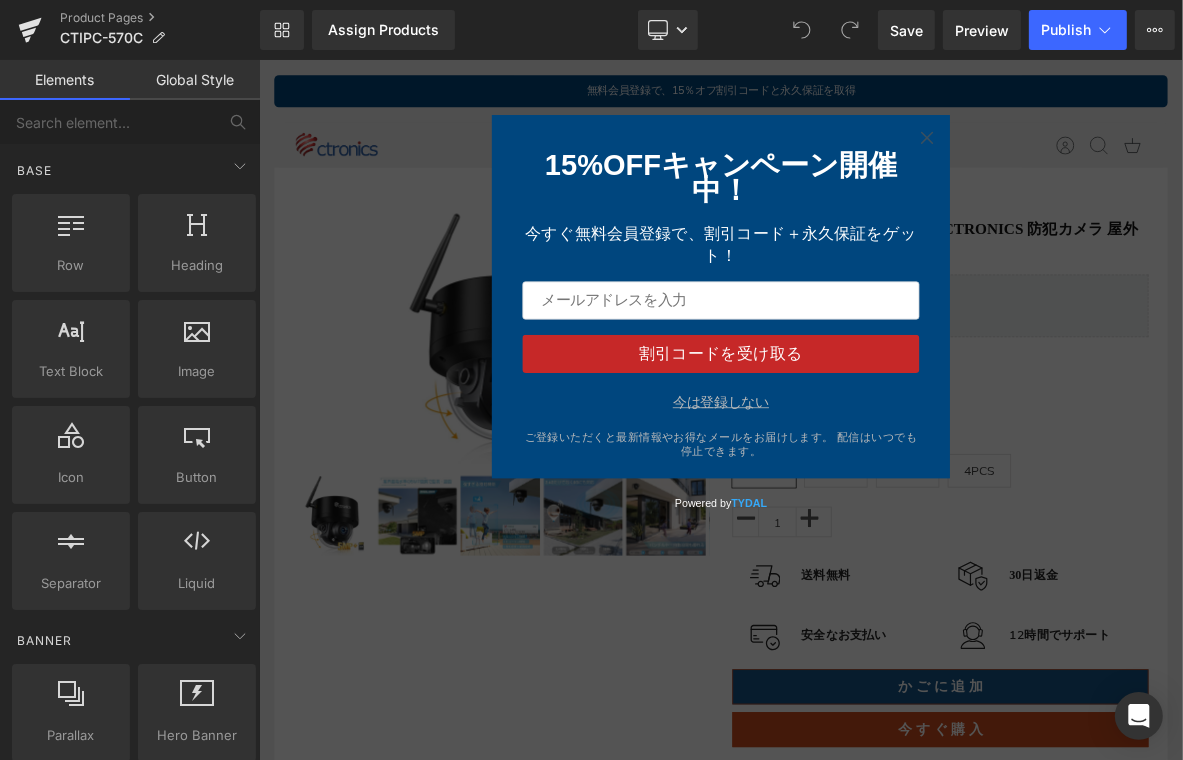click on "今は登録しない" at bounding box center (863, 507) 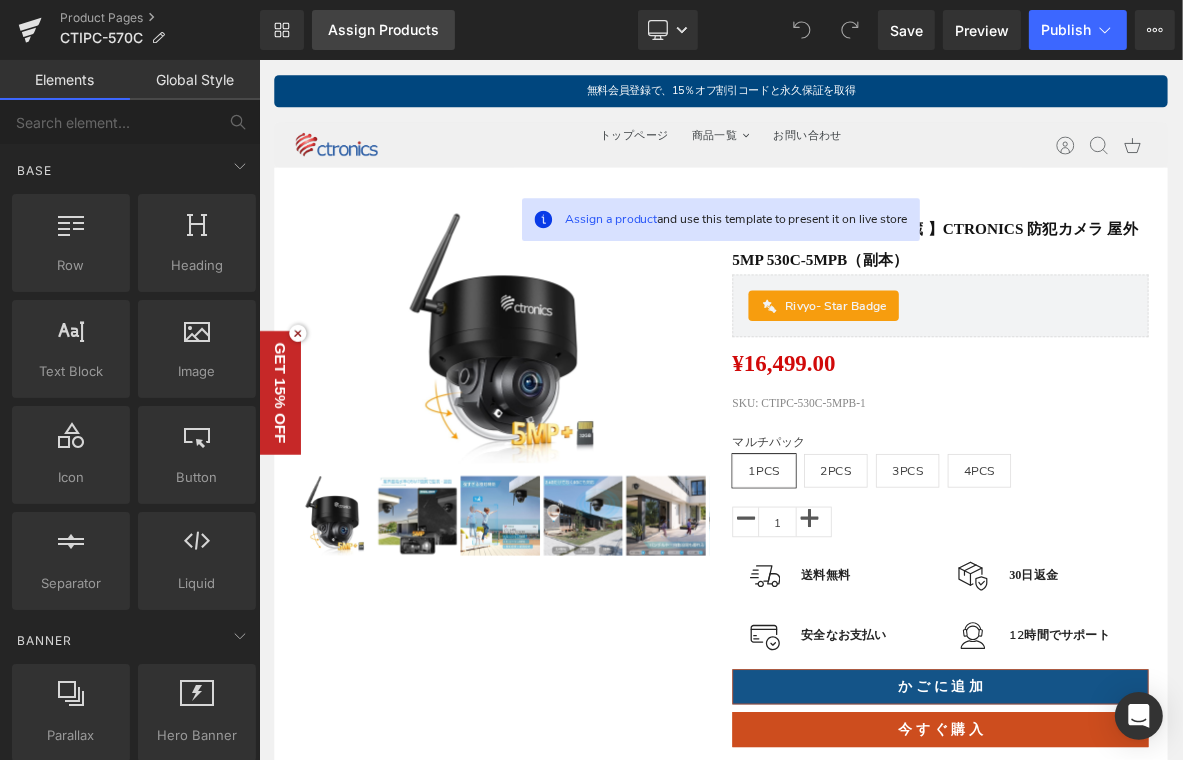 click on "Assign Products" at bounding box center [383, 30] 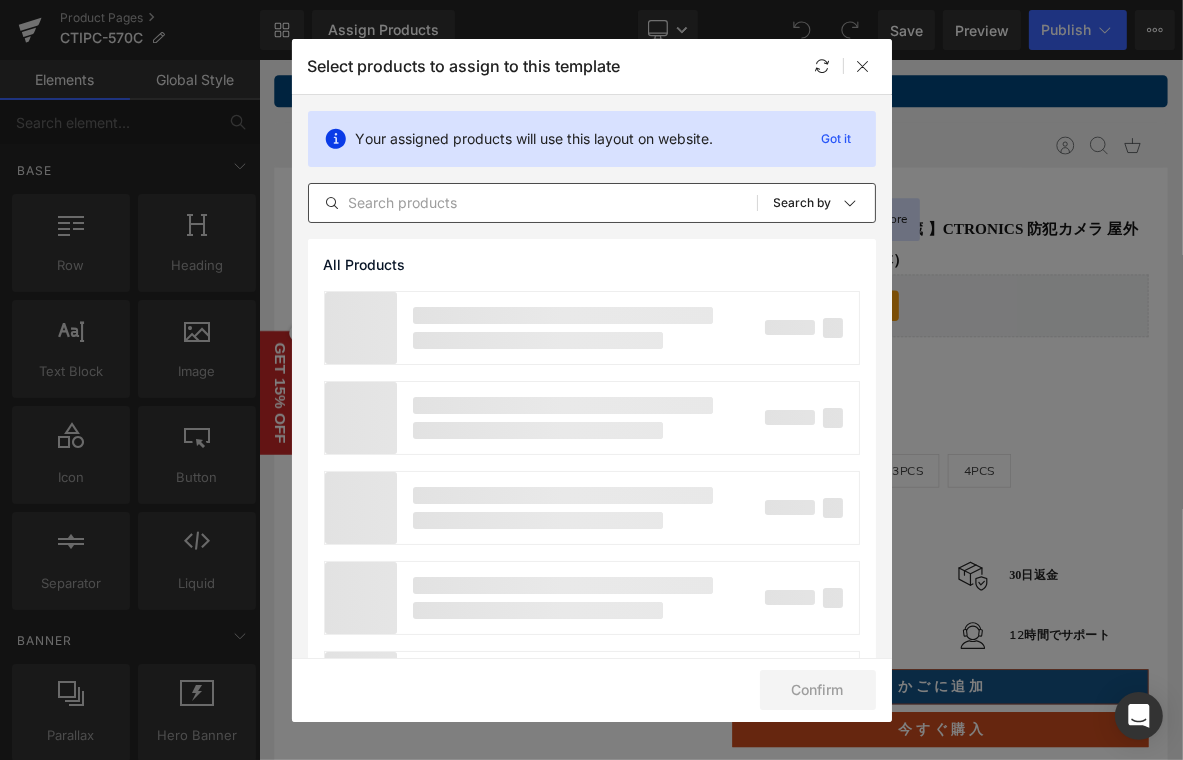 click on "All Products Shopify Collections Product Templates Shopify Collections Sort:  Search by" at bounding box center [592, 203] 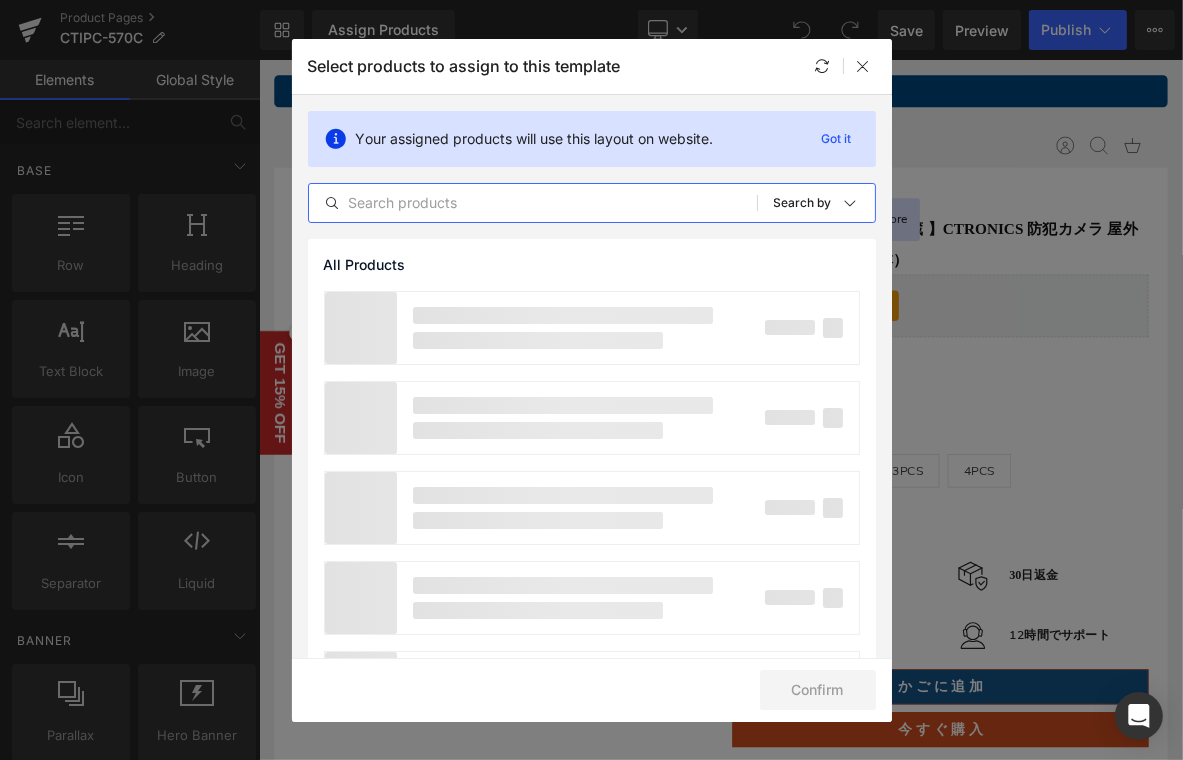 click at bounding box center [533, 203] 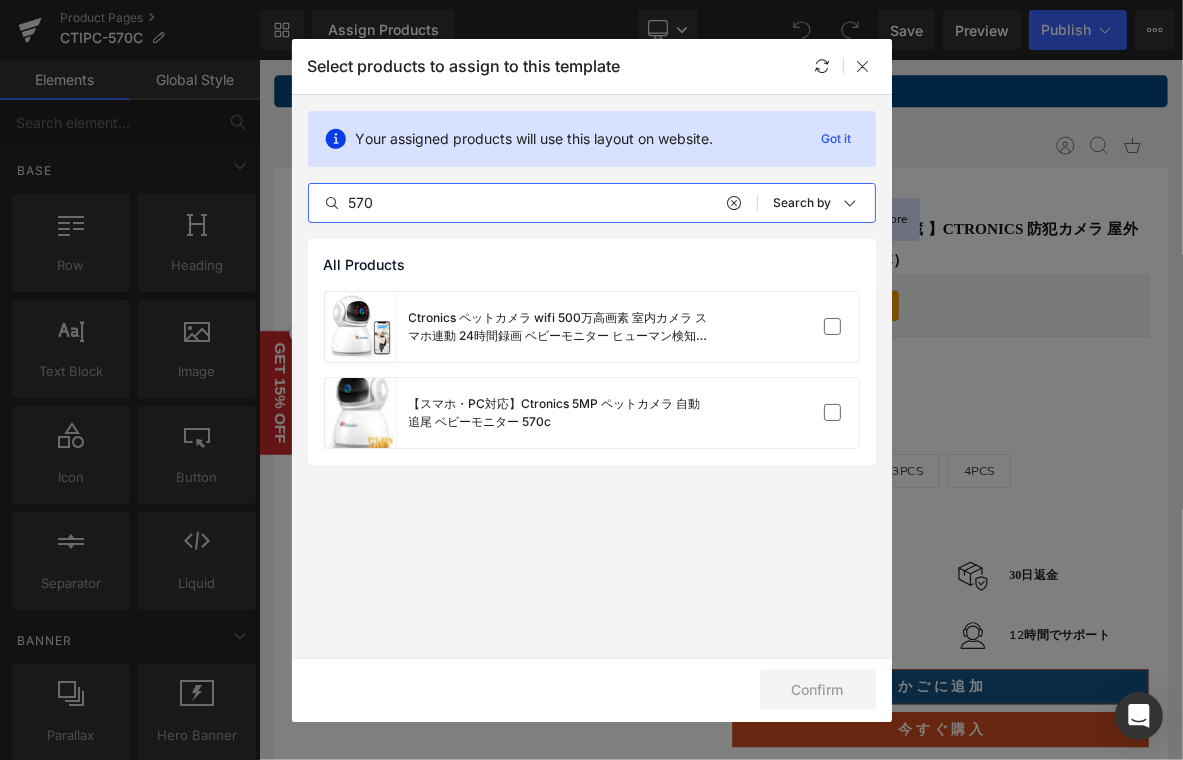 type on "570" 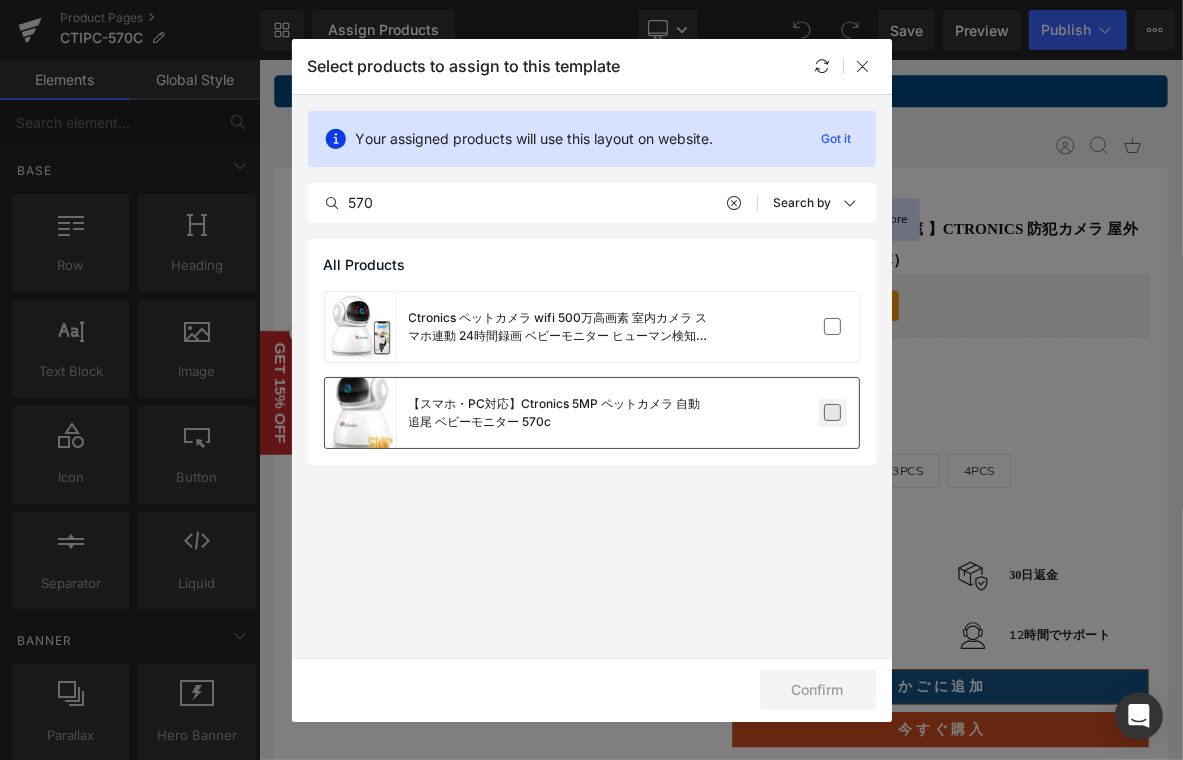 click at bounding box center [833, 413] 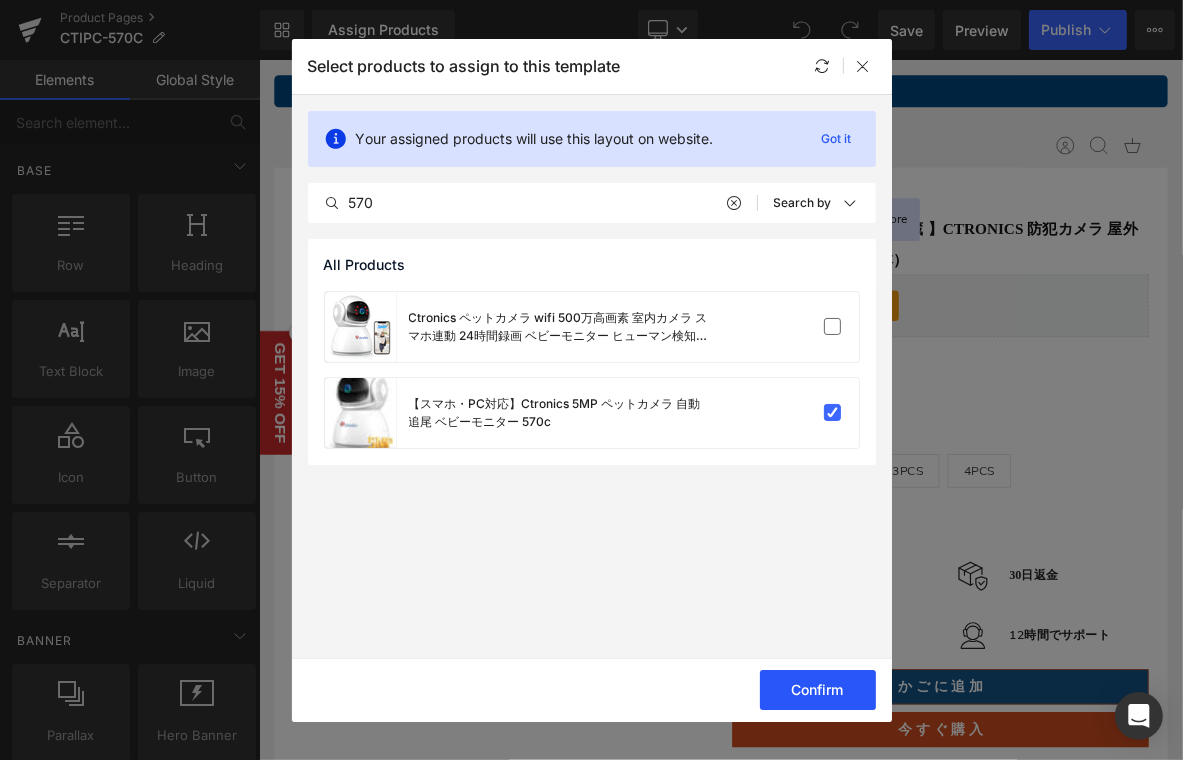 click on "Confirm" at bounding box center (818, 690) 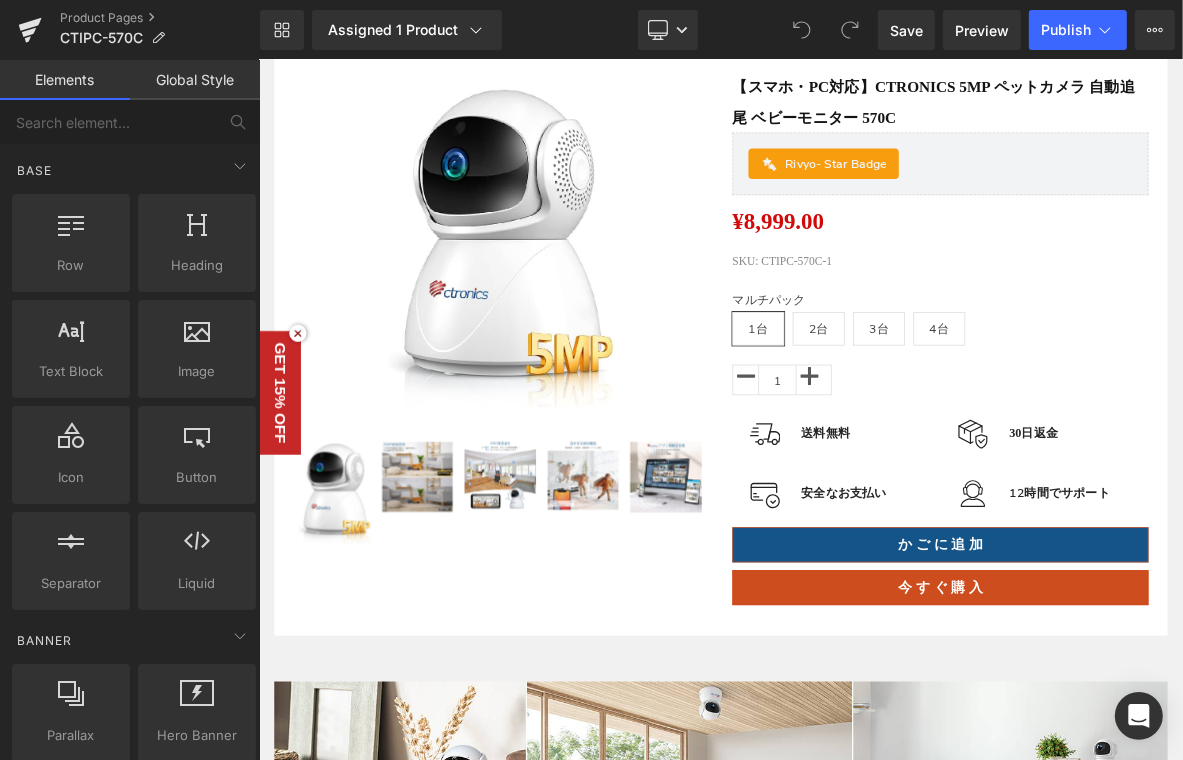 scroll, scrollTop: 100, scrollLeft: 0, axis: vertical 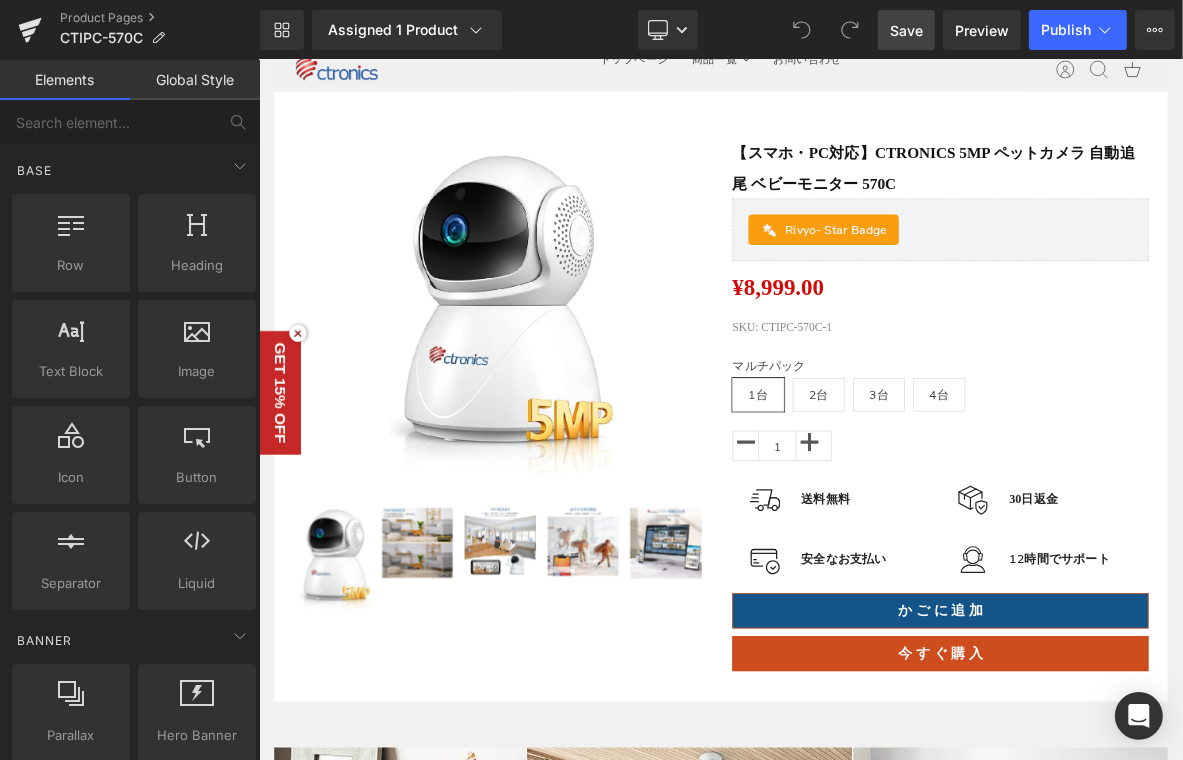 drag, startPoint x: 893, startPoint y: 29, endPoint x: 509, endPoint y: 689, distance: 763.58105 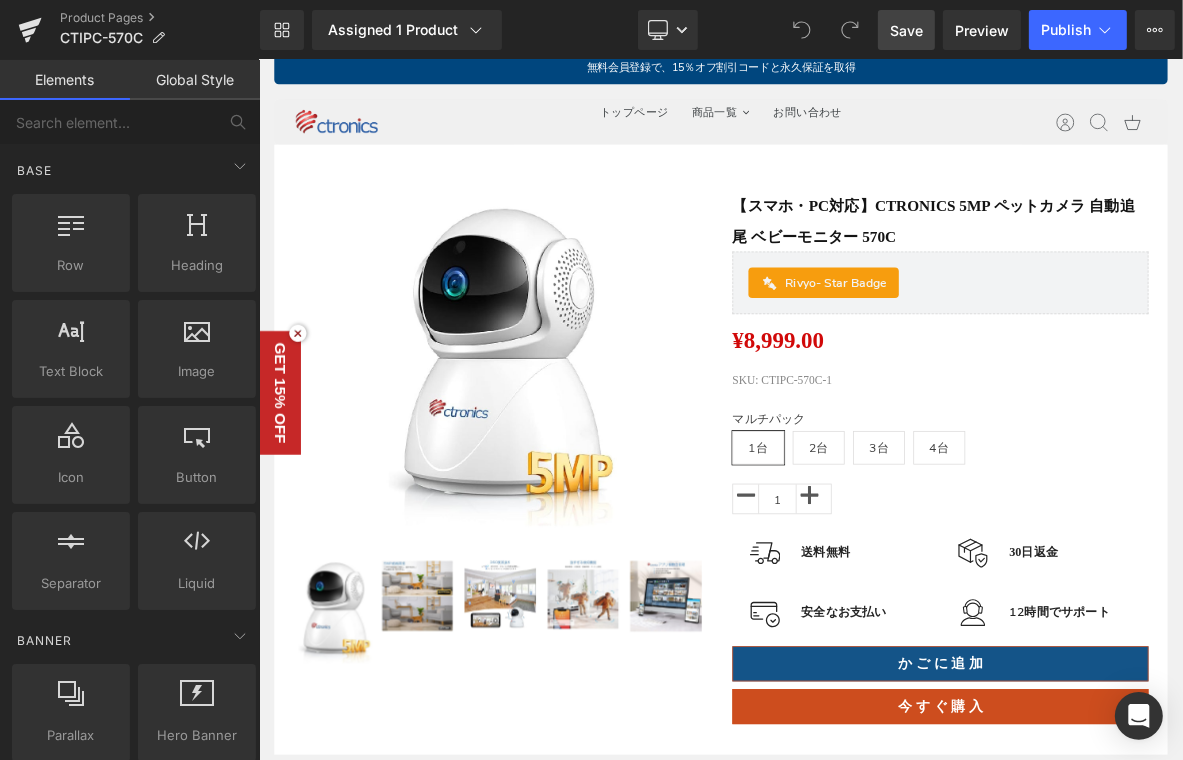 scroll, scrollTop: 0, scrollLeft: 0, axis: both 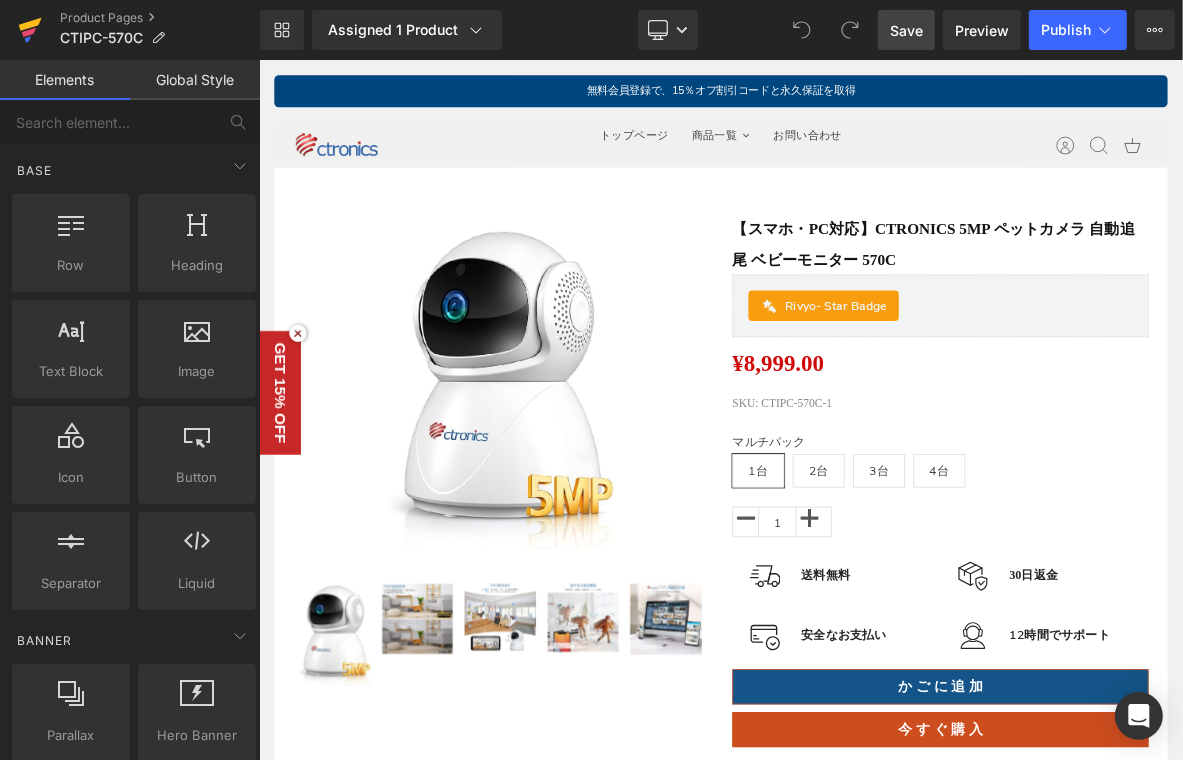 click 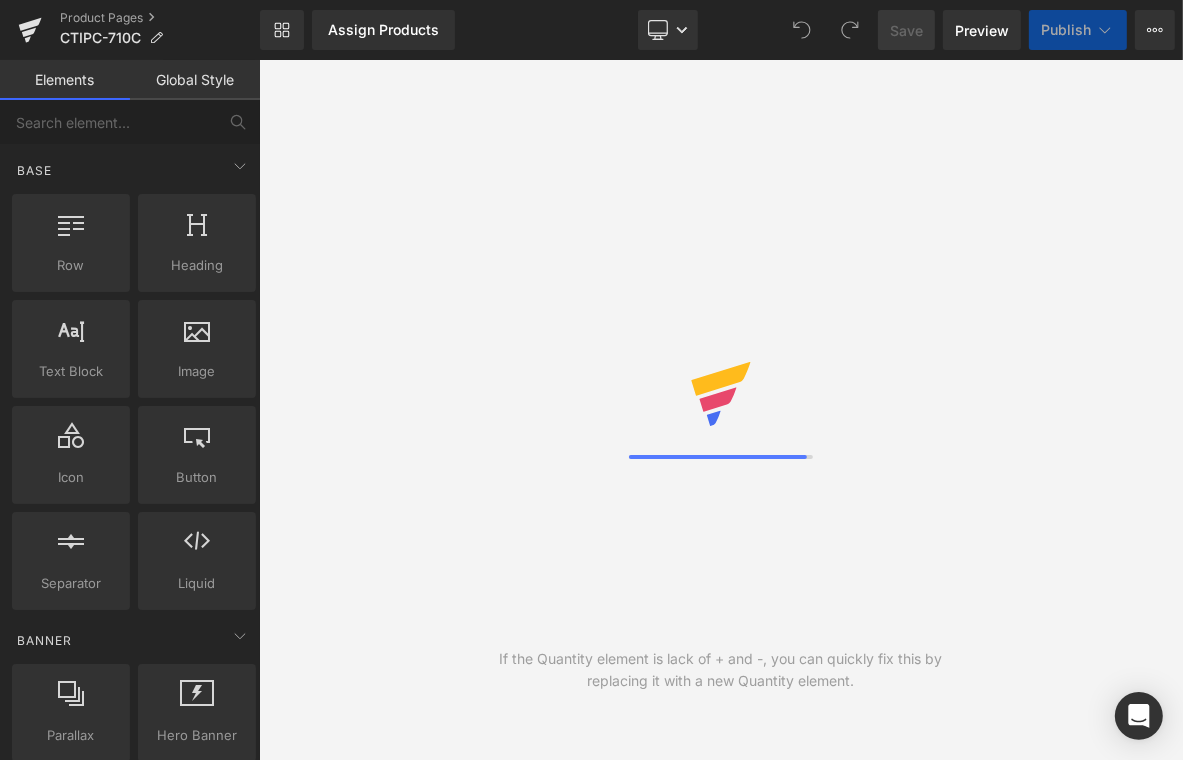 scroll, scrollTop: 0, scrollLeft: 0, axis: both 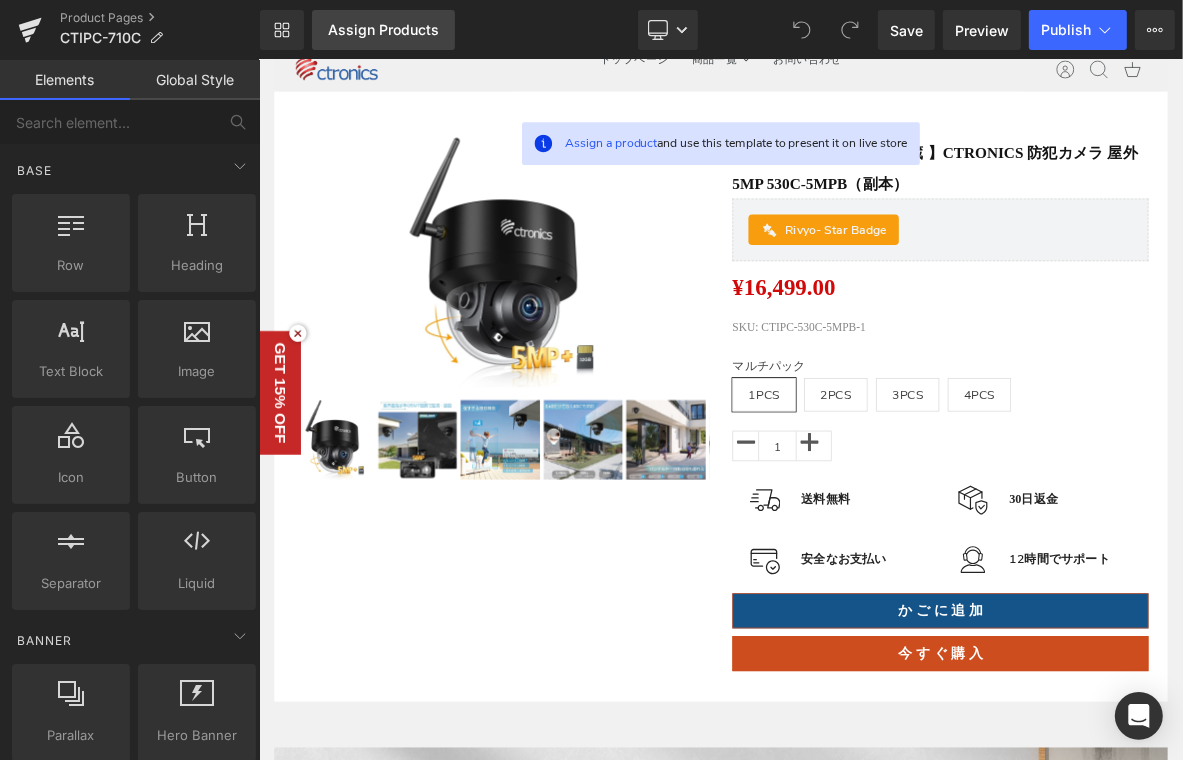 click on "Assign Products" at bounding box center (383, 30) 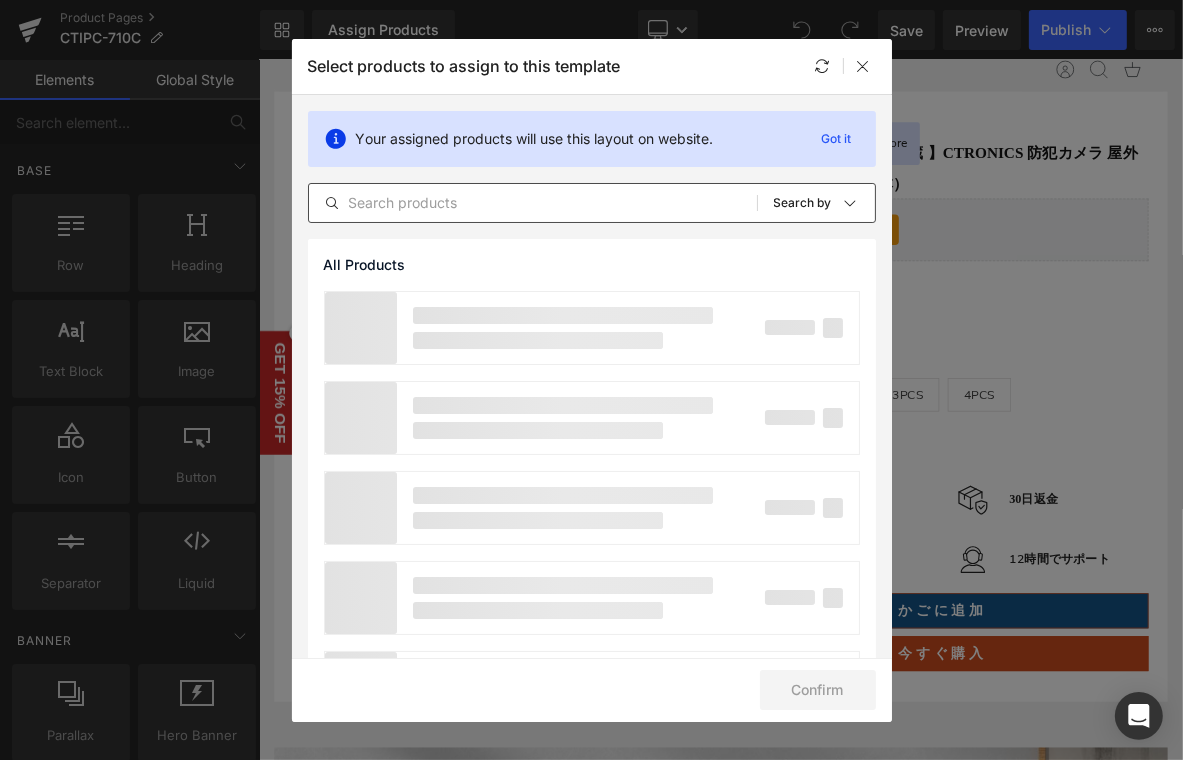 click at bounding box center (533, 203) 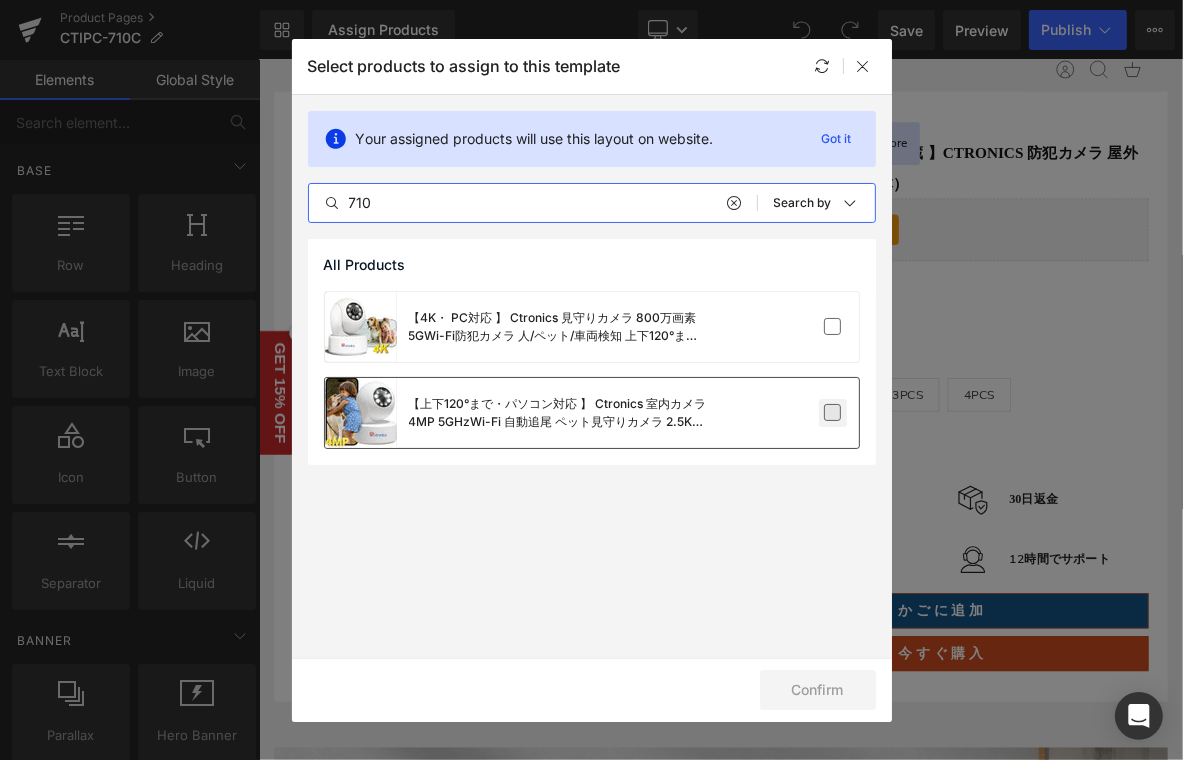 type on "710" 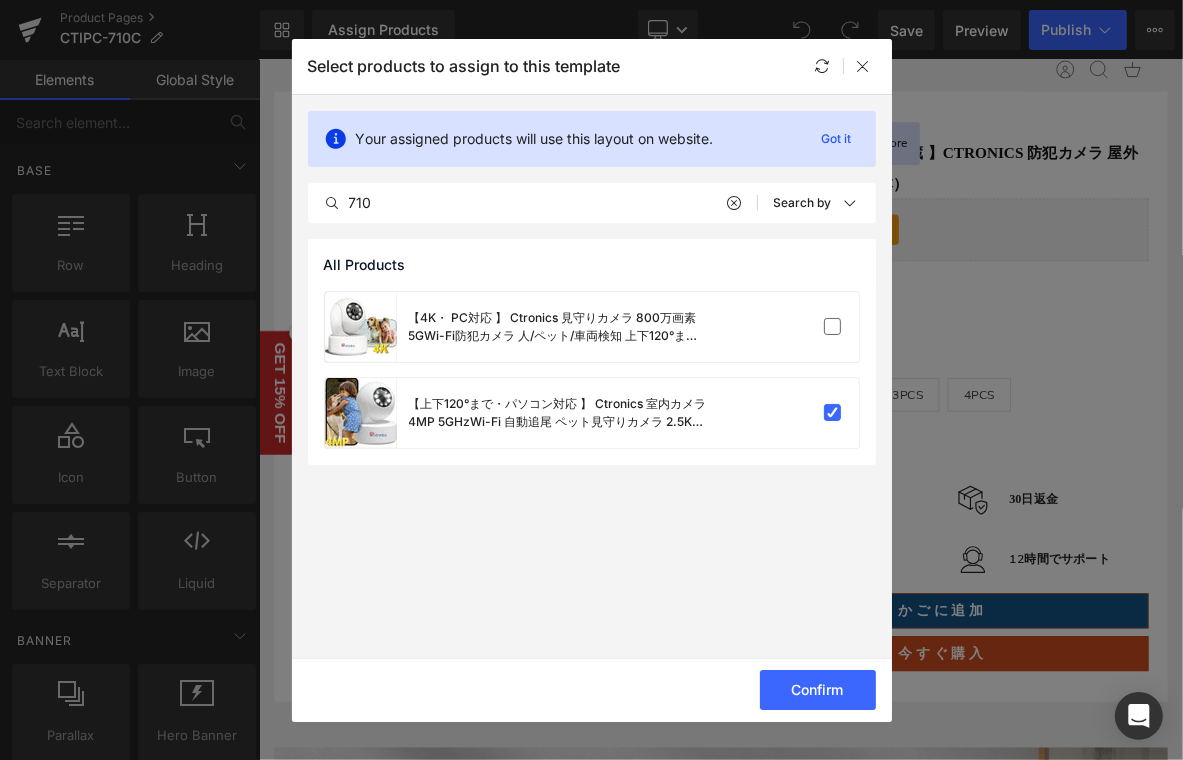 drag, startPoint x: 809, startPoint y: 686, endPoint x: 800, endPoint y: 654, distance: 33.24154 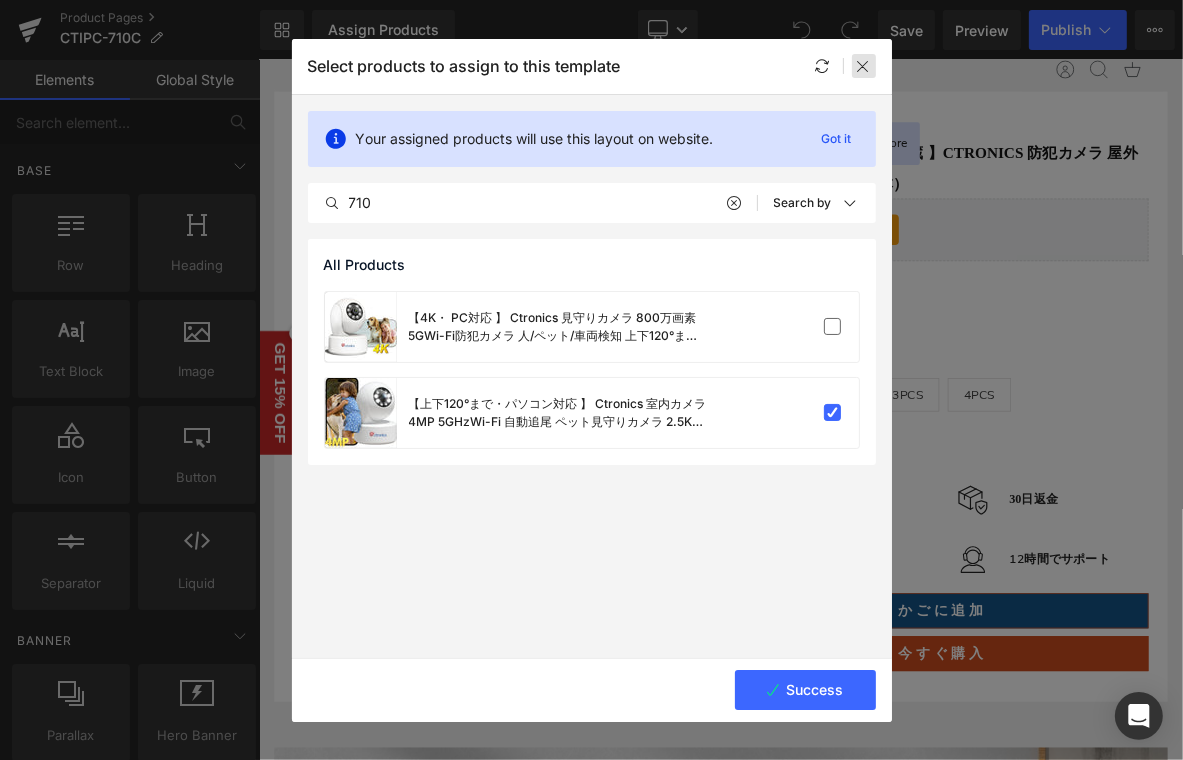 click on "アカウント
検索
カート" at bounding box center [1154, 71] 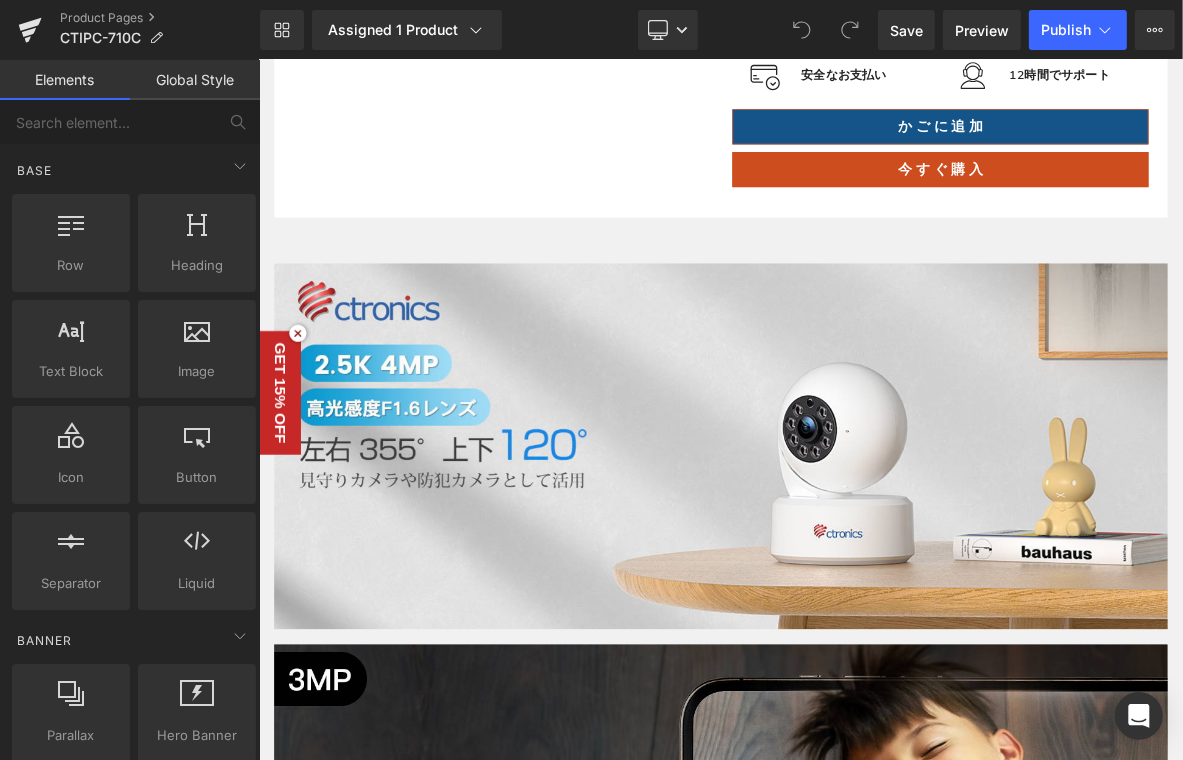 scroll, scrollTop: 600, scrollLeft: 0, axis: vertical 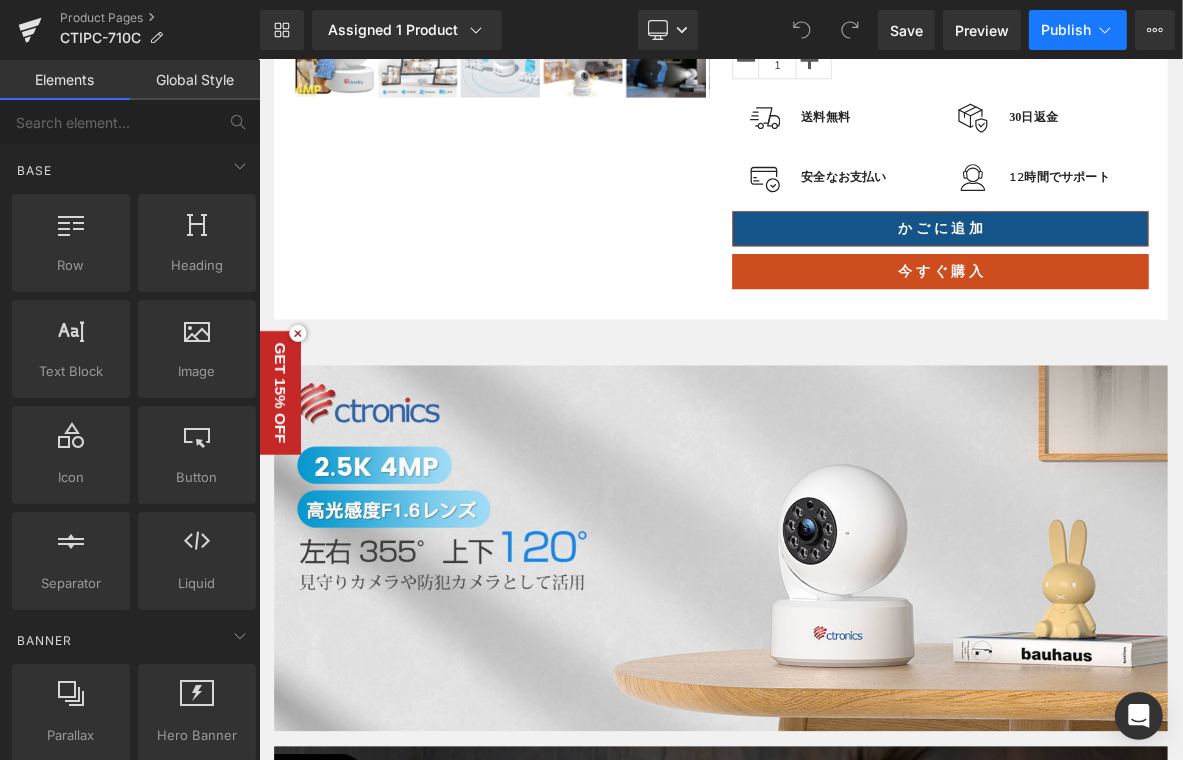 click on "Publish" at bounding box center [1066, 30] 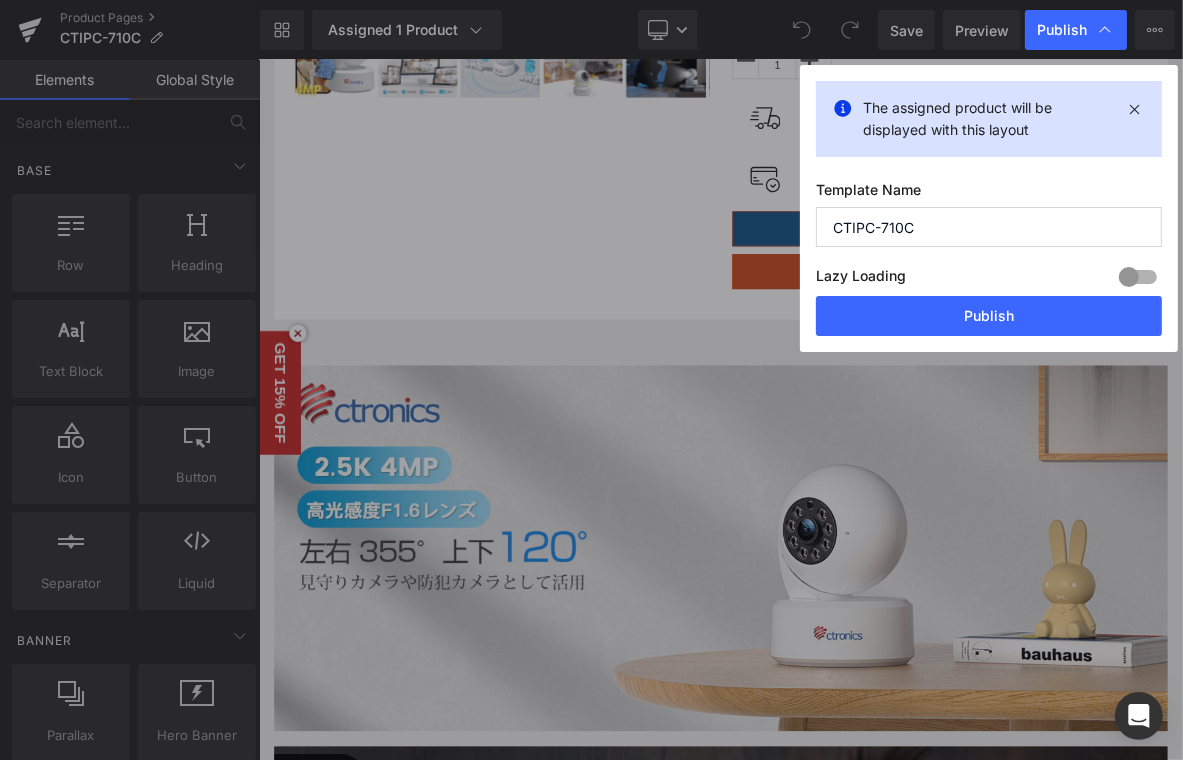 click on "Lazy Loading
Build
Upgrade plan to unlock" at bounding box center (989, 279) 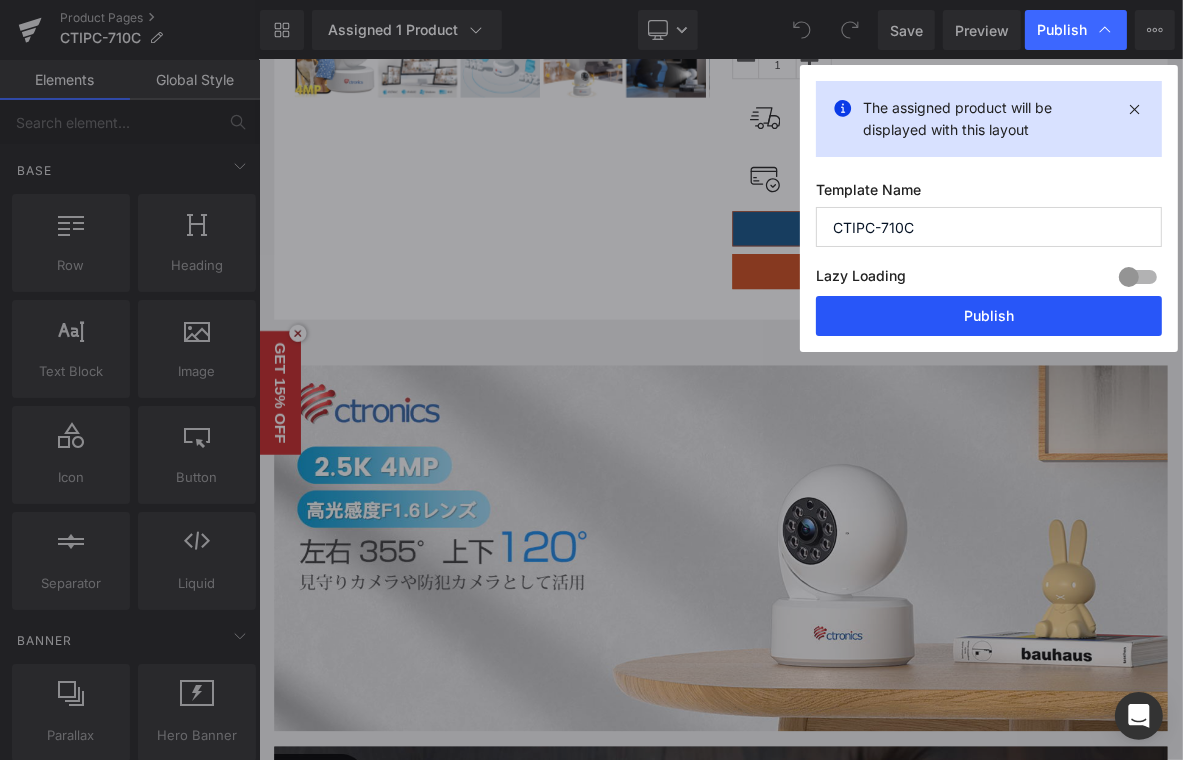 click on "Publish" at bounding box center (989, 316) 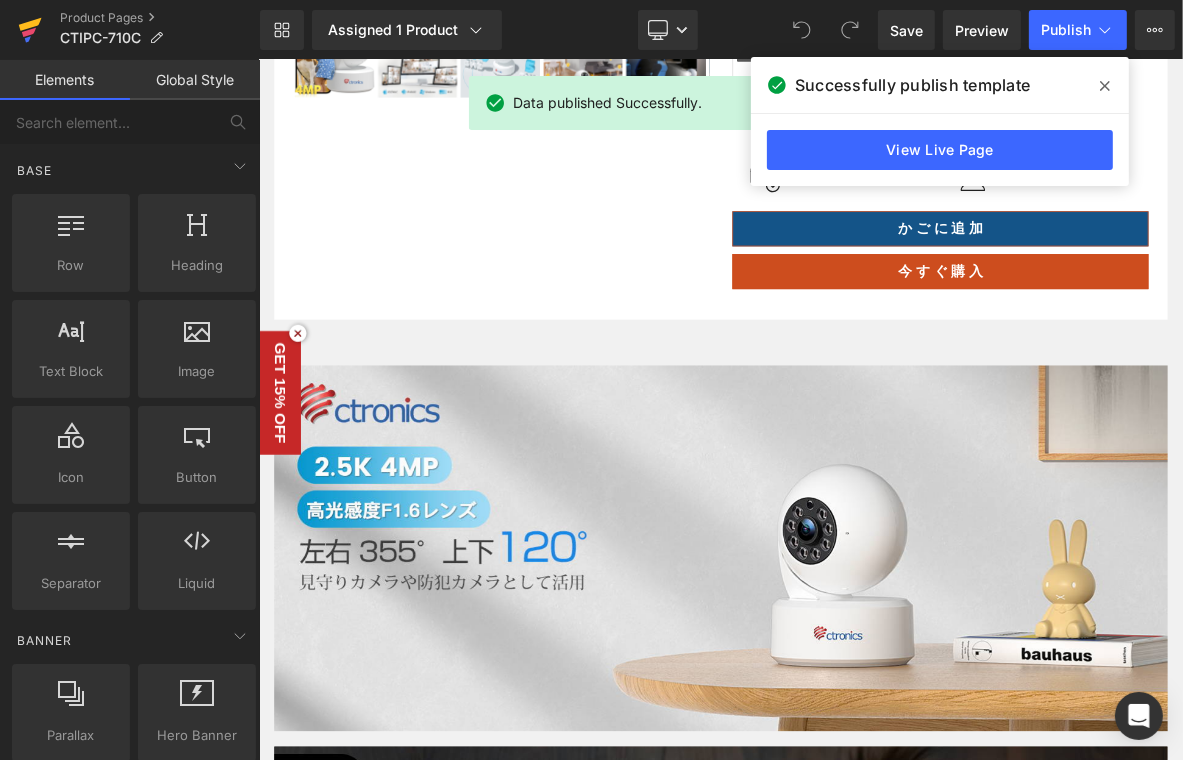 click 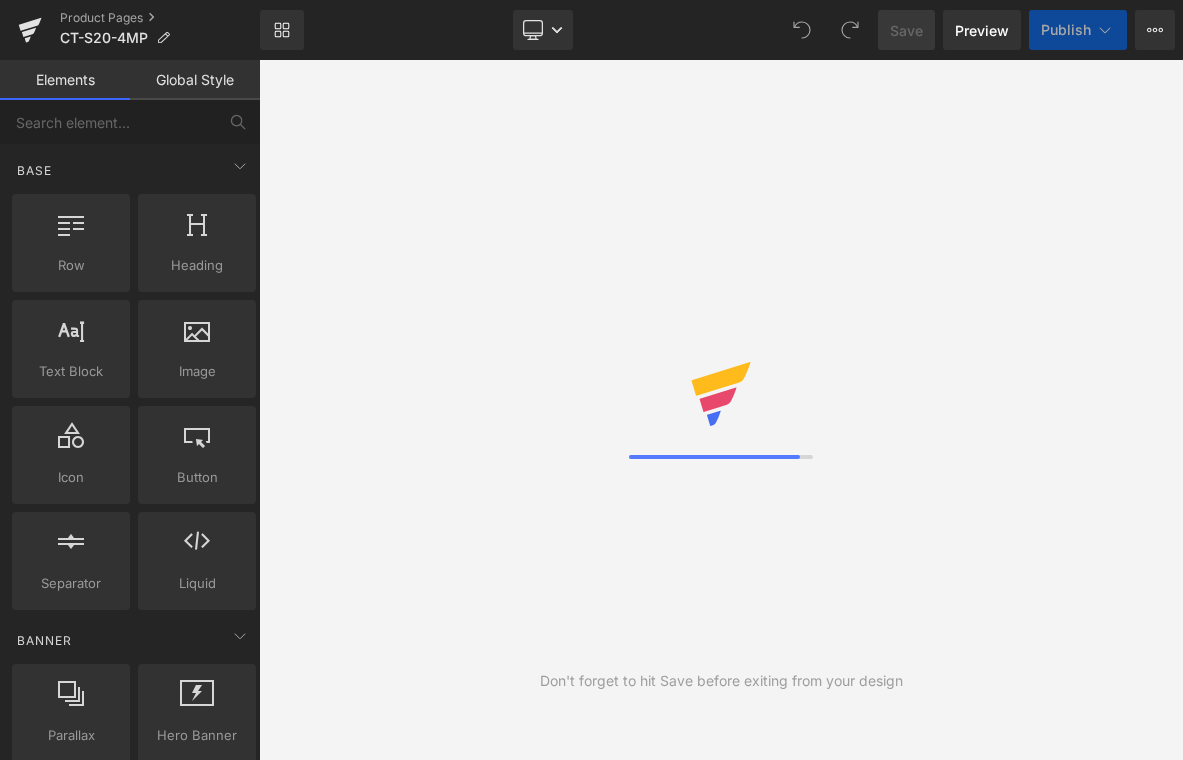 scroll, scrollTop: 0, scrollLeft: 0, axis: both 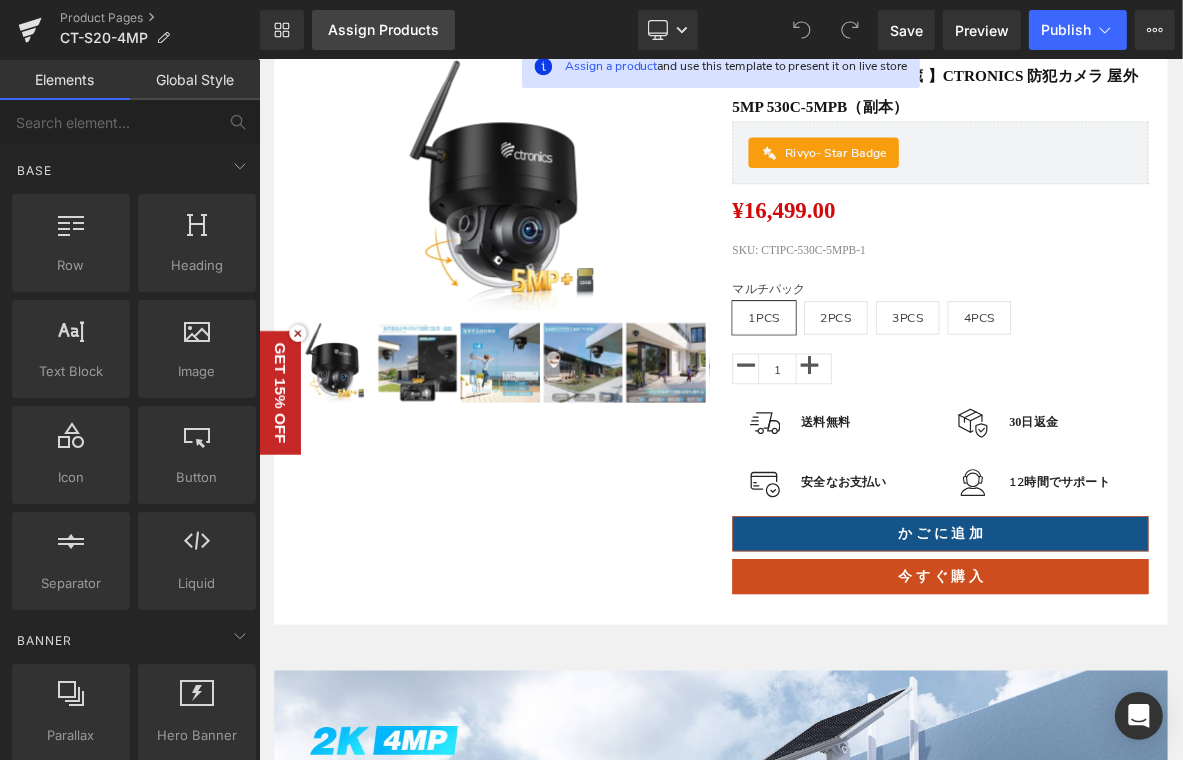 click on "Assign Products" at bounding box center (383, 30) 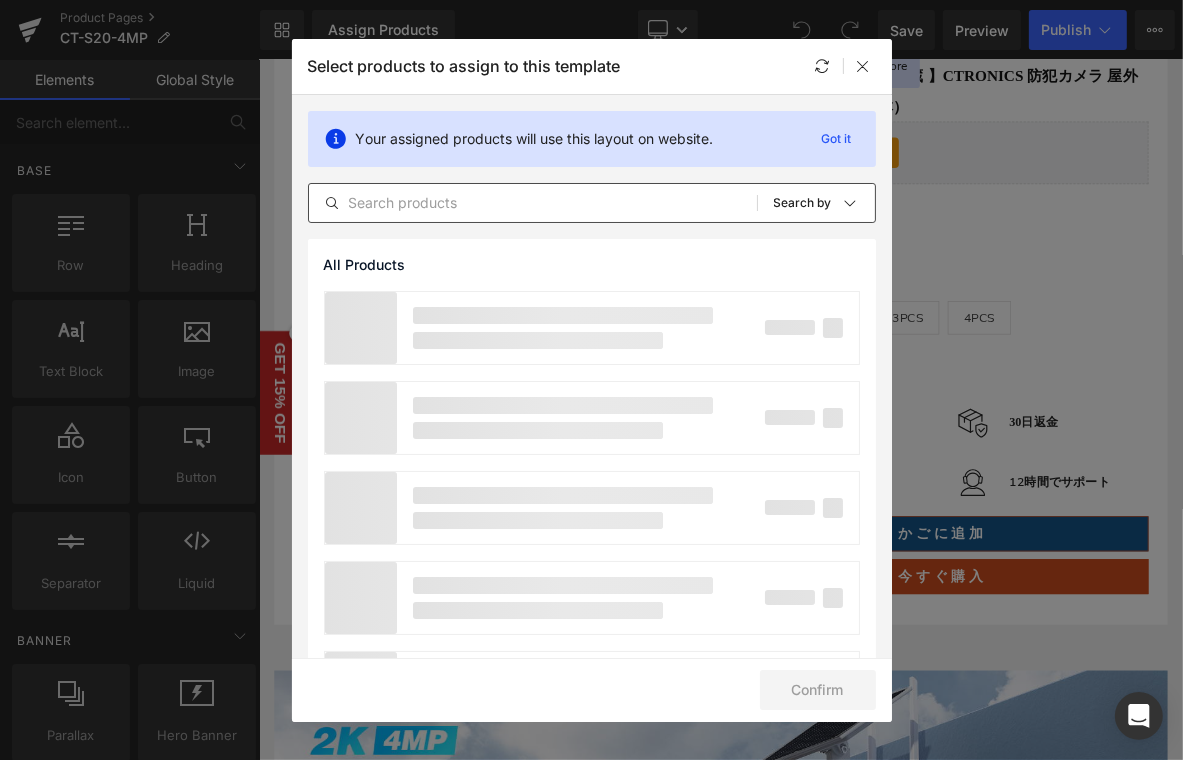 click at bounding box center [533, 203] 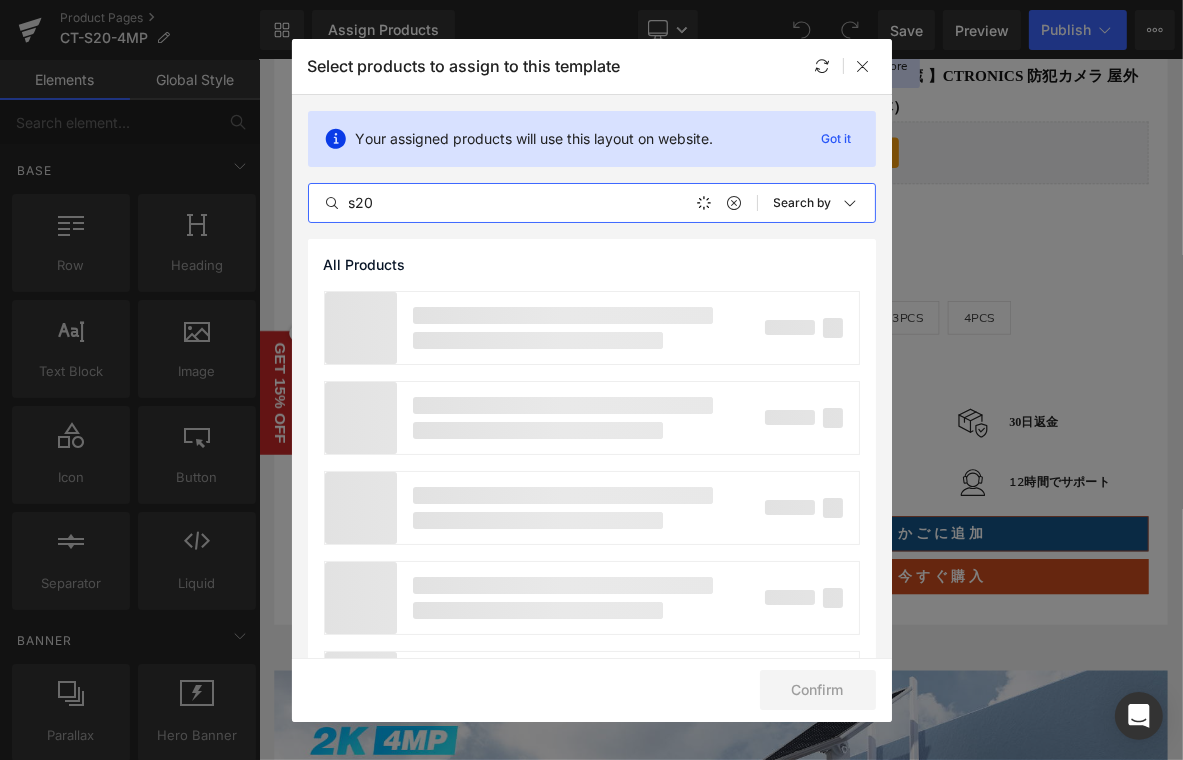 type on "s20" 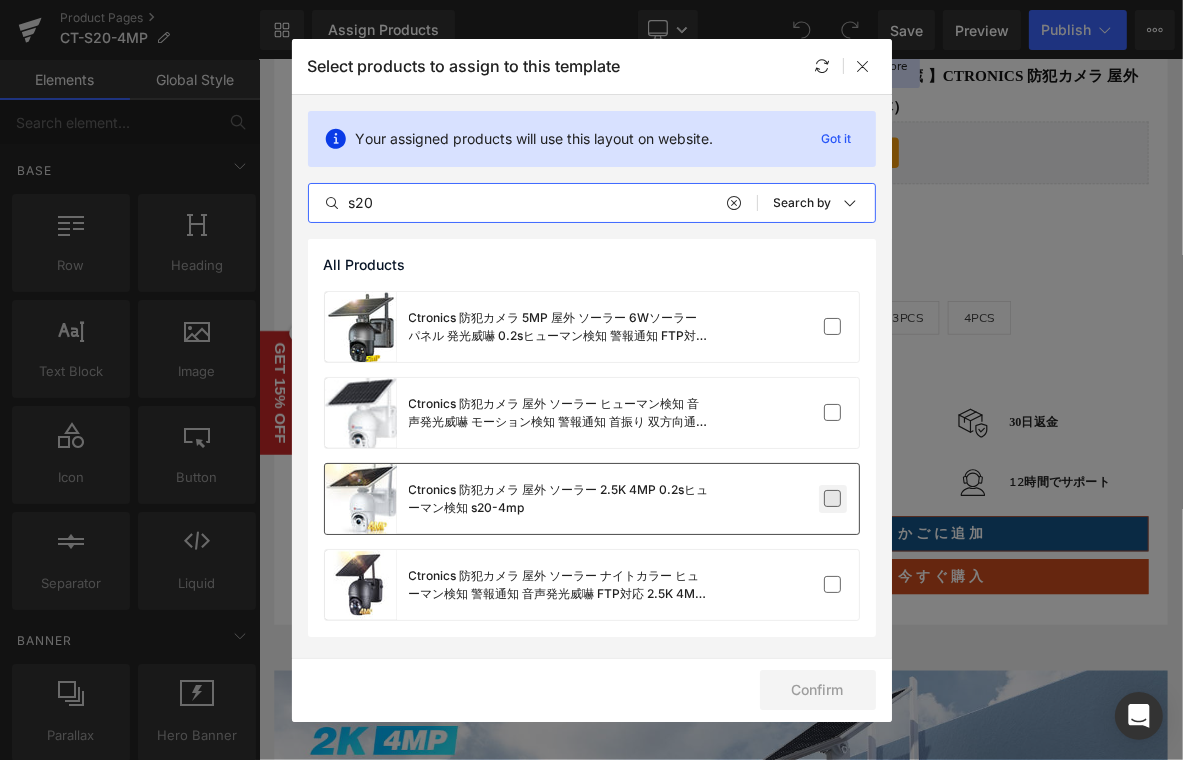 click at bounding box center (833, 499) 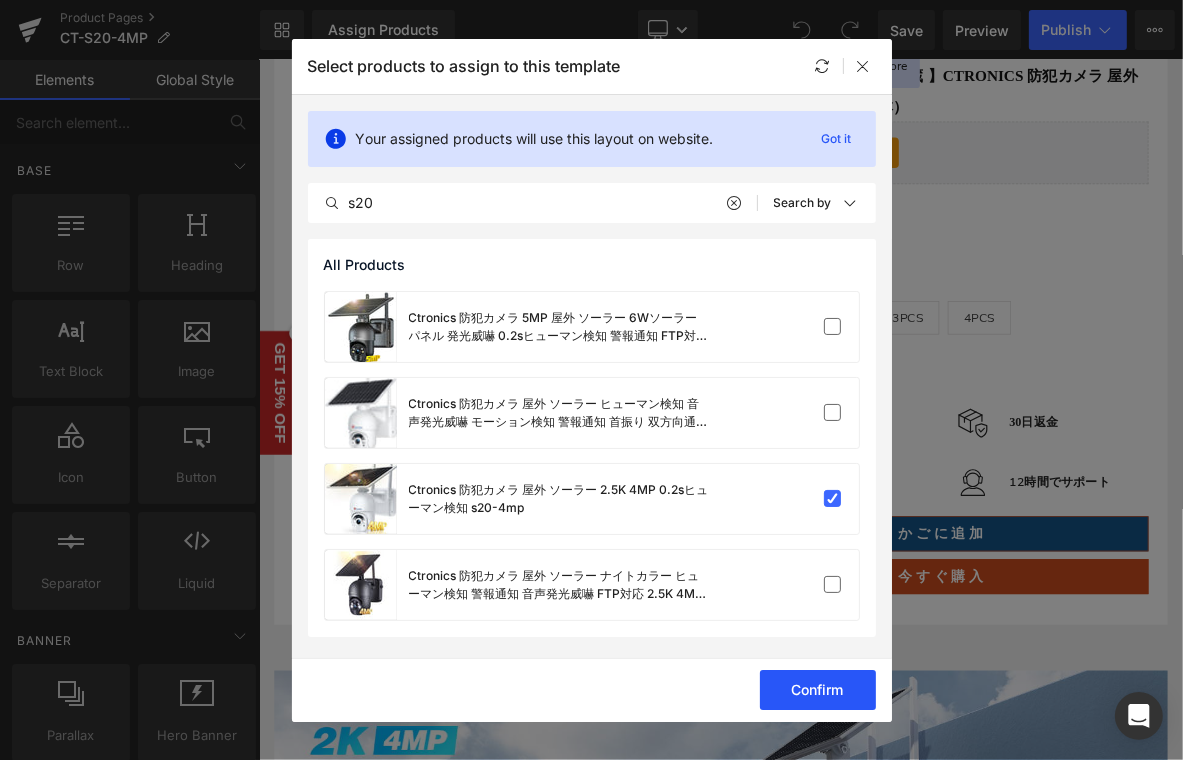 click on "Confirm" at bounding box center (818, 690) 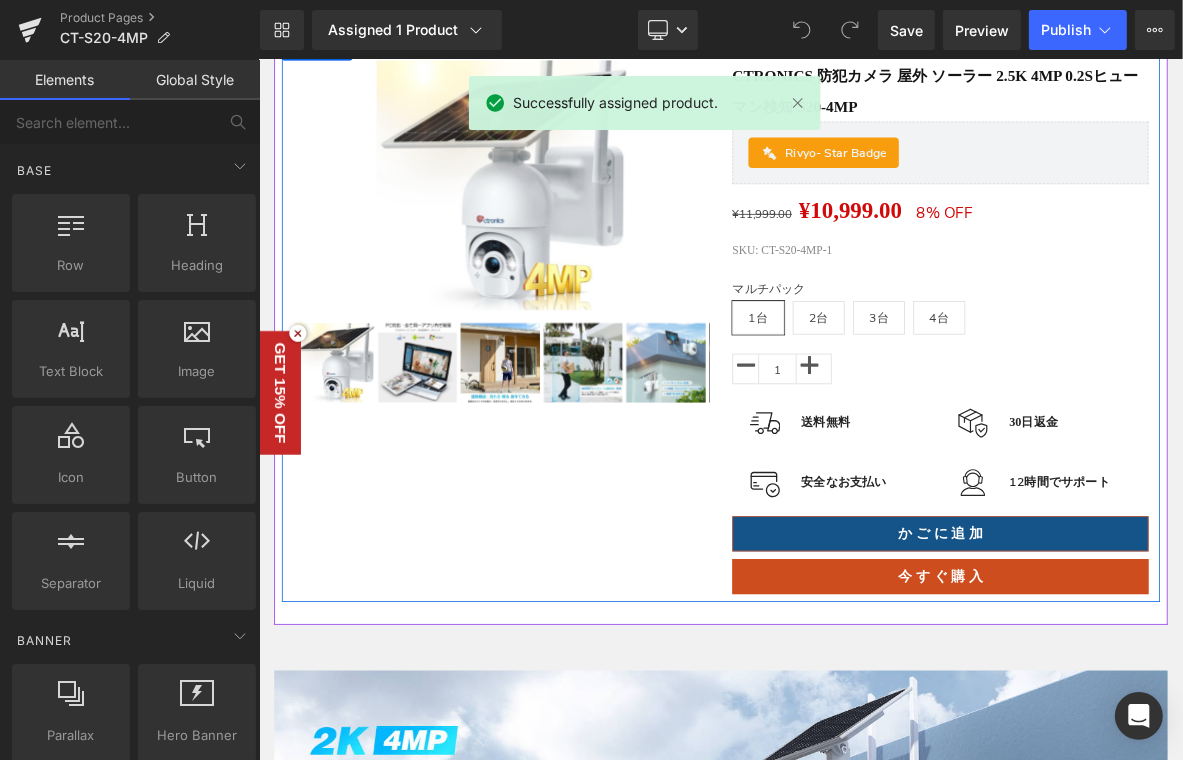 click on "Sale Off
(P) Image
‹ ›" at bounding box center (863, 399) 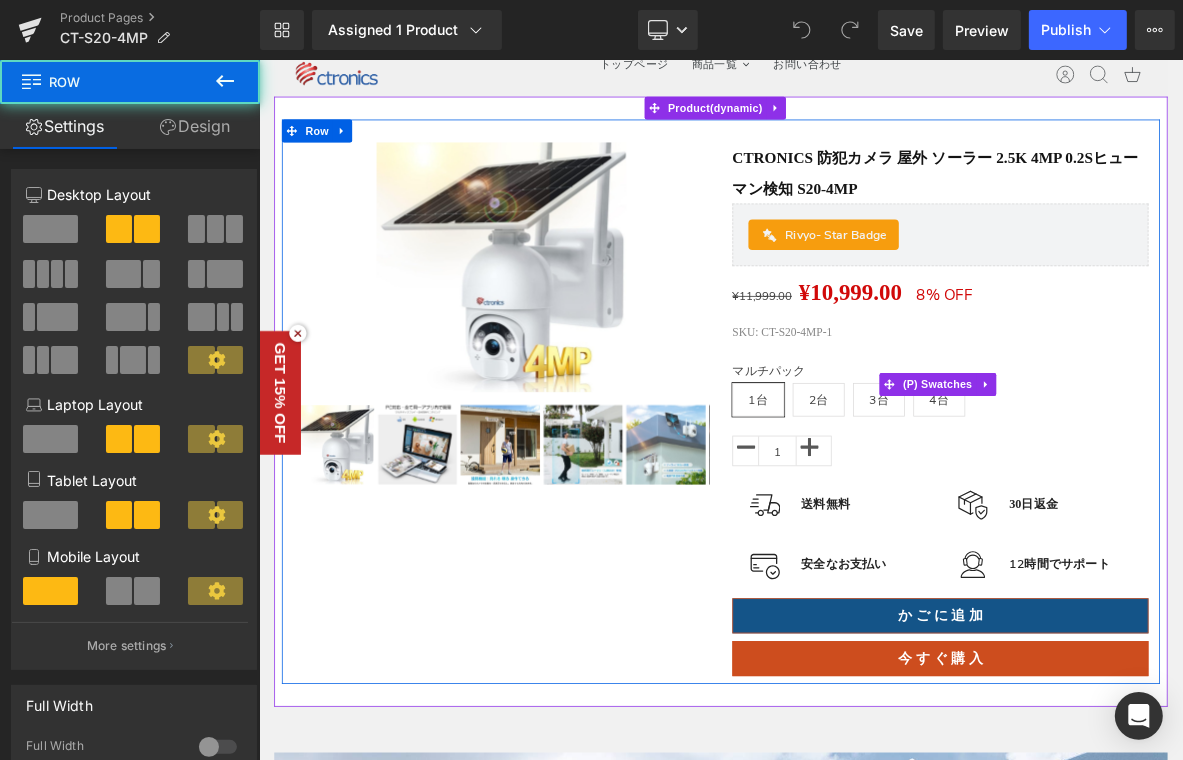 scroll, scrollTop: 0, scrollLeft: 0, axis: both 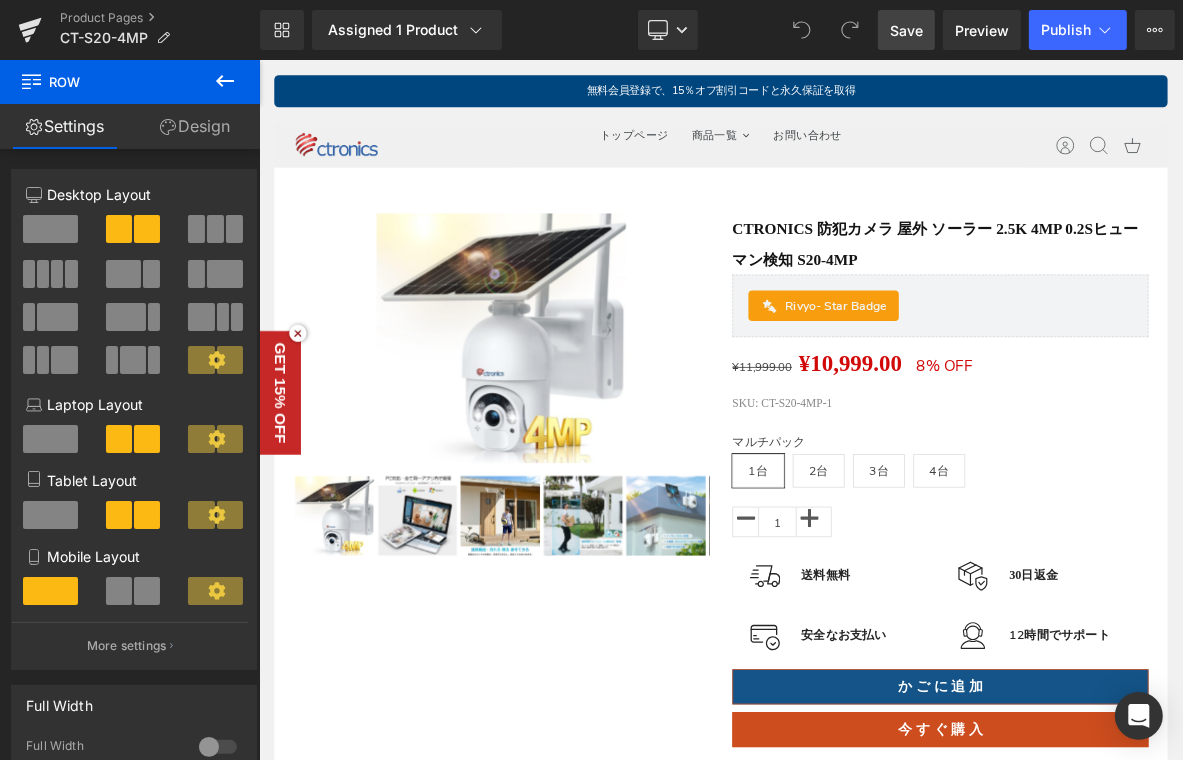 click on "Save" at bounding box center [906, 30] 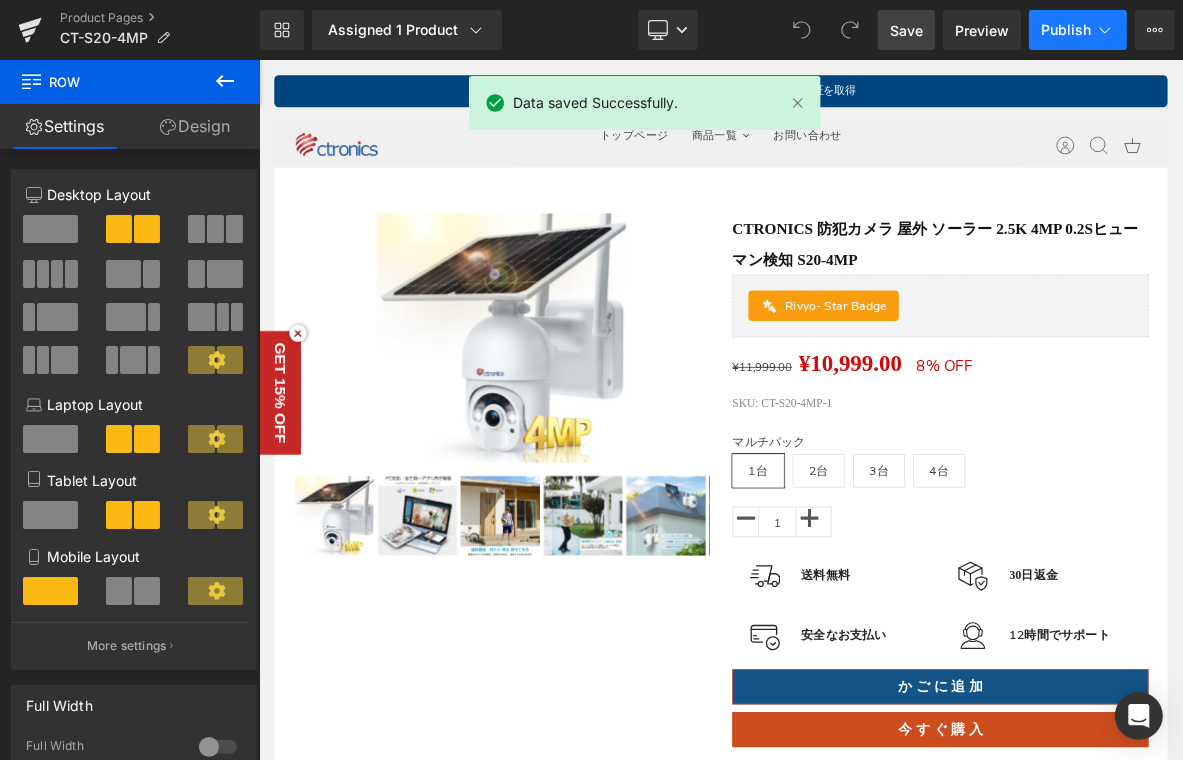click on "Publish" at bounding box center [1066, 30] 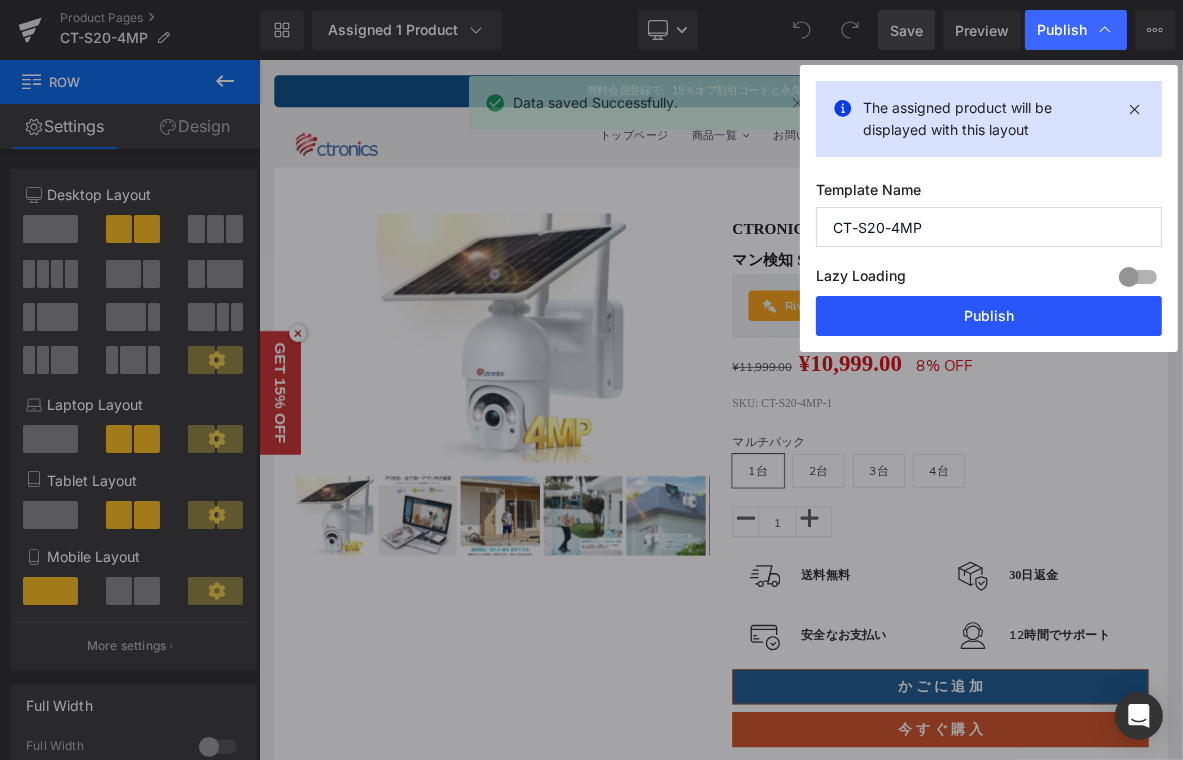click on "Publish" at bounding box center (989, 316) 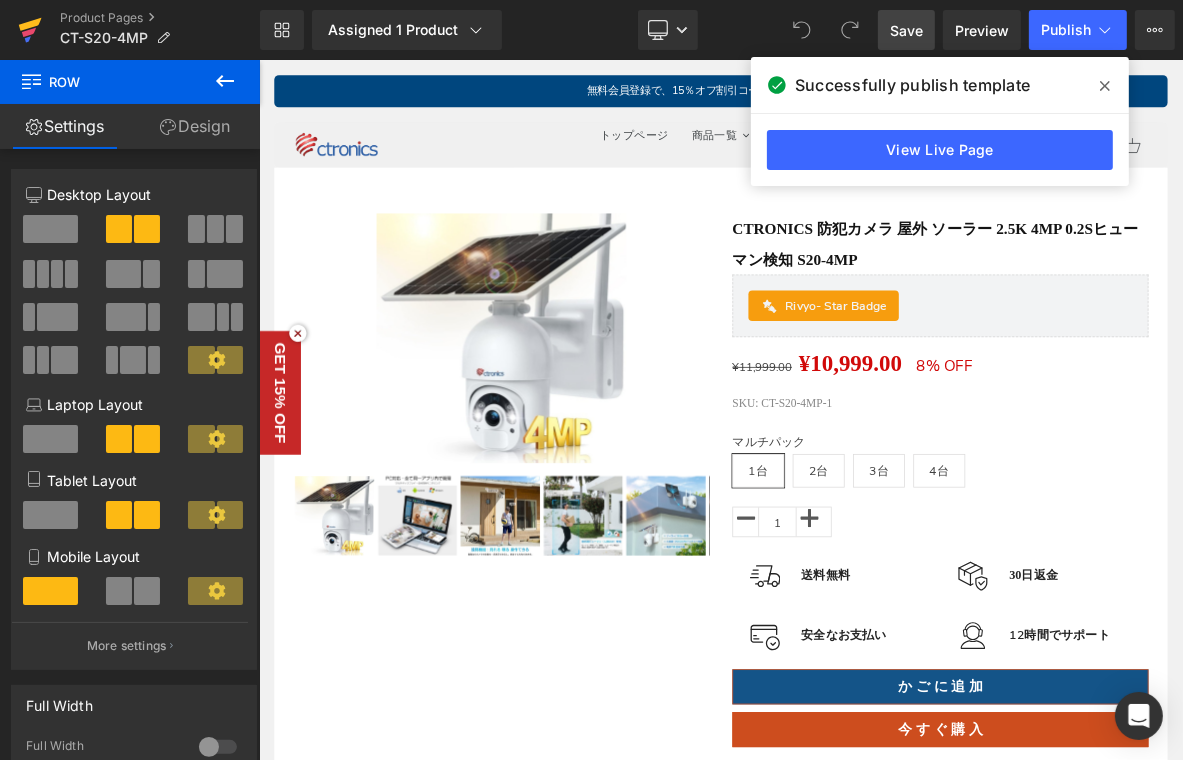 click 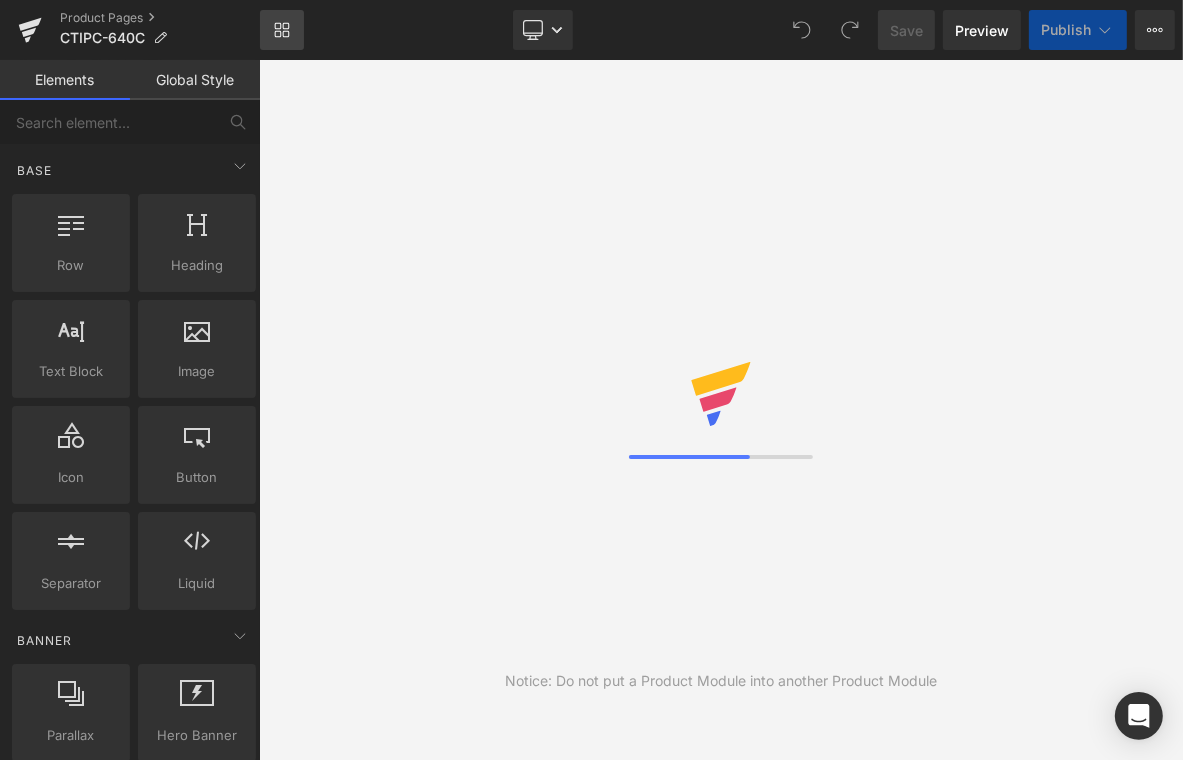 scroll, scrollTop: 0, scrollLeft: 0, axis: both 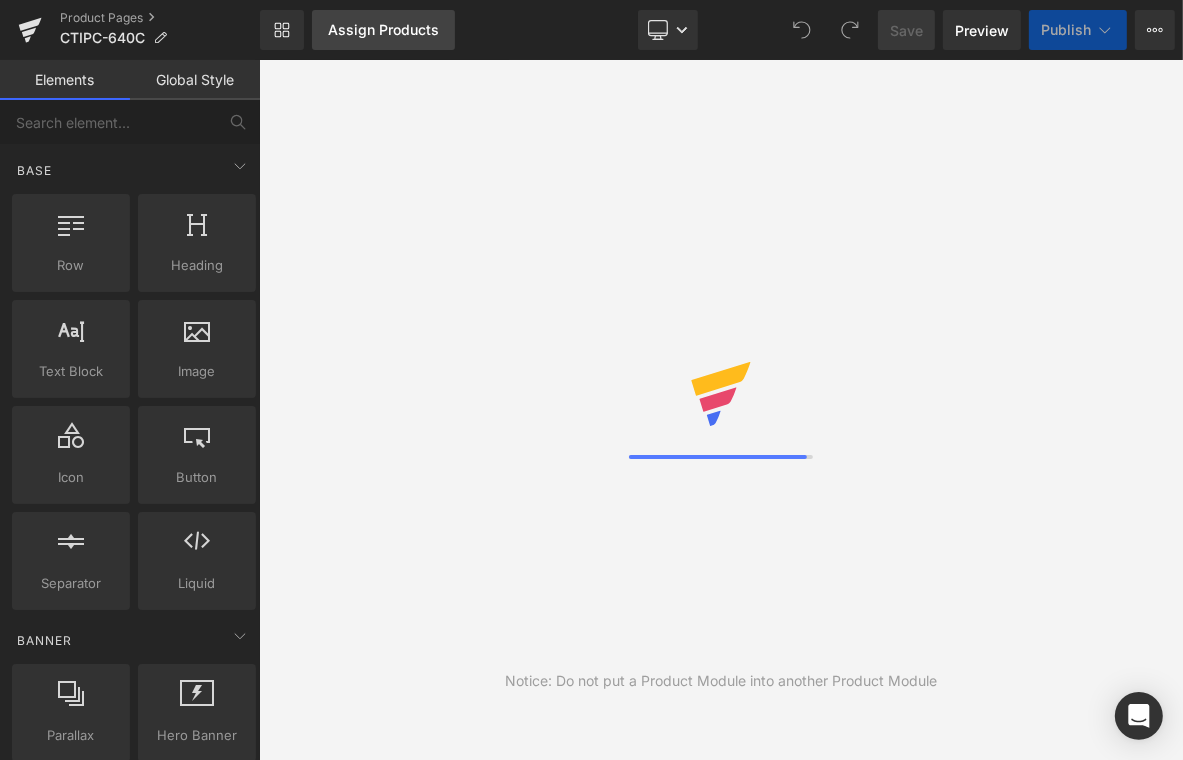 click on "Assign Products" at bounding box center [383, 30] 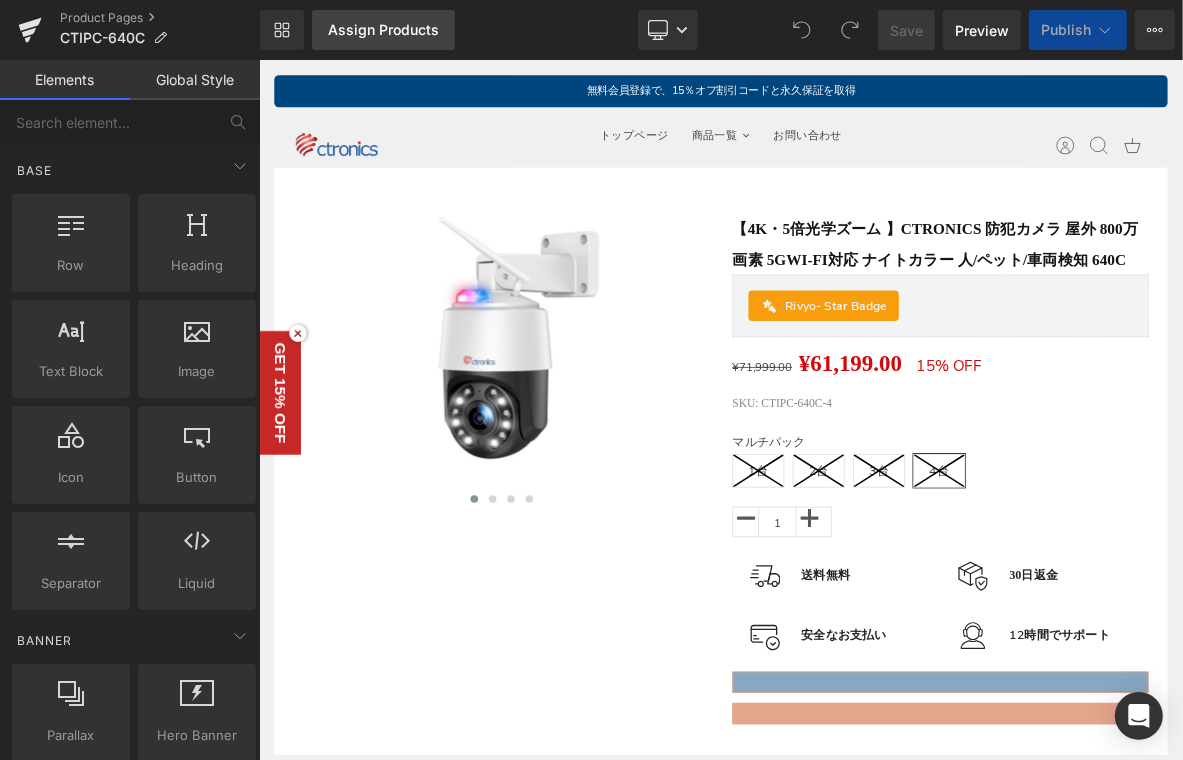 scroll, scrollTop: 0, scrollLeft: 0, axis: both 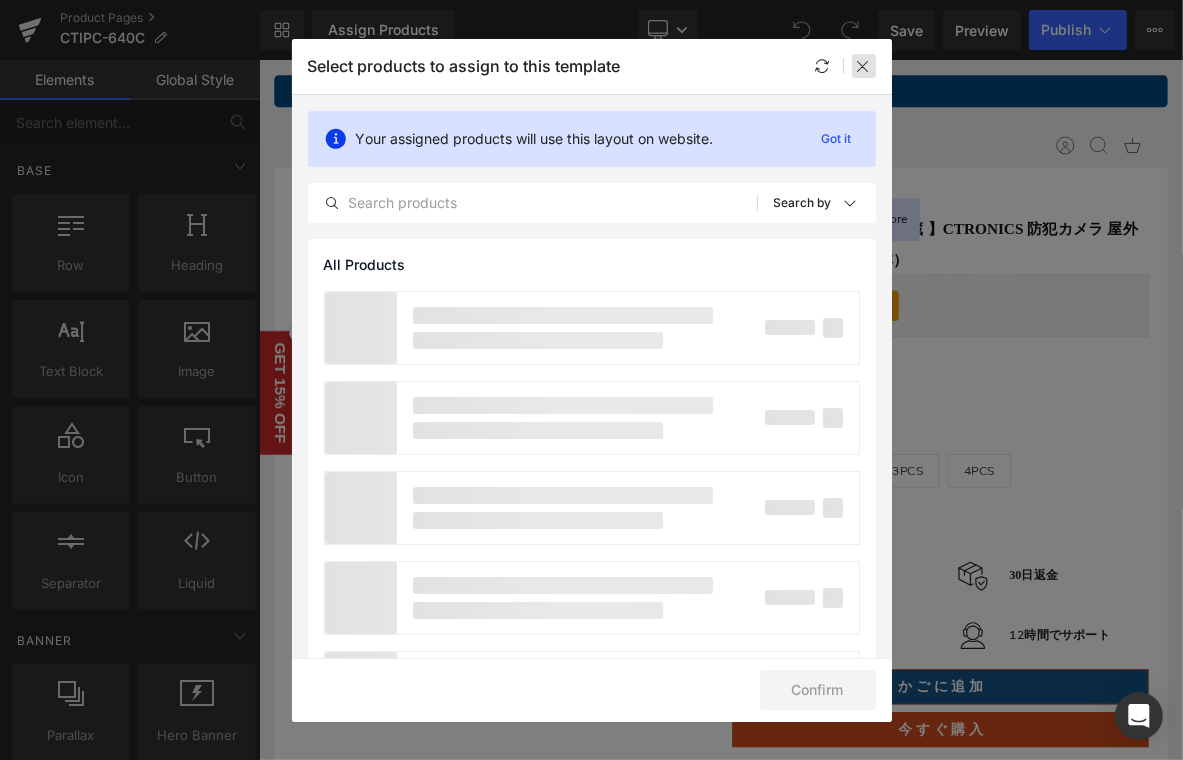 click at bounding box center (864, 66) 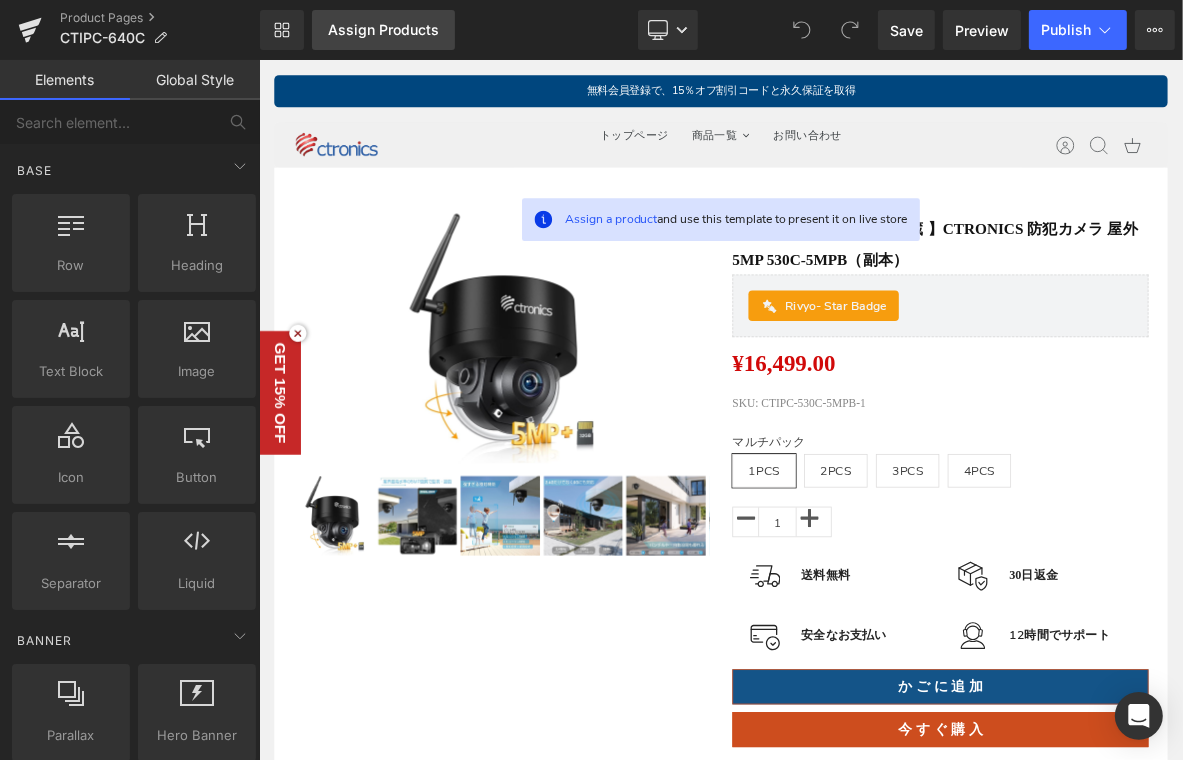 click on "Assign Products" at bounding box center (383, 30) 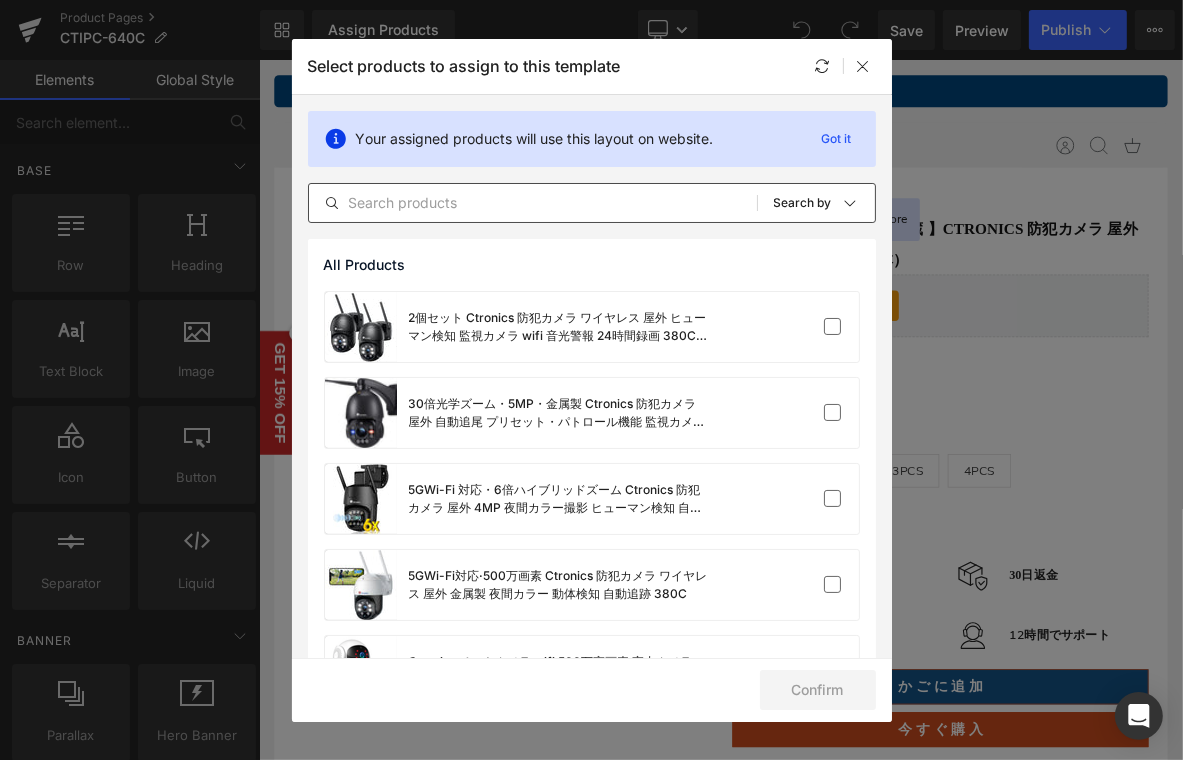 click at bounding box center (533, 203) 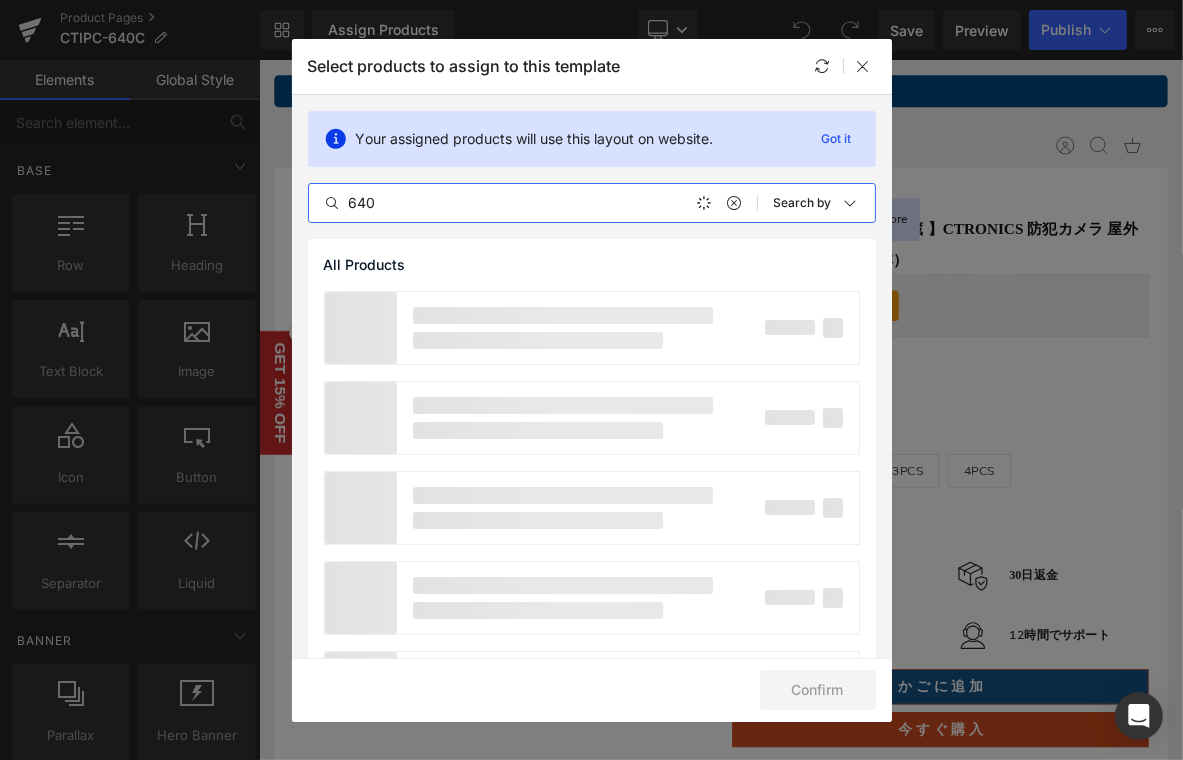 type on "640" 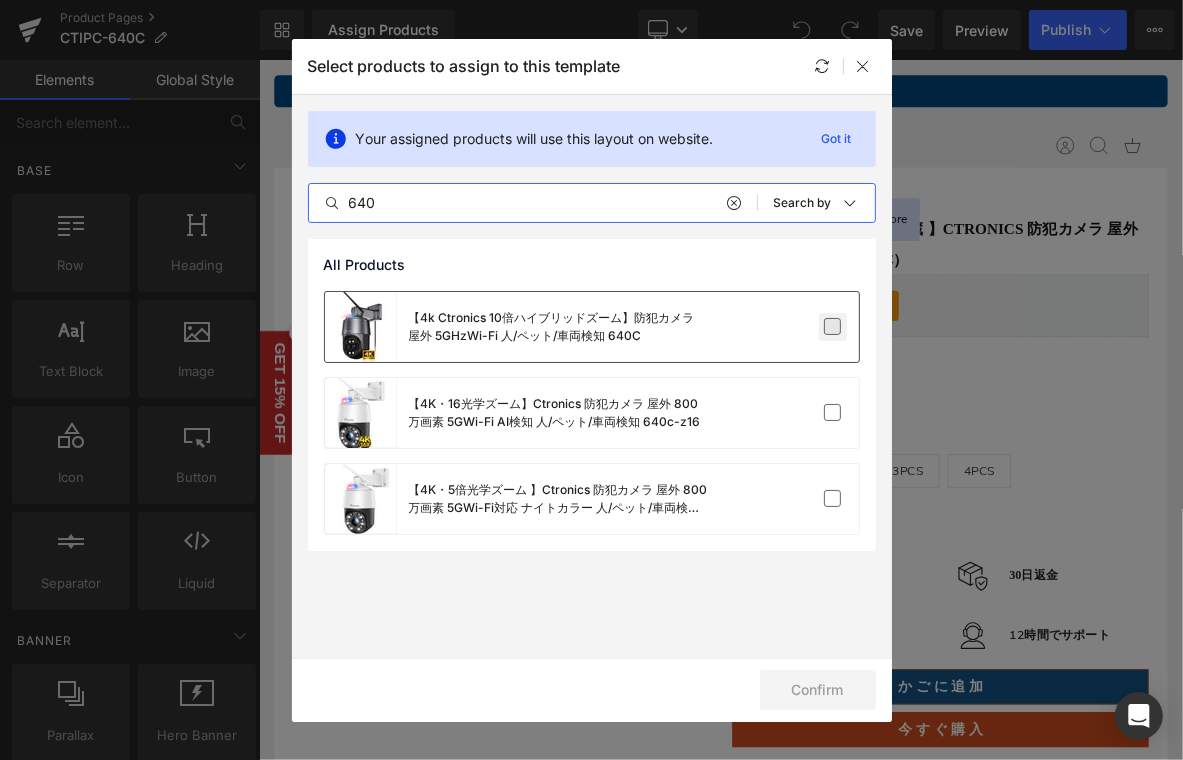 click at bounding box center [833, 327] 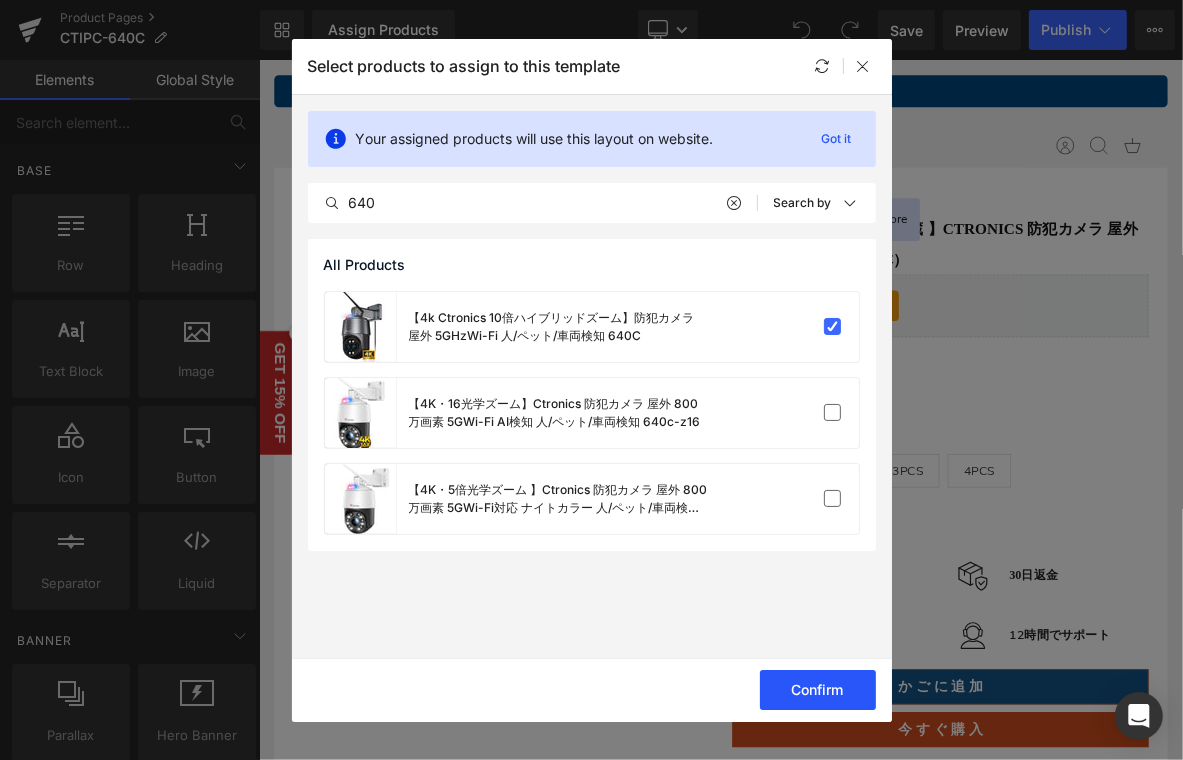 click on "Confirm" at bounding box center (818, 690) 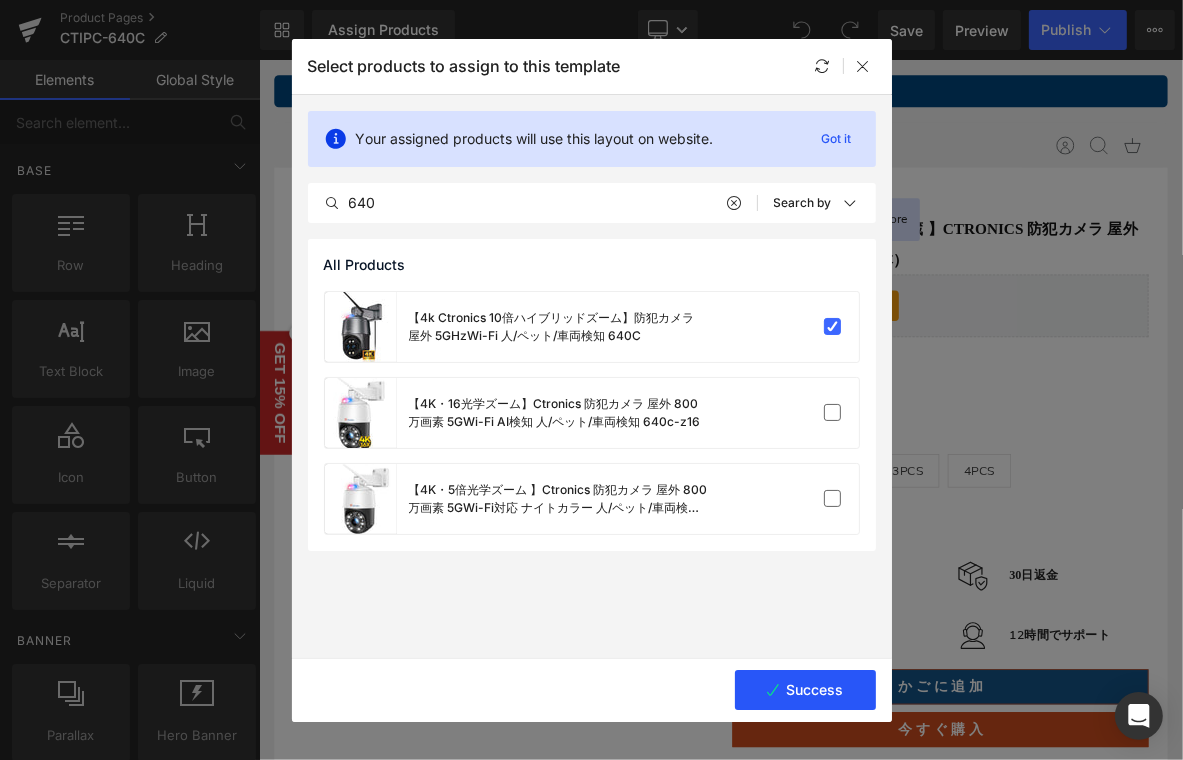 click on "Success" at bounding box center (805, 690) 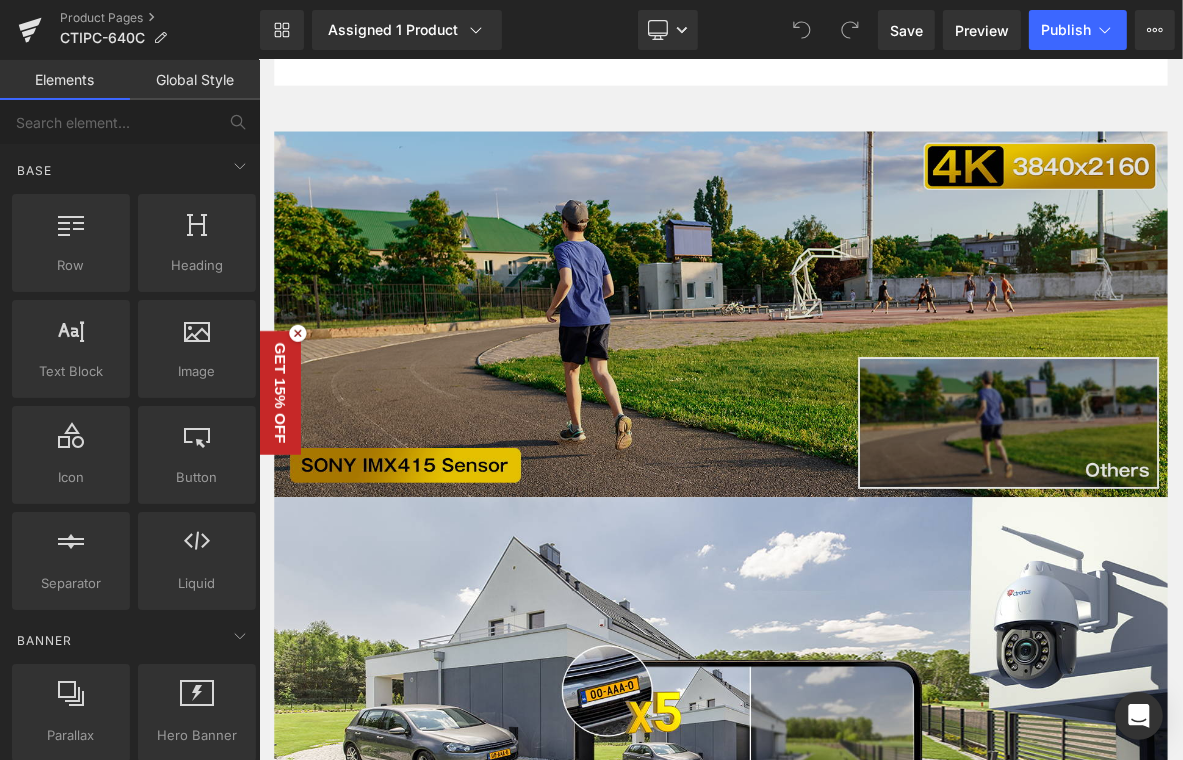scroll, scrollTop: 1200, scrollLeft: 0, axis: vertical 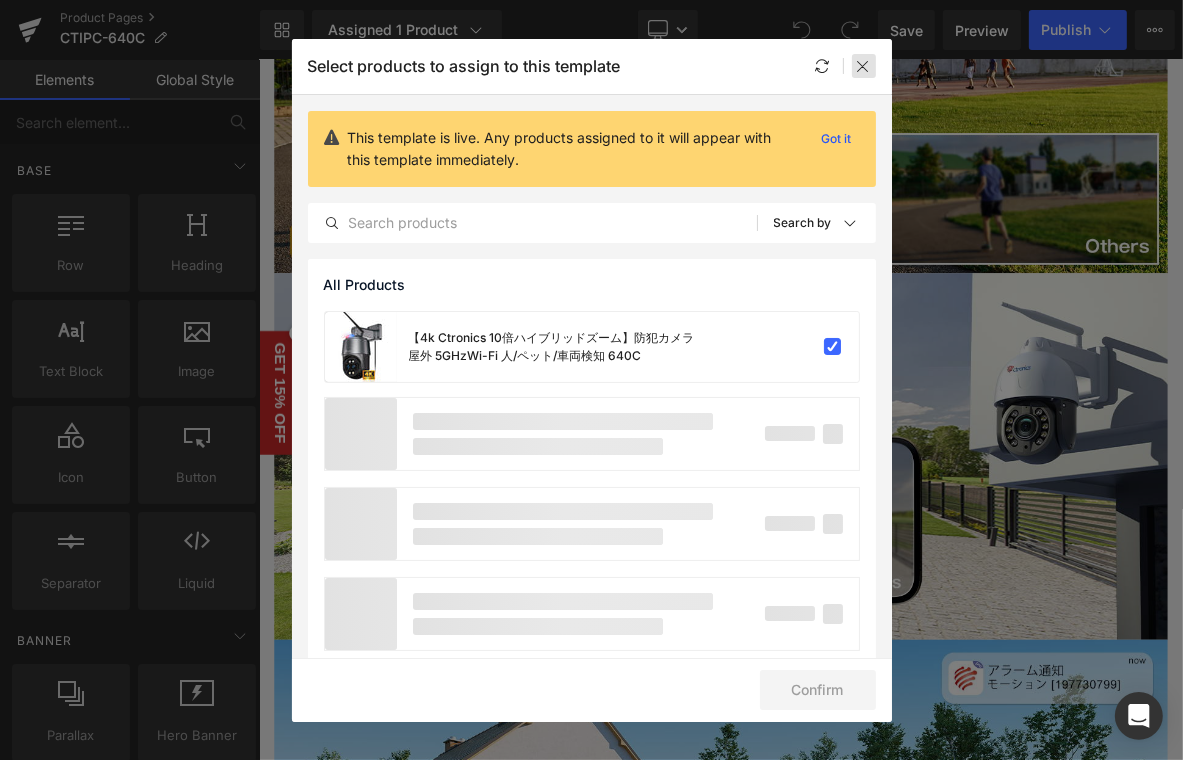 click at bounding box center [864, 66] 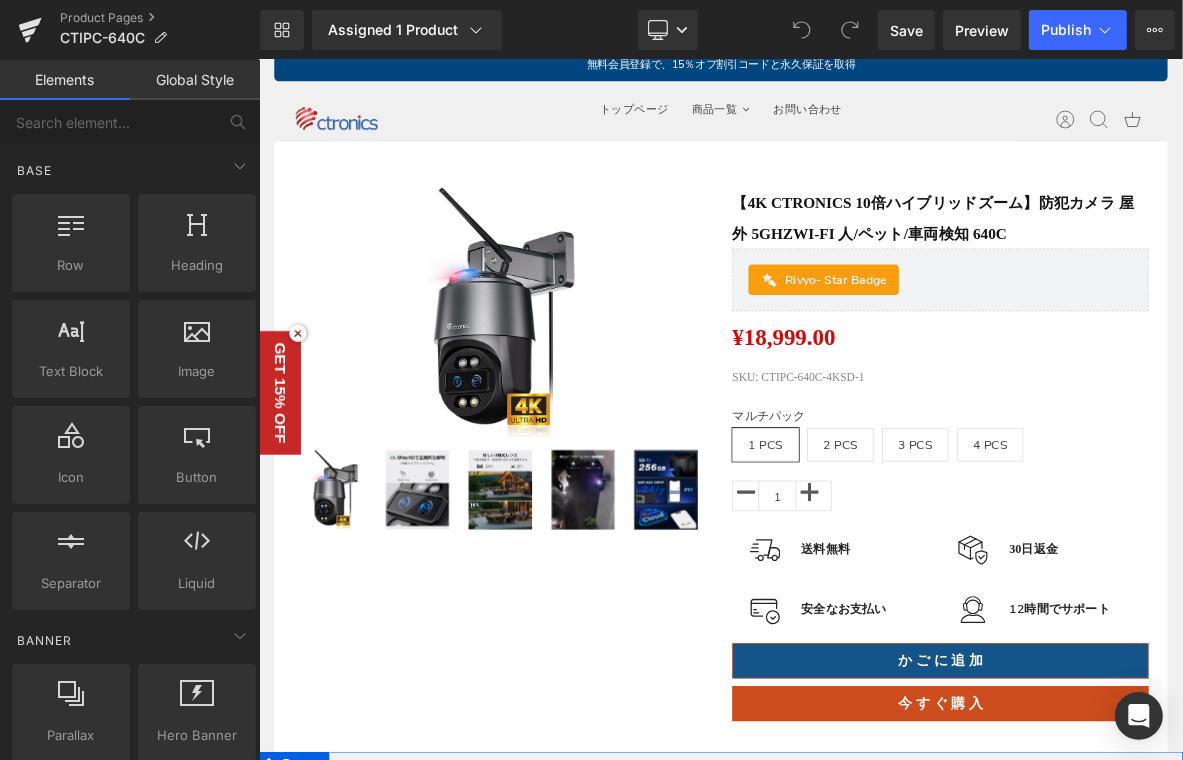 scroll, scrollTop: 0, scrollLeft: 0, axis: both 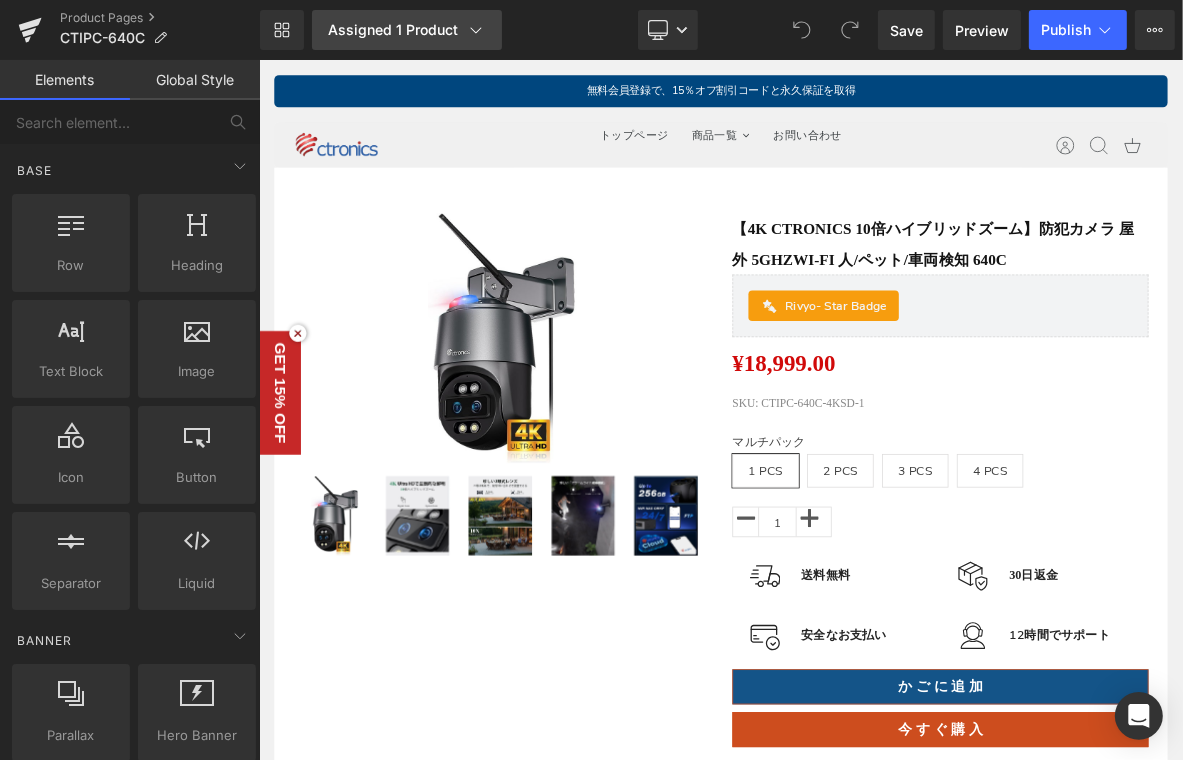 click on "Assigned 1 Product" at bounding box center (407, 30) 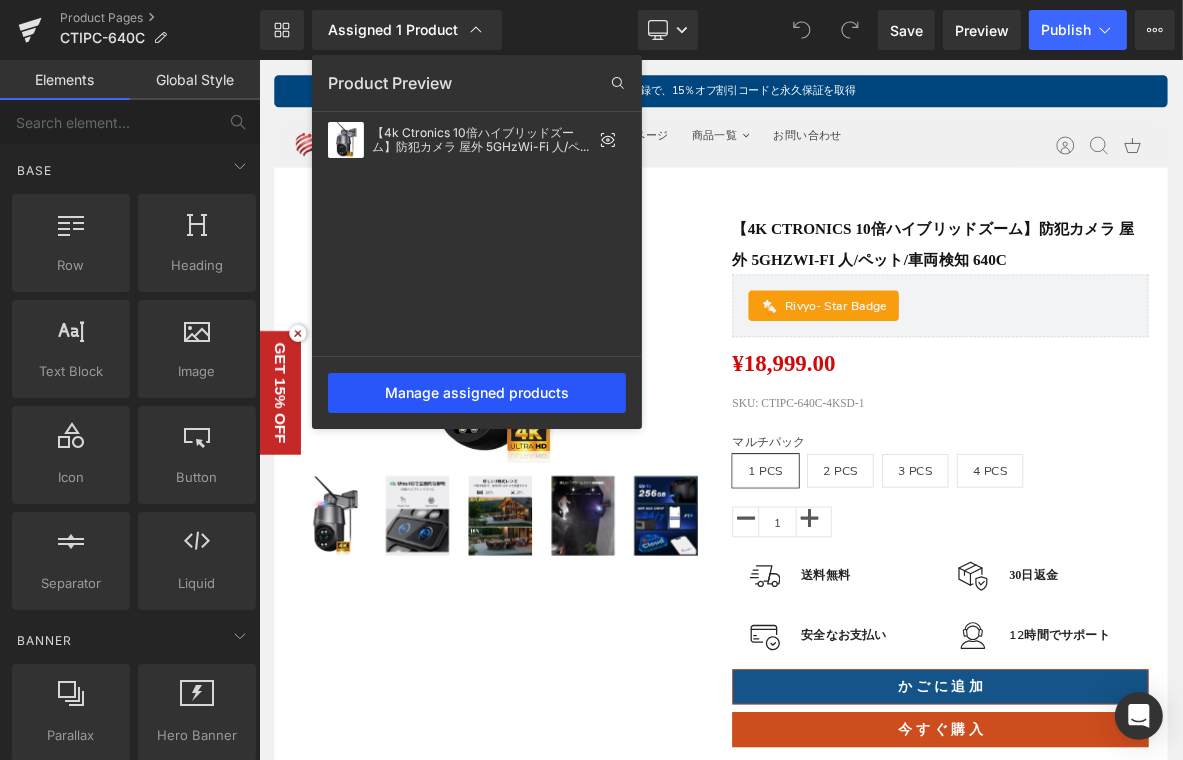 click on "Manage assigned products" at bounding box center [477, 393] 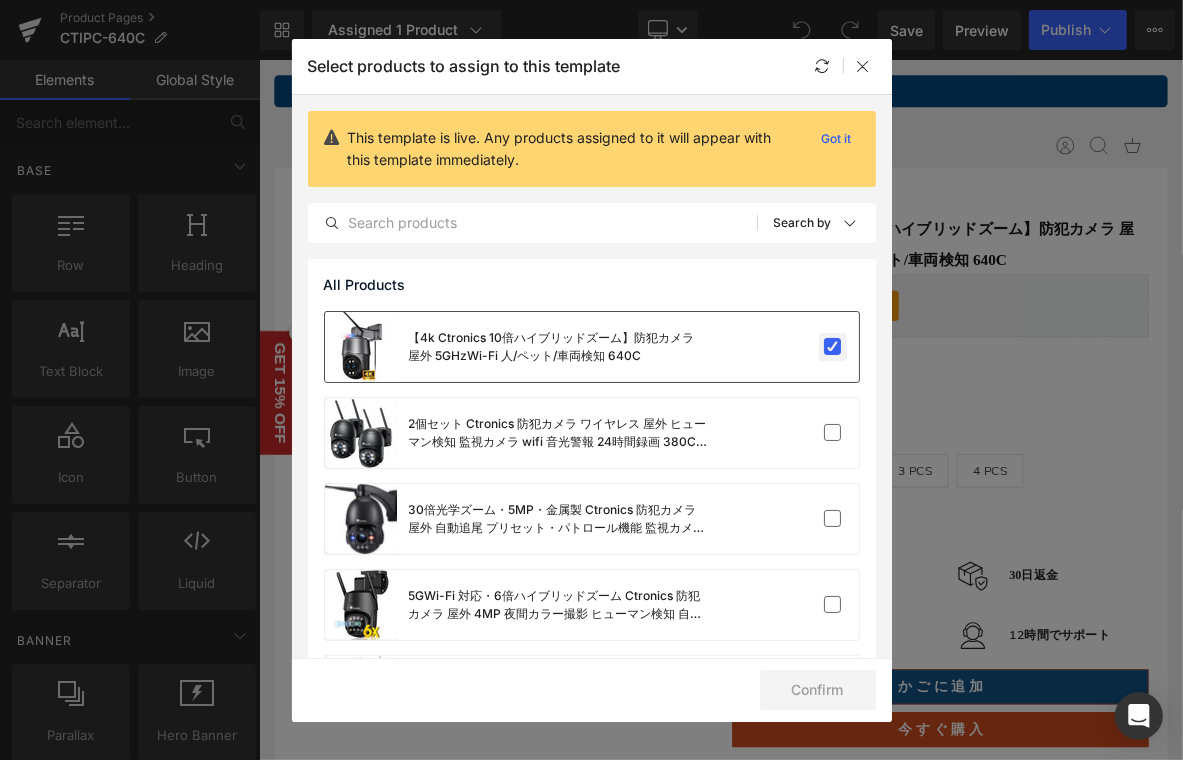 click at bounding box center [833, 347] 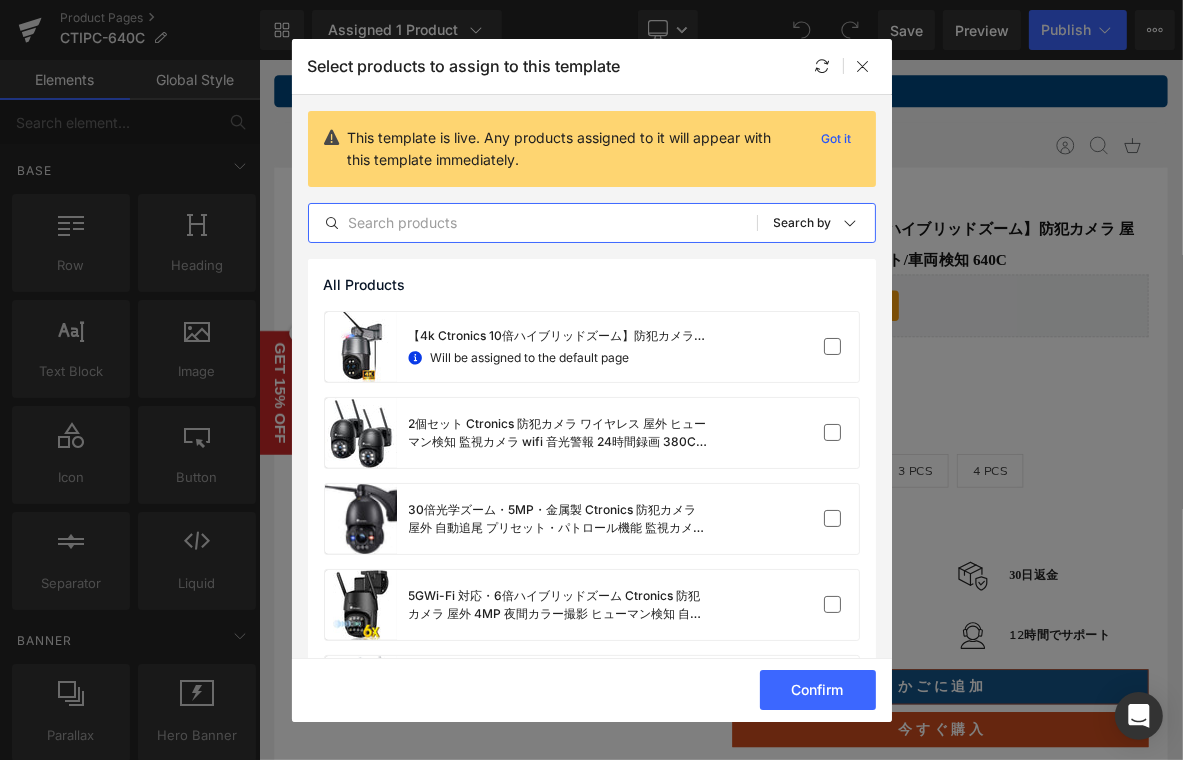 click at bounding box center [533, 223] 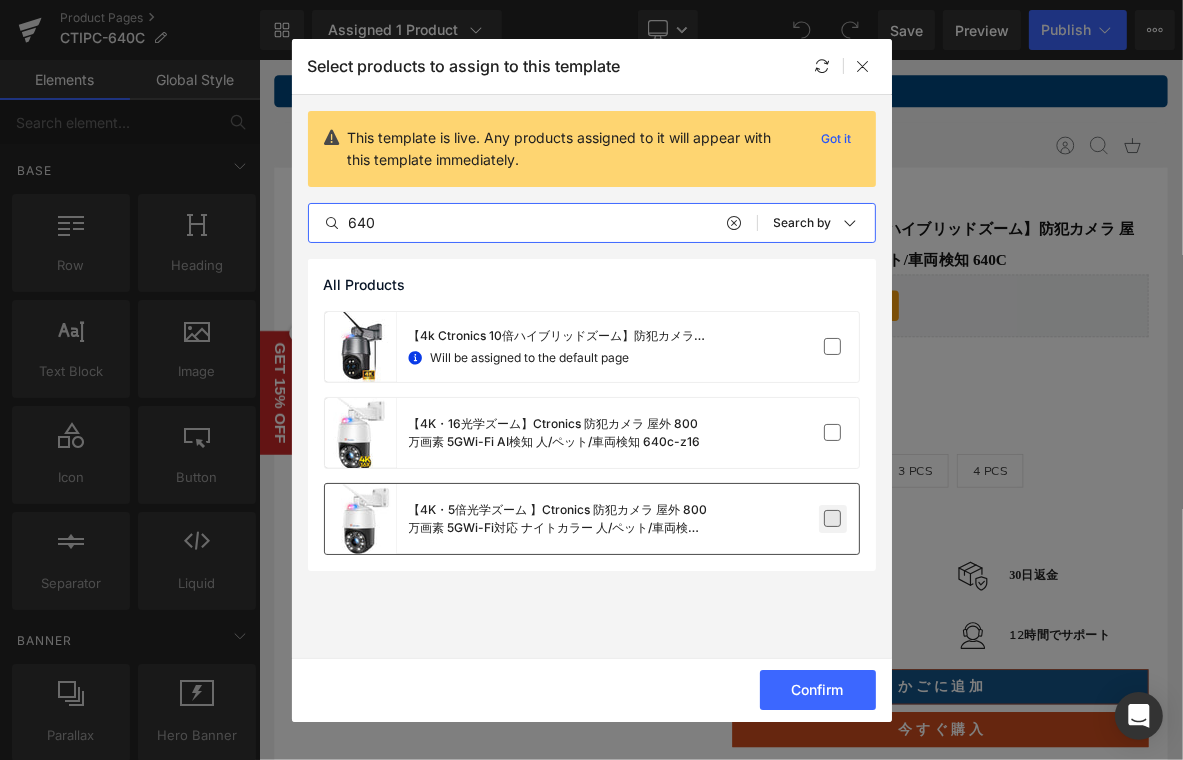 type on "640" 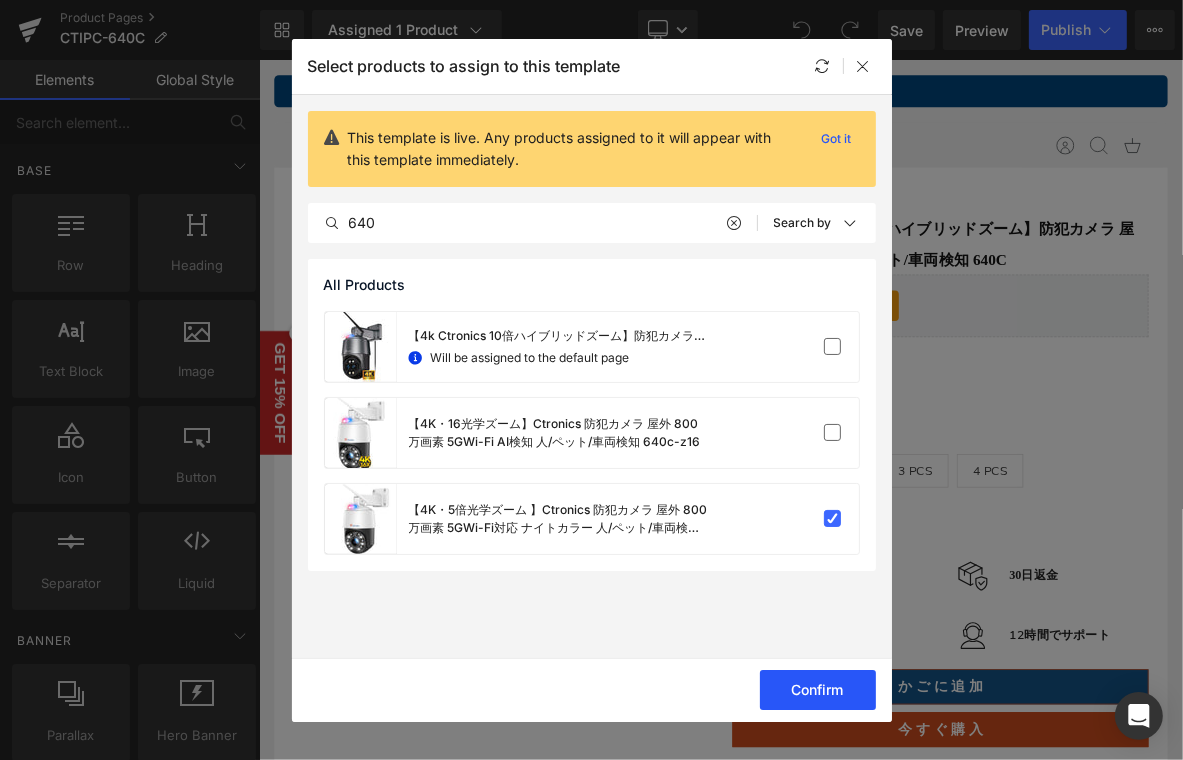 click on "Confirm" at bounding box center (818, 690) 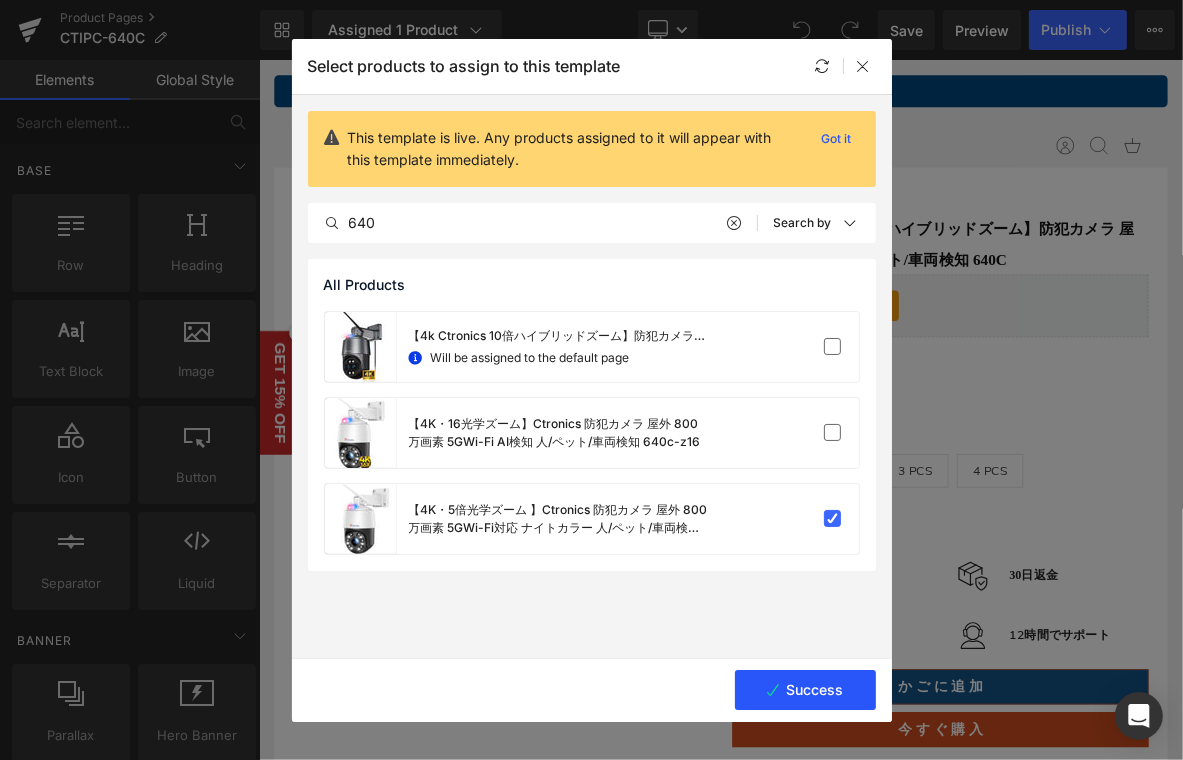 click 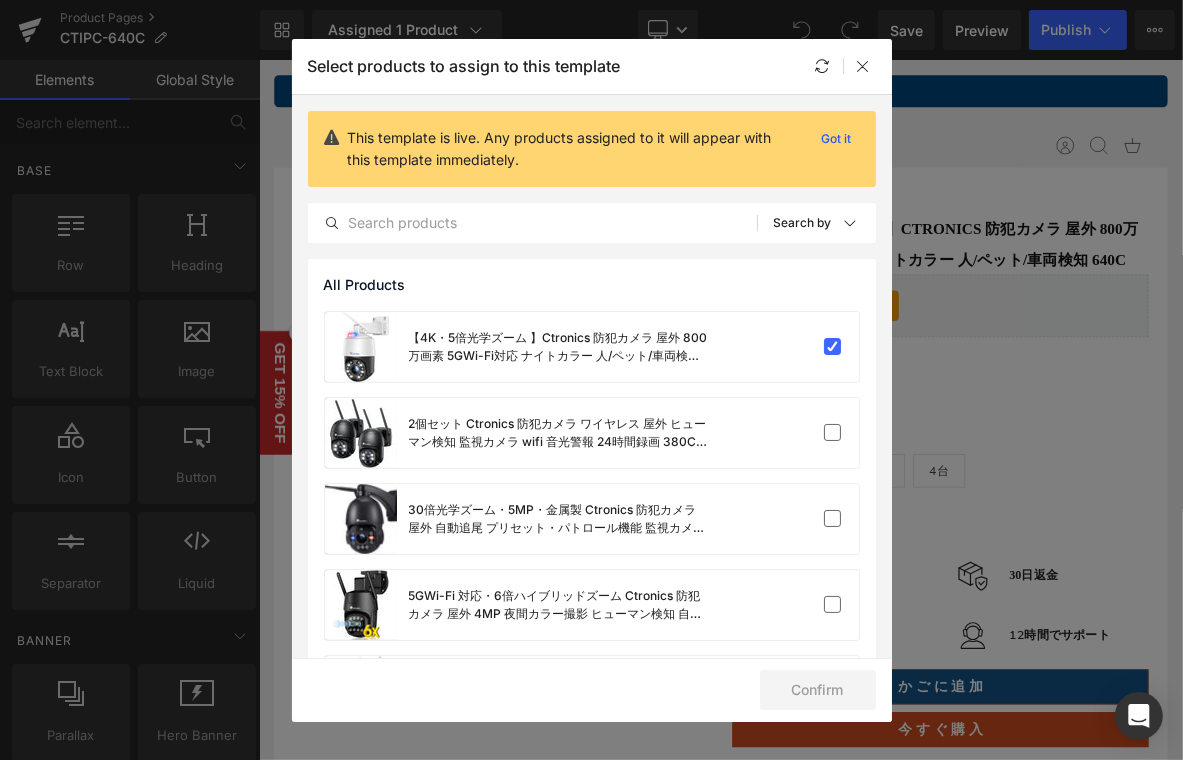 drag, startPoint x: 1210, startPoint y: 356, endPoint x: 1200, endPoint y: 353, distance: 10.440307 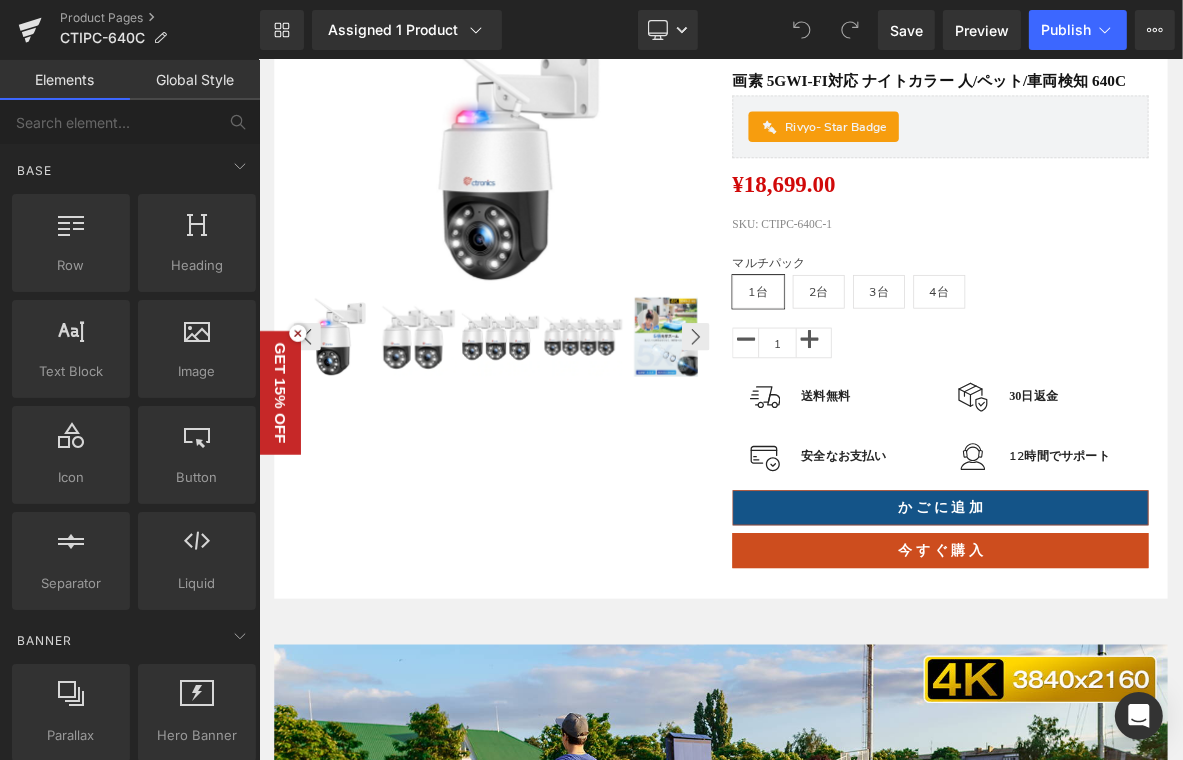 scroll, scrollTop: 100, scrollLeft: 0, axis: vertical 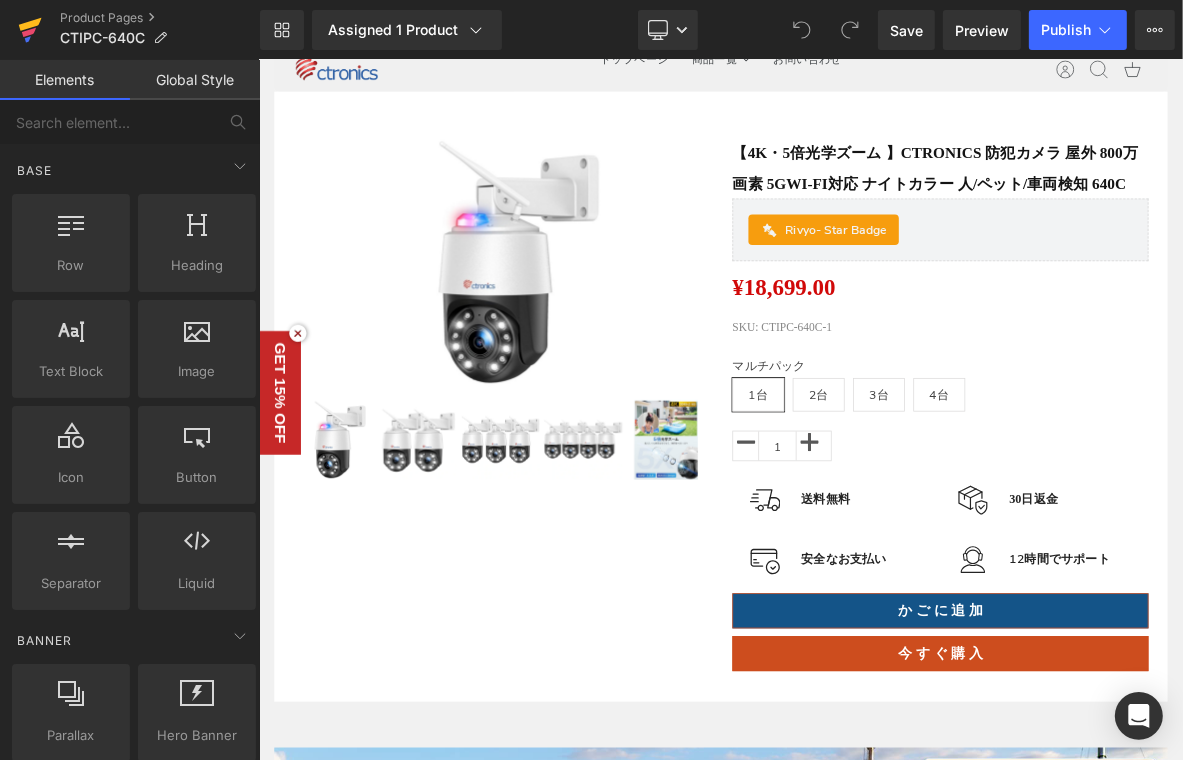 click 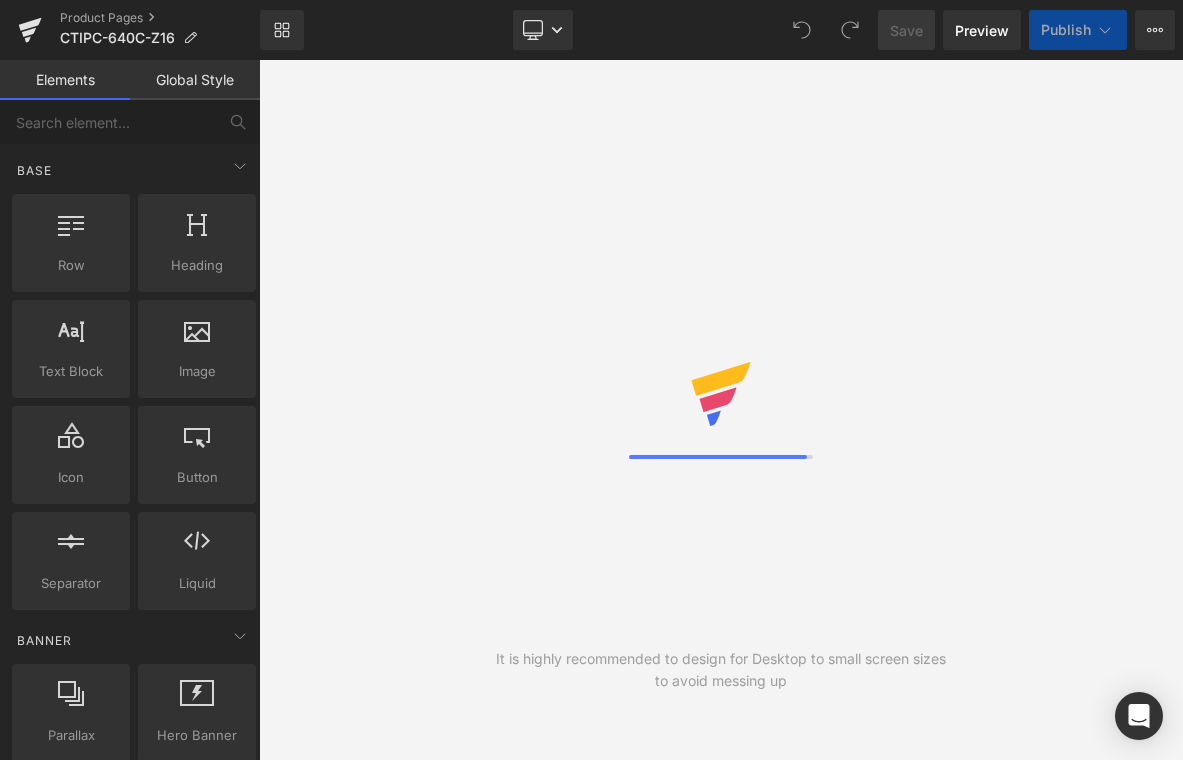 scroll, scrollTop: 0, scrollLeft: 0, axis: both 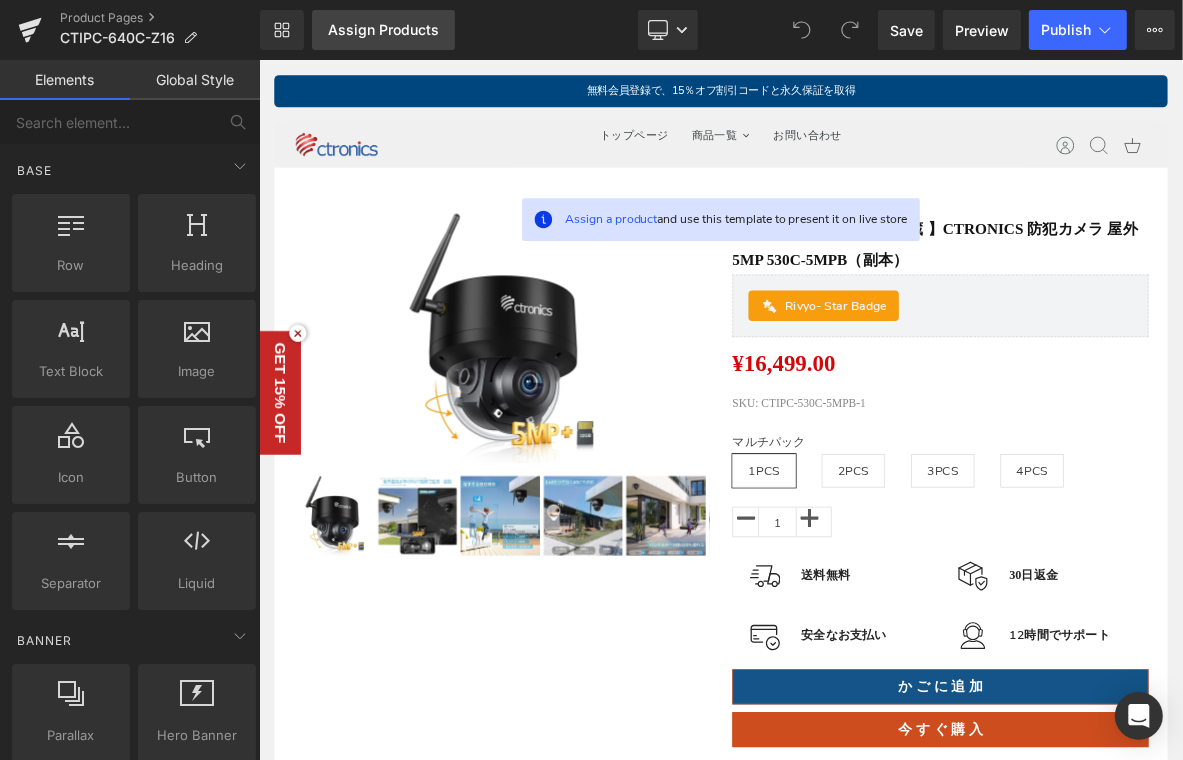 click on "Assign Products" at bounding box center [383, 30] 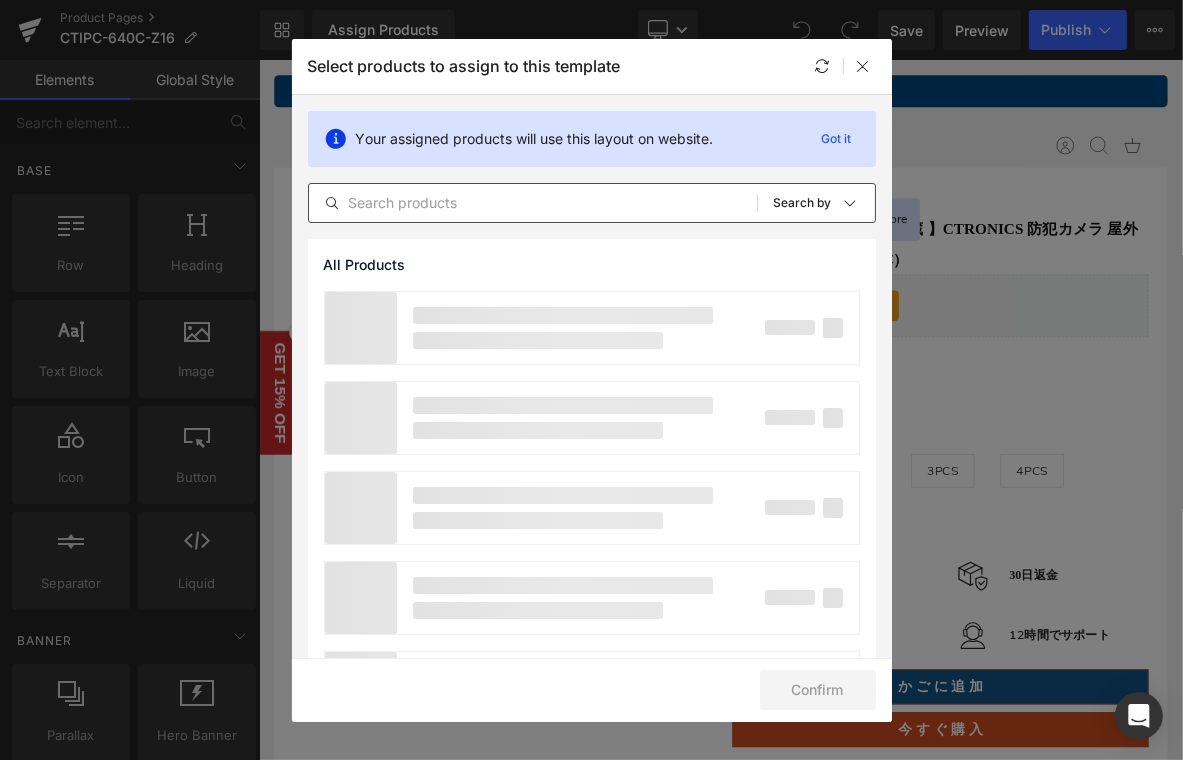 click at bounding box center (533, 203) 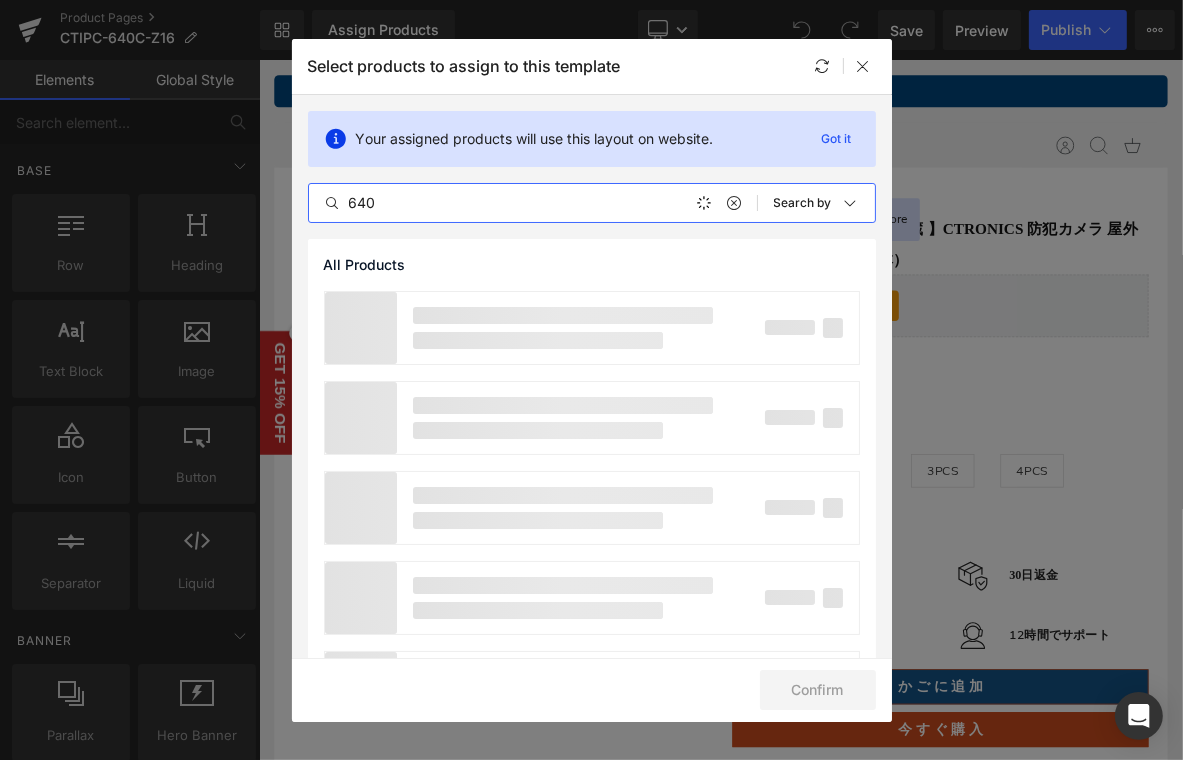 type on "640" 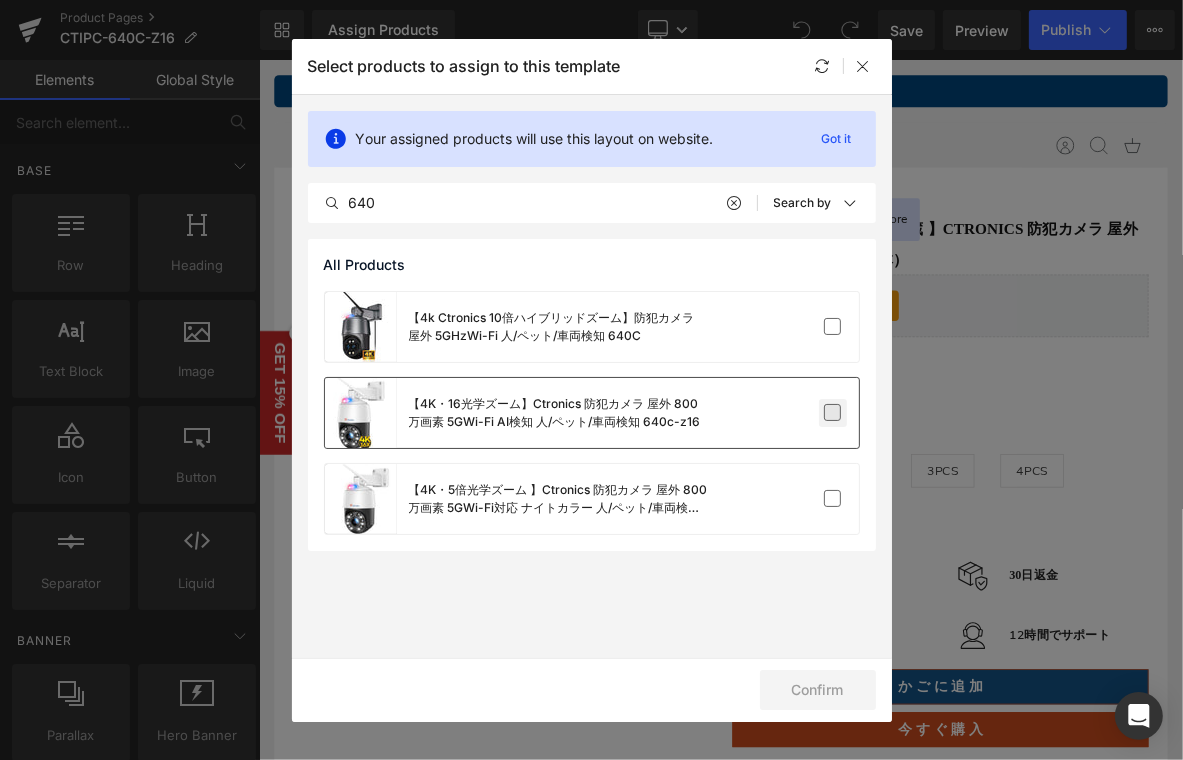 click at bounding box center [833, 413] 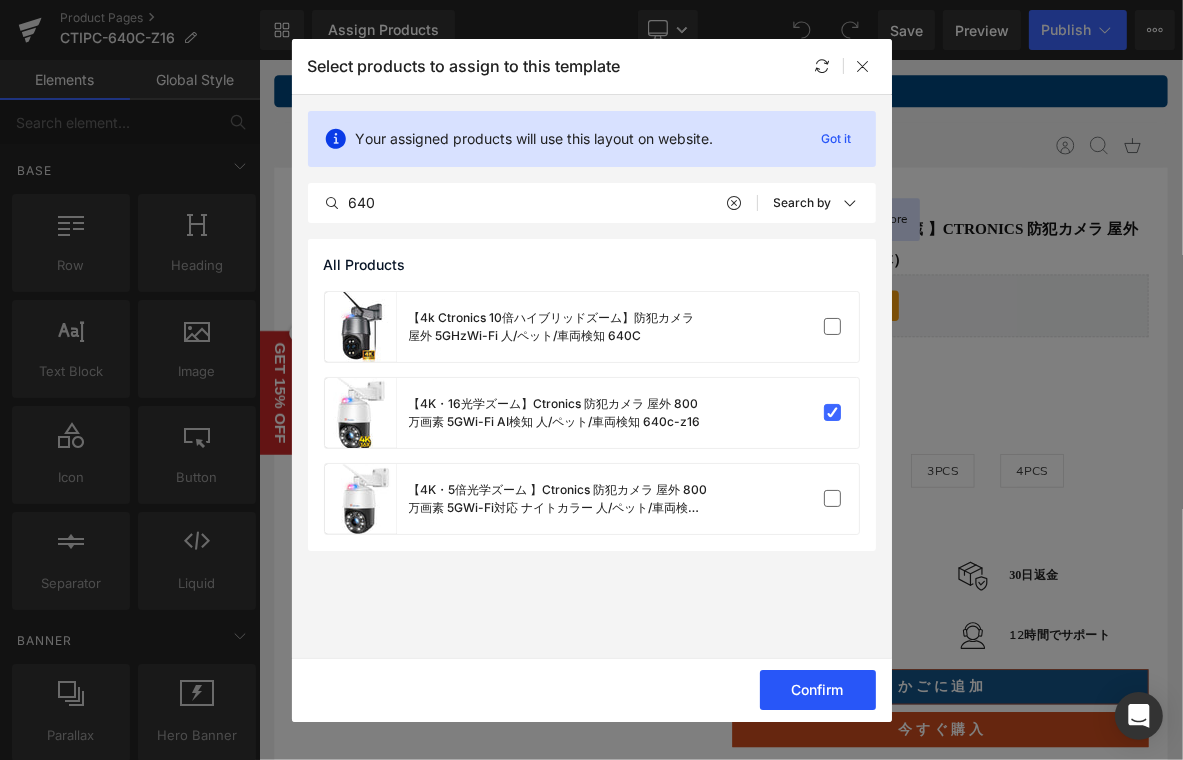 click on "Confirm" at bounding box center (818, 690) 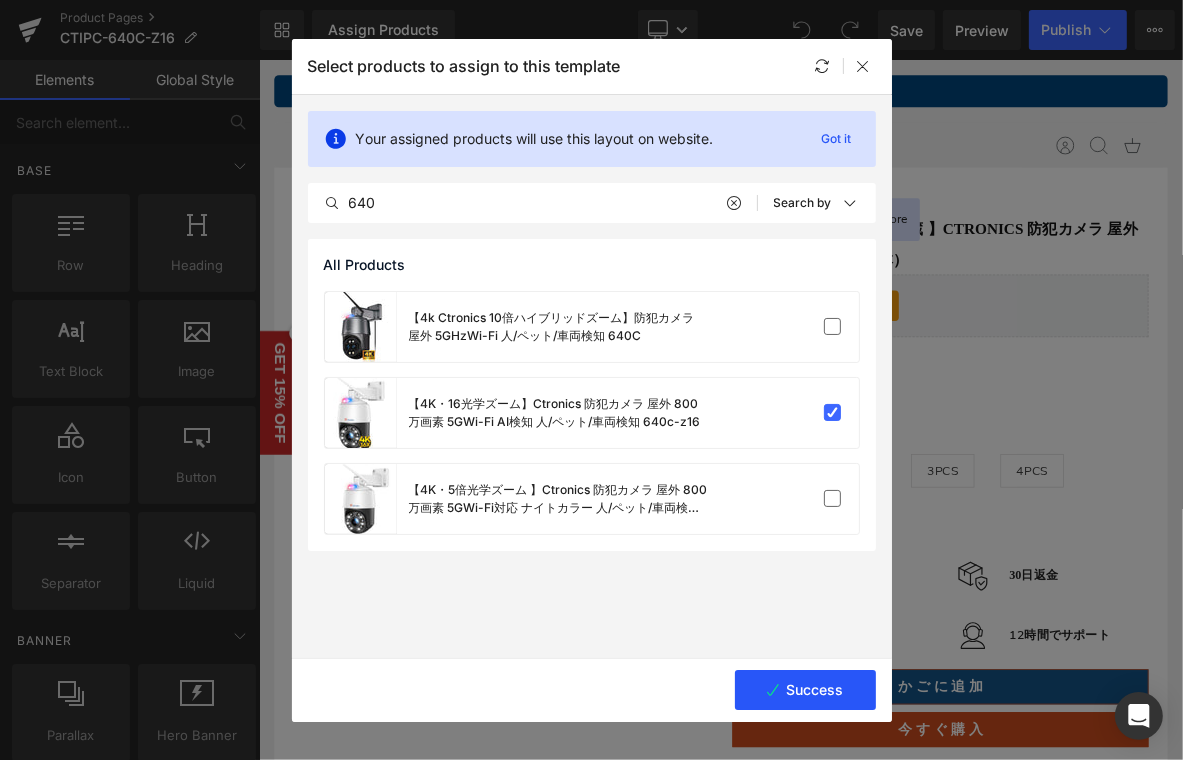 click on "Success" at bounding box center [805, 690] 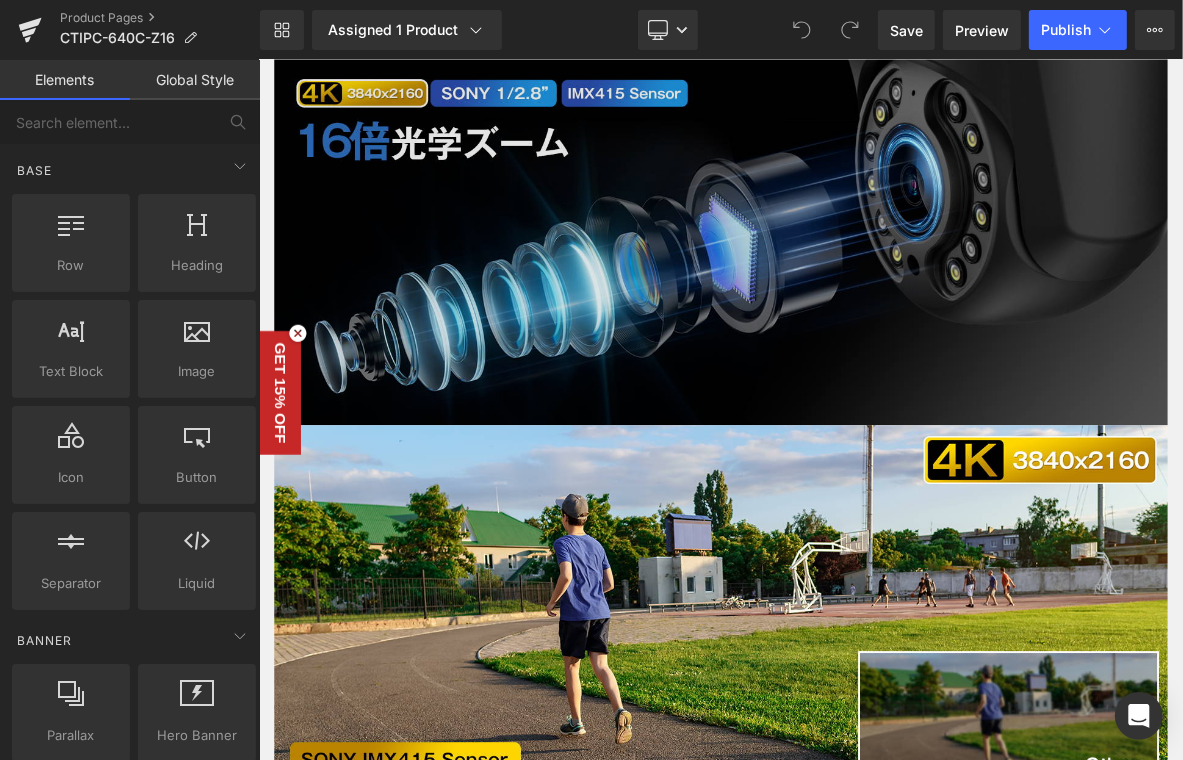 scroll, scrollTop: 1500, scrollLeft: 0, axis: vertical 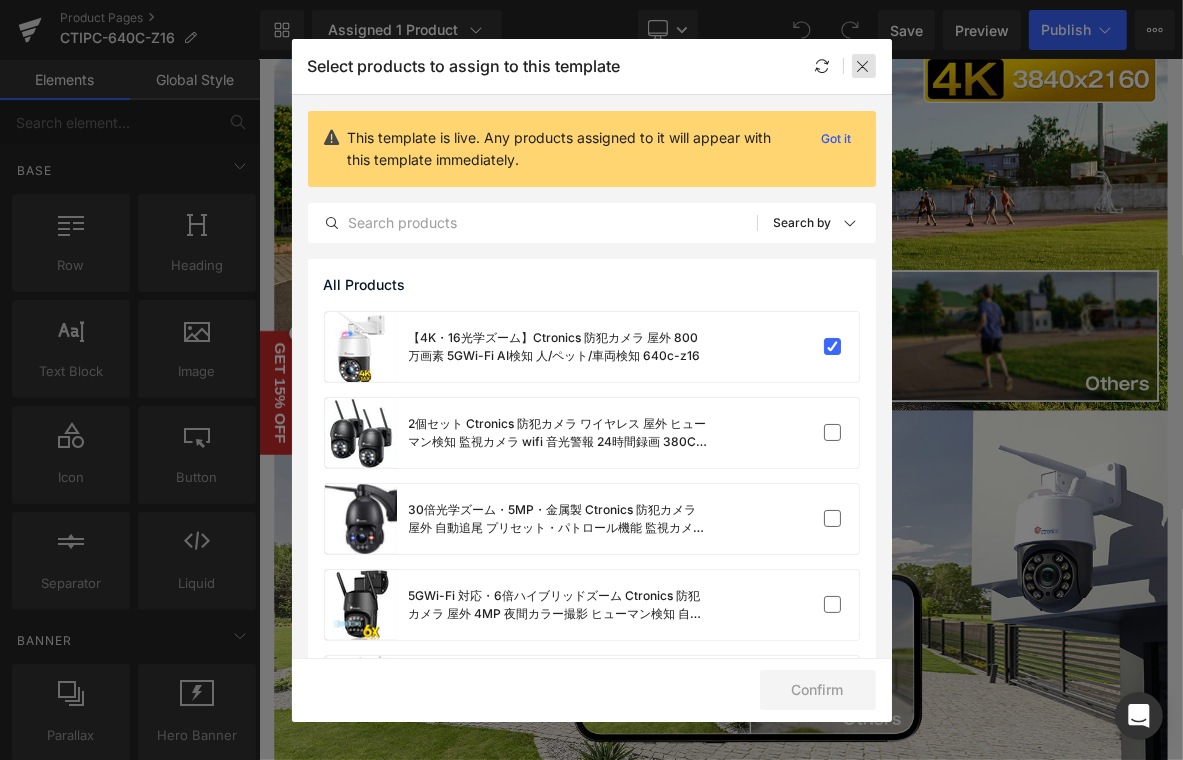 click at bounding box center (864, 66) 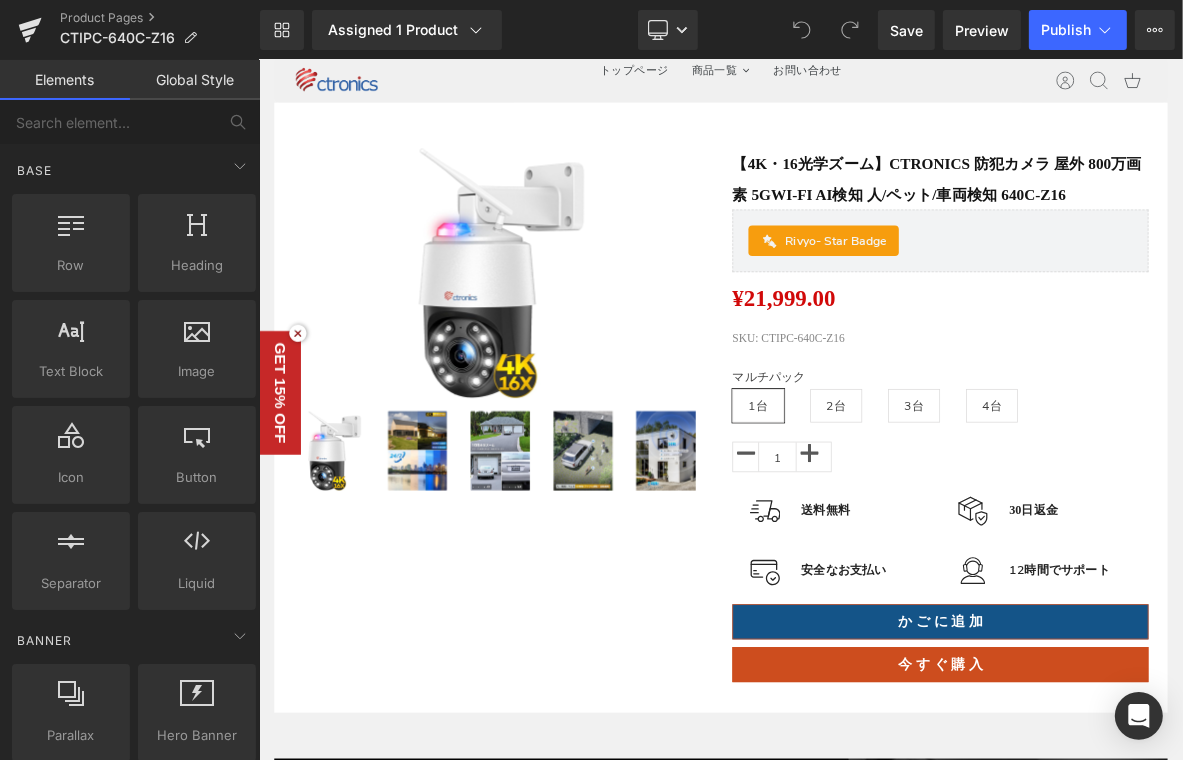 scroll, scrollTop: 0, scrollLeft: 0, axis: both 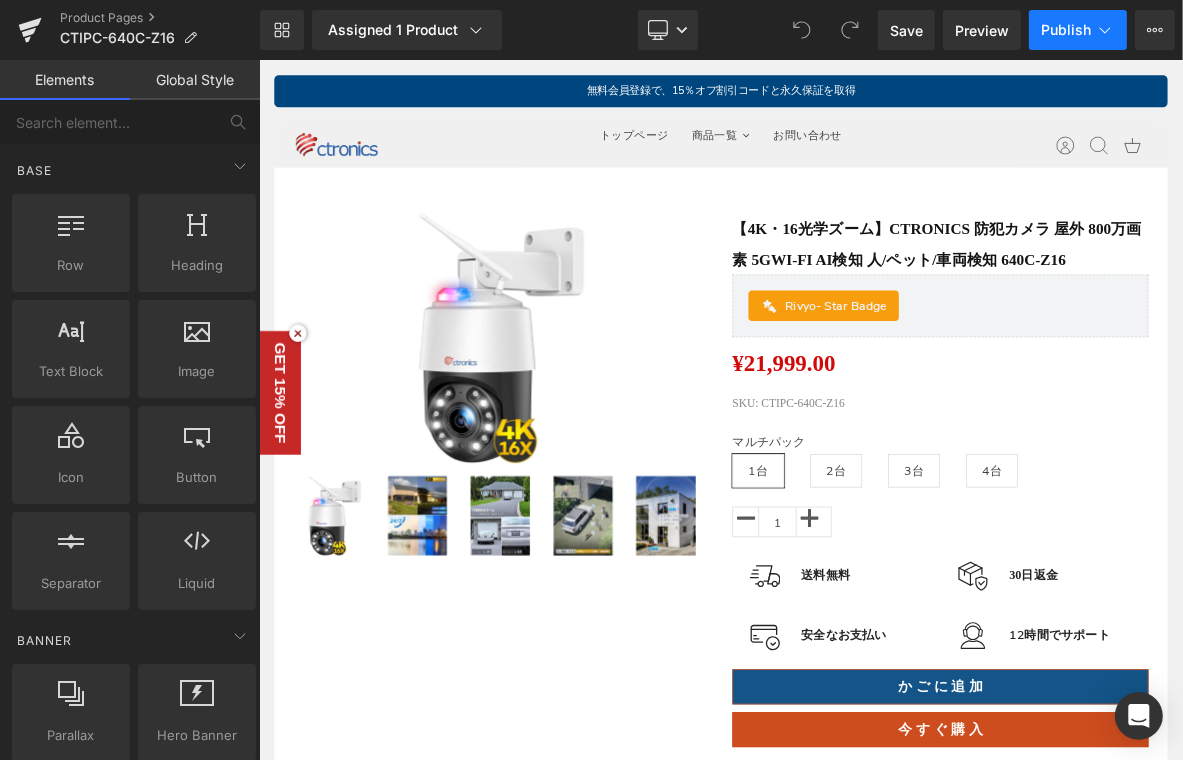 click on "Publish" at bounding box center (1066, 30) 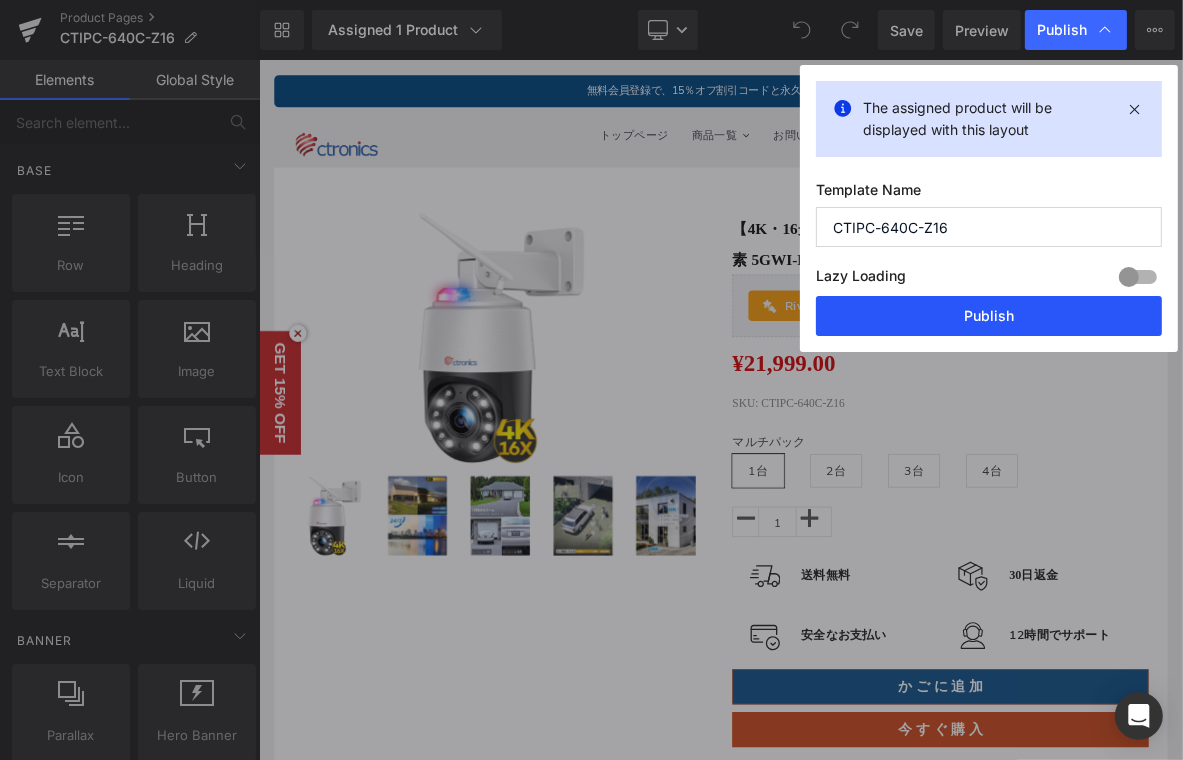 drag, startPoint x: 995, startPoint y: 316, endPoint x: 218, endPoint y: 190, distance: 787.1499 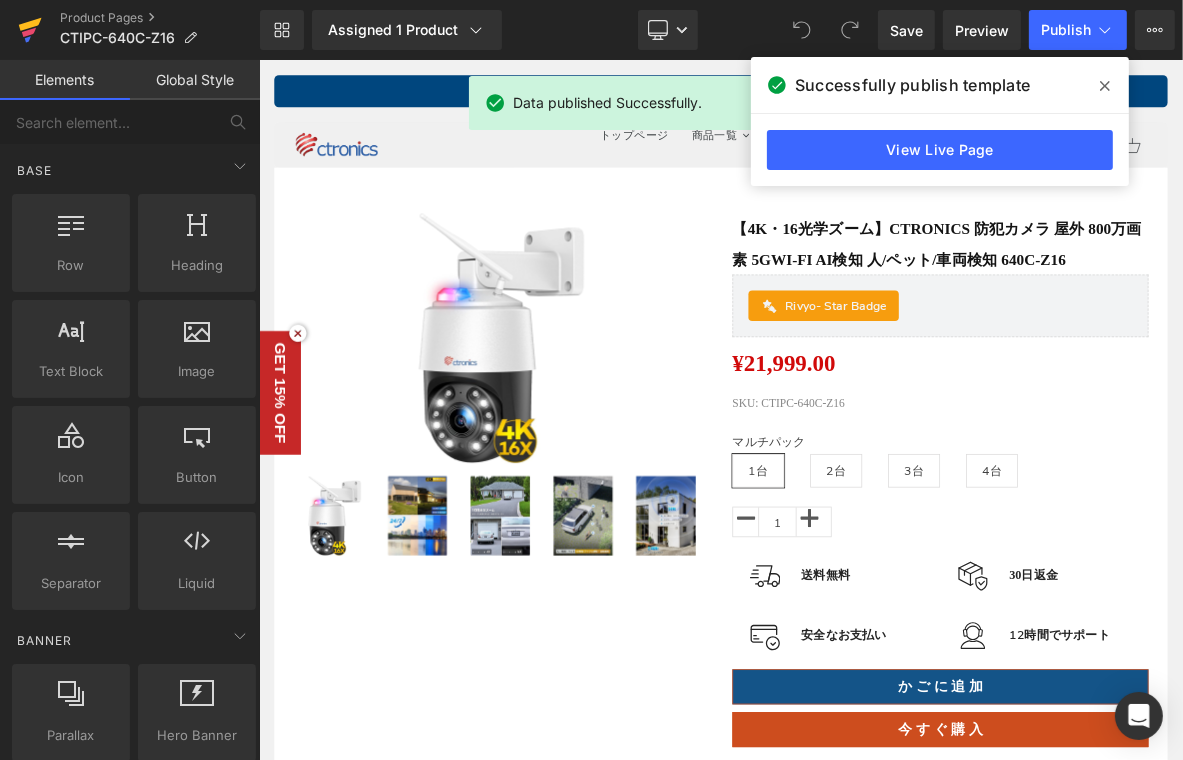 click 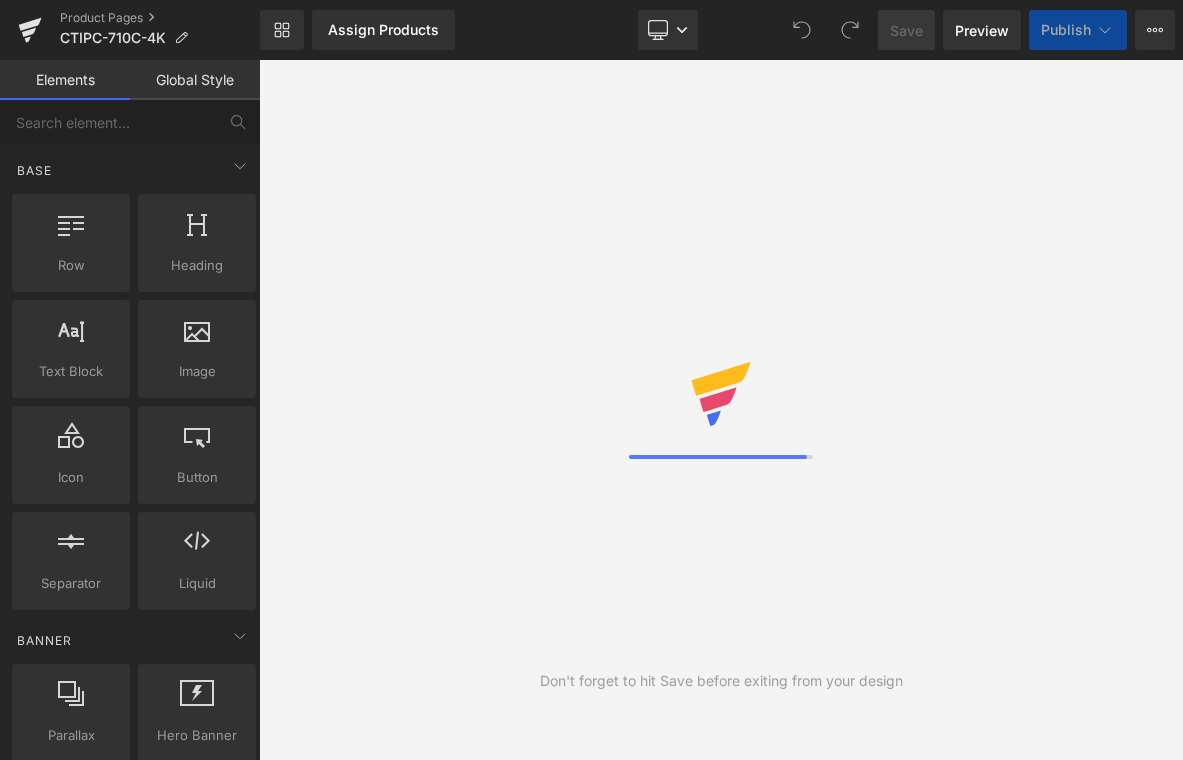 scroll, scrollTop: 0, scrollLeft: 0, axis: both 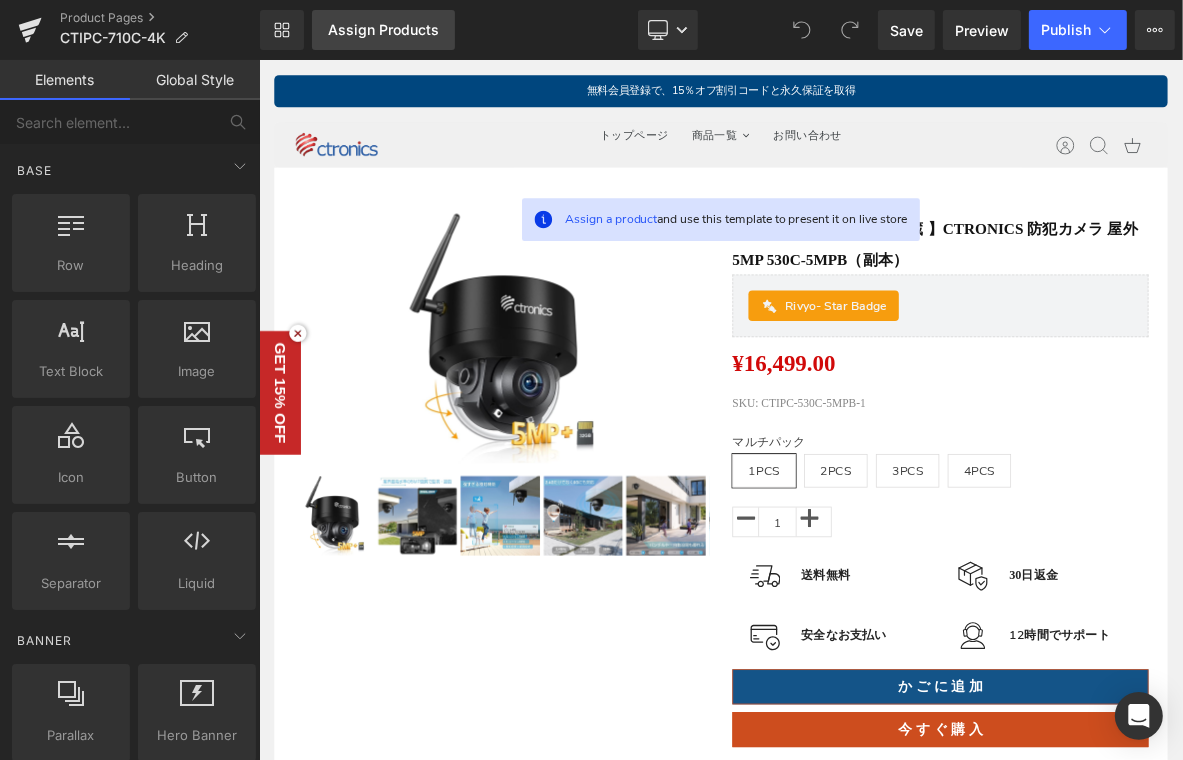click on "Assign Products" at bounding box center [383, 30] 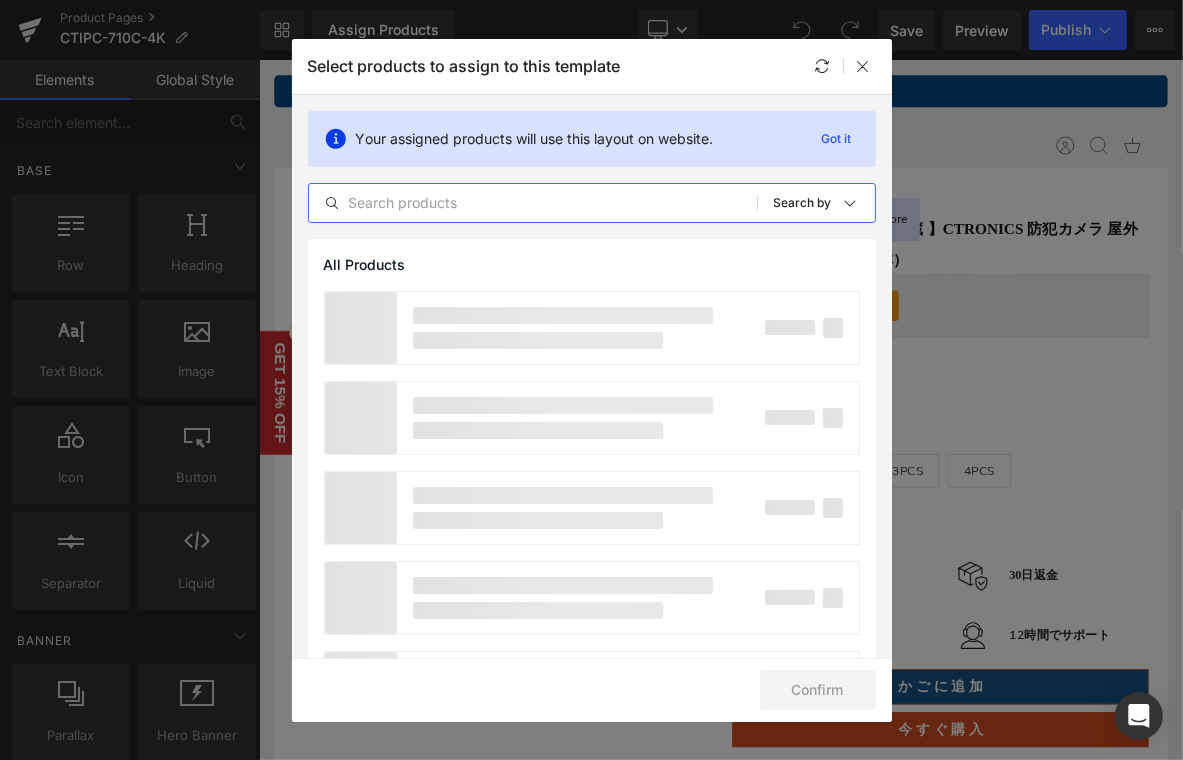 click at bounding box center [533, 203] 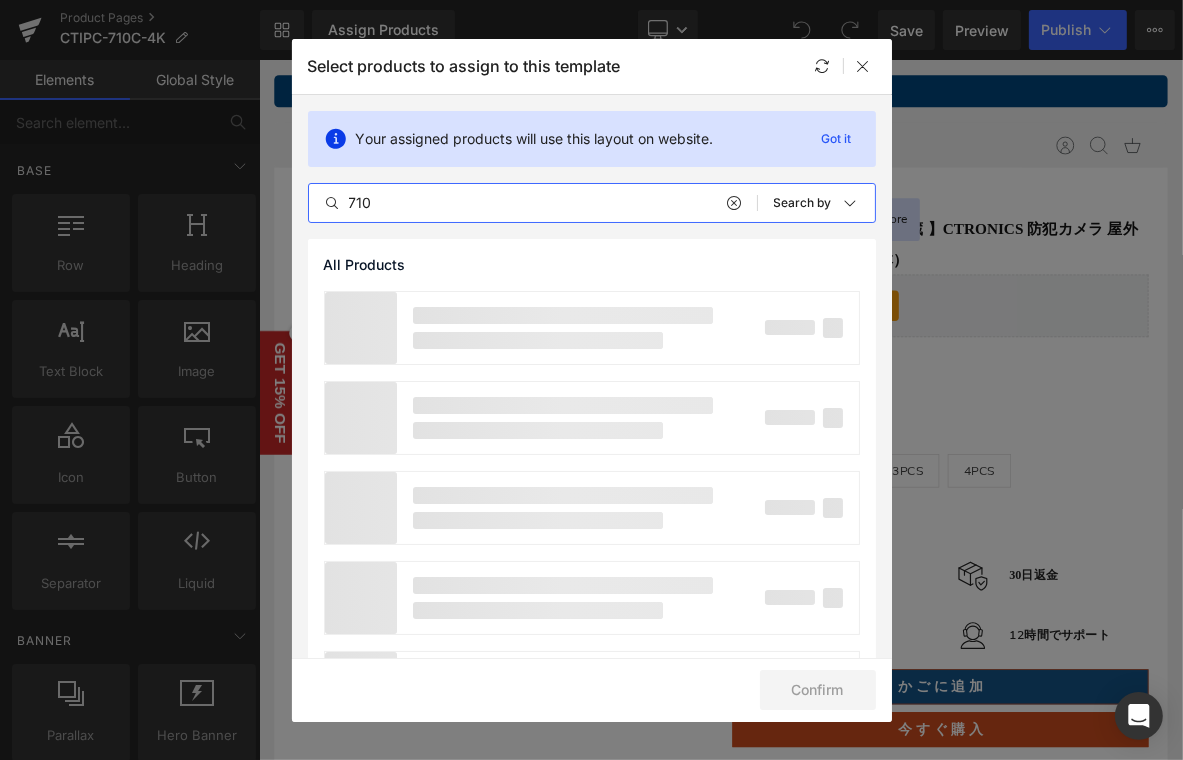 type on "710" 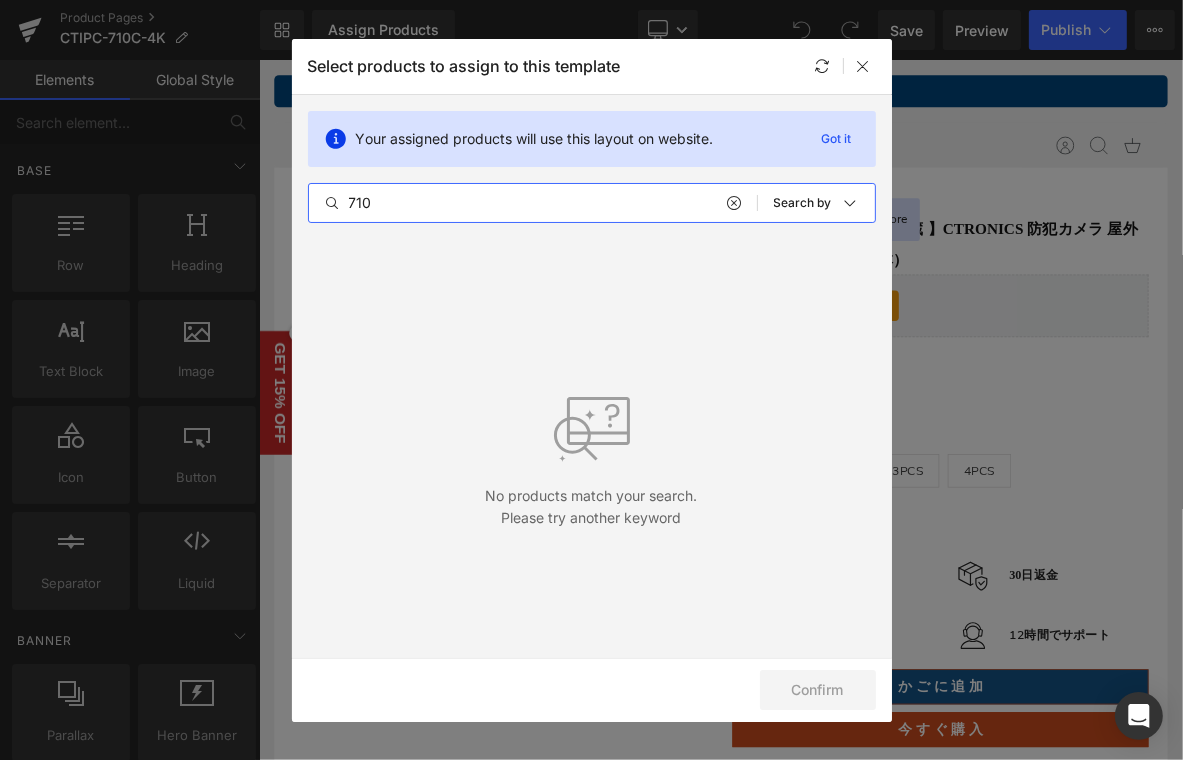 click on "710 All Products Shopify Collections Product Templates Shopify Collections Sort:  Search by" at bounding box center (592, 203) 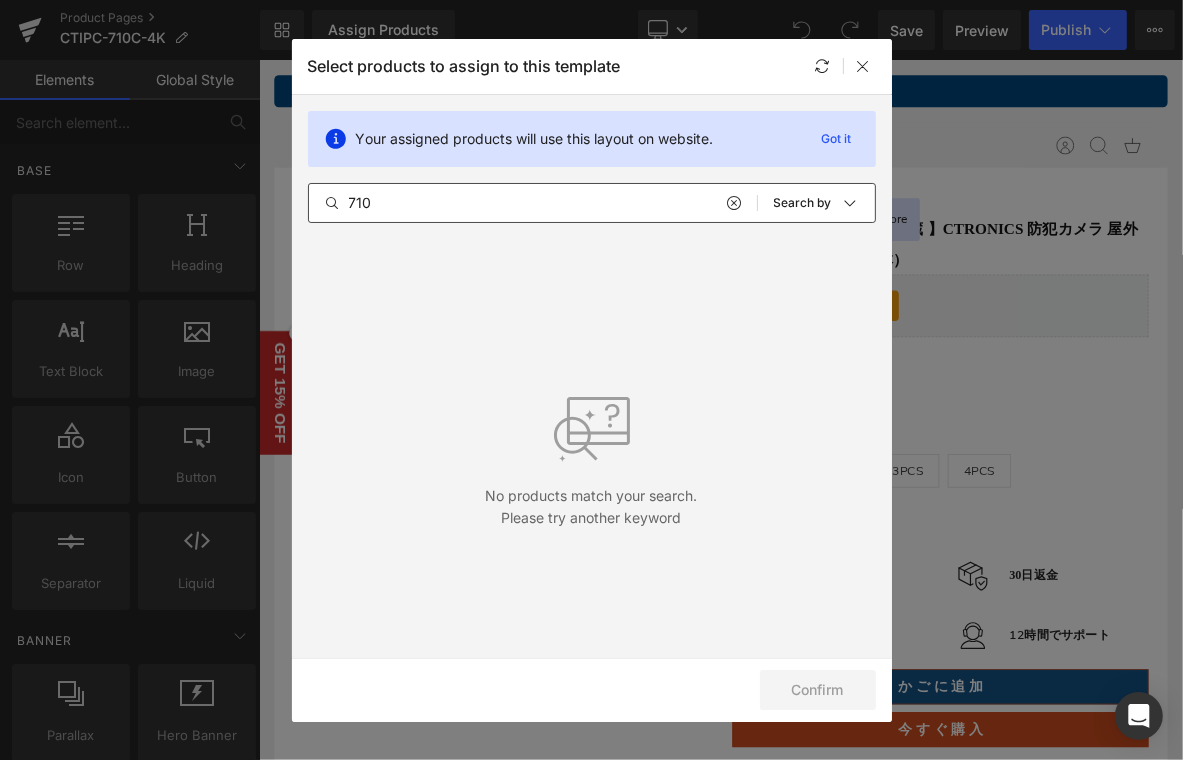 click on "710" at bounding box center [533, 203] 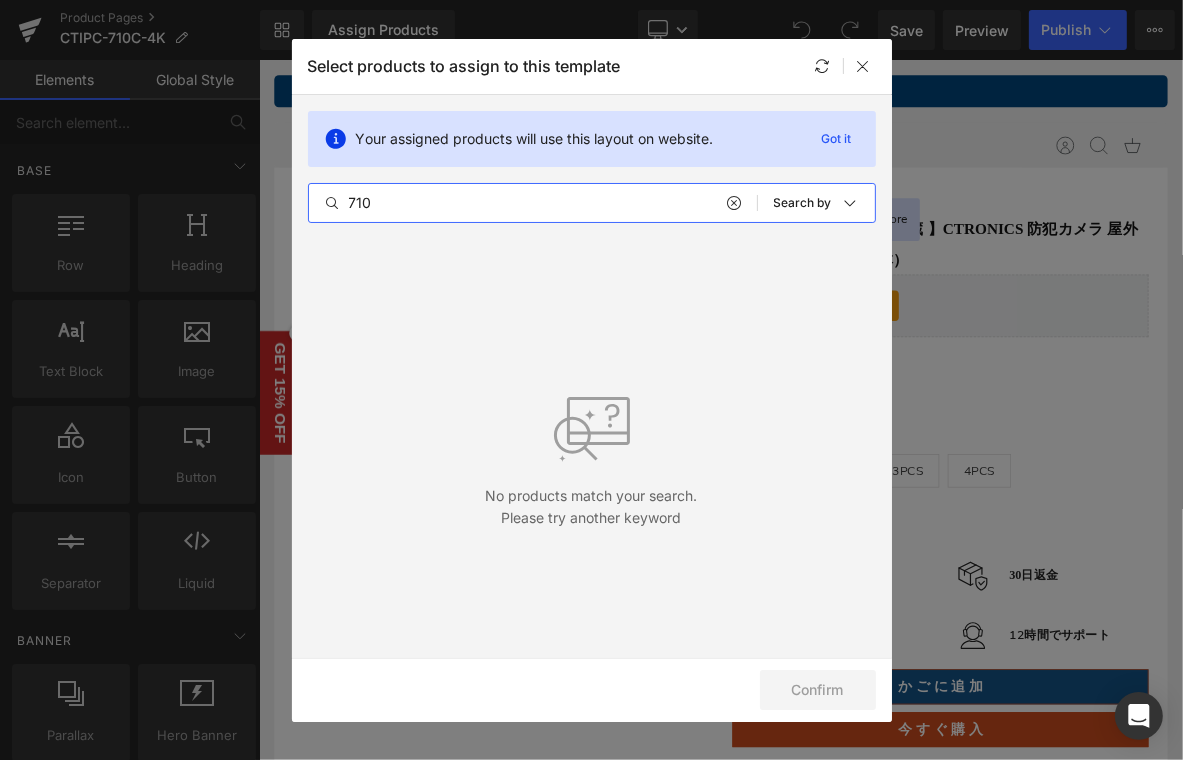 click on "710" at bounding box center (533, 203) 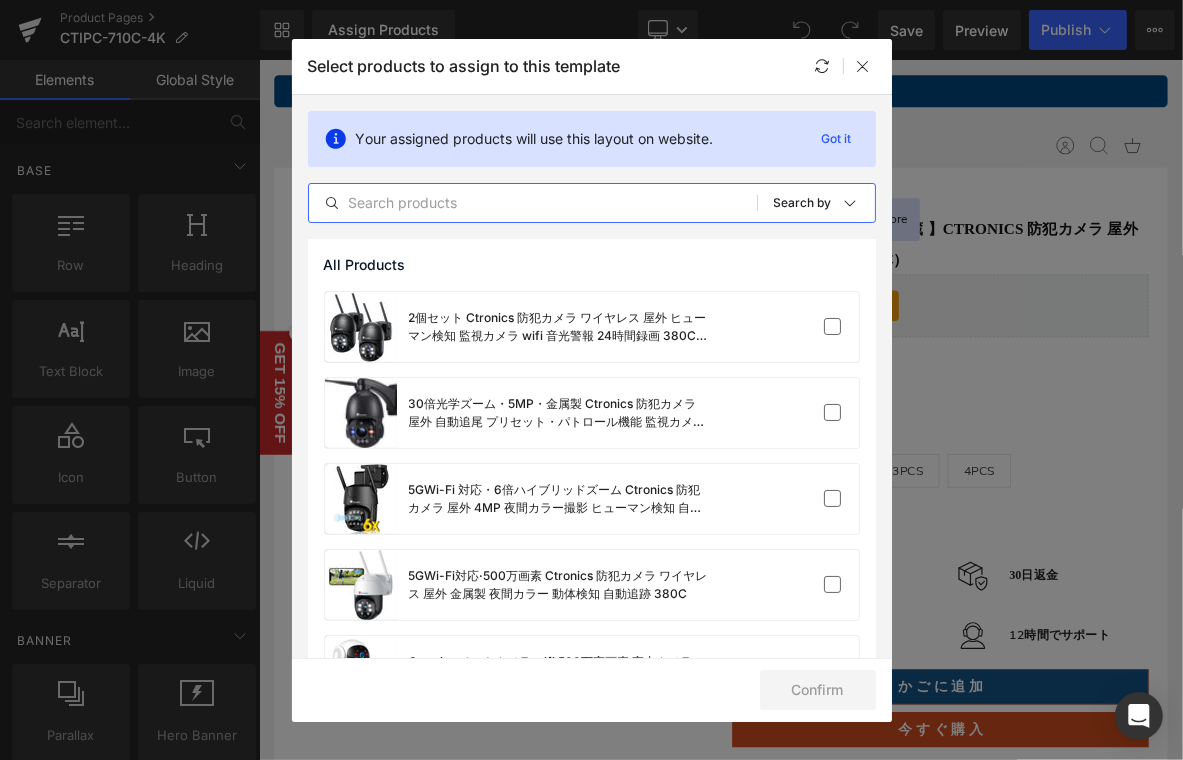 click at bounding box center [533, 203] 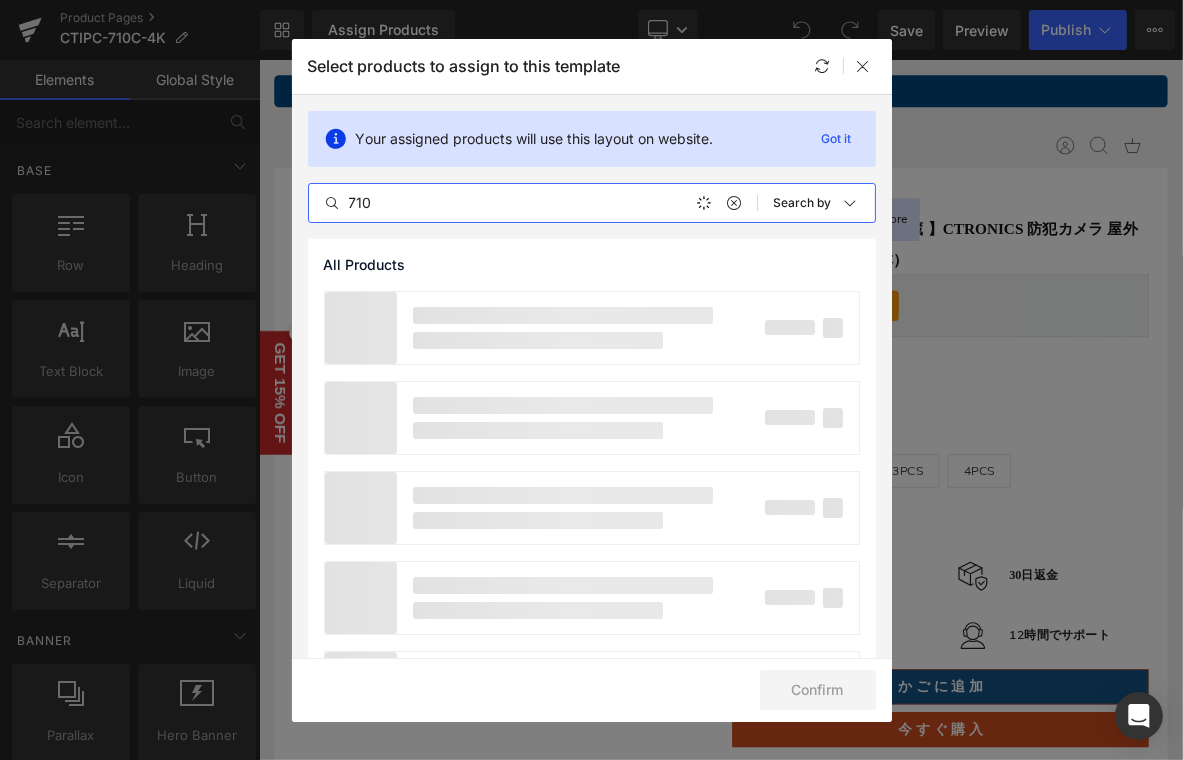 type on "710" 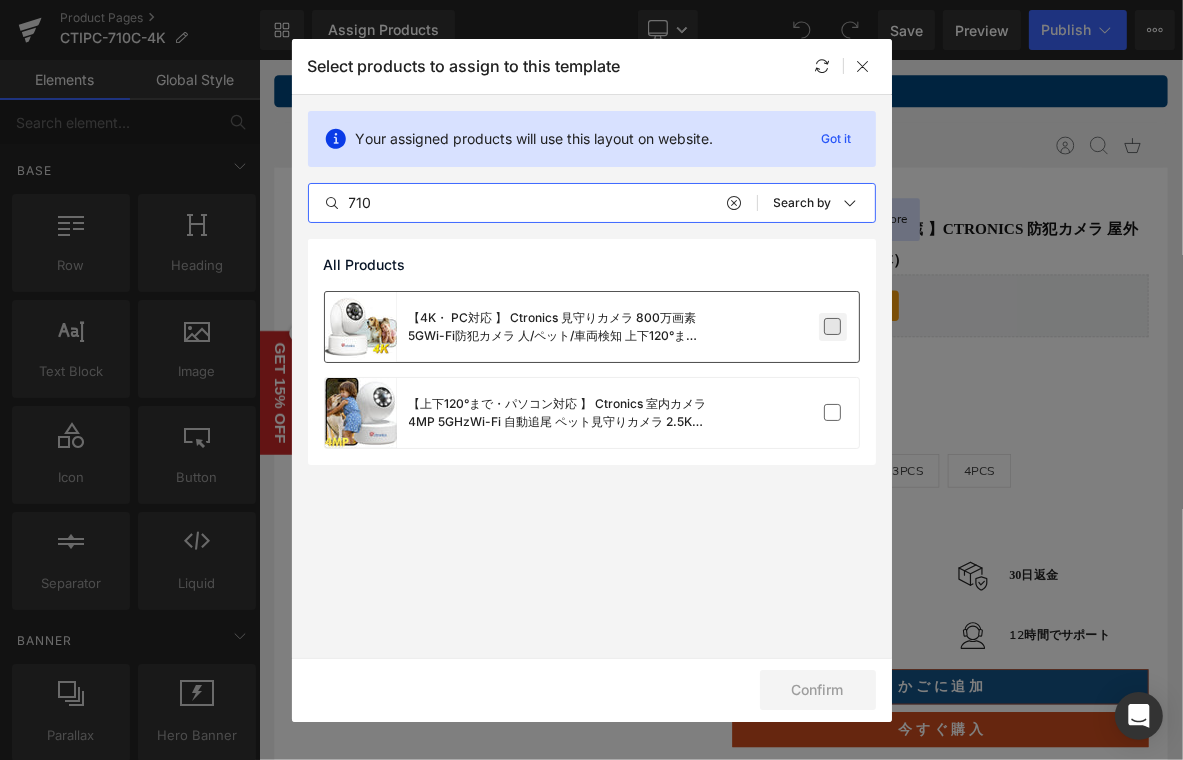 click at bounding box center (833, 327) 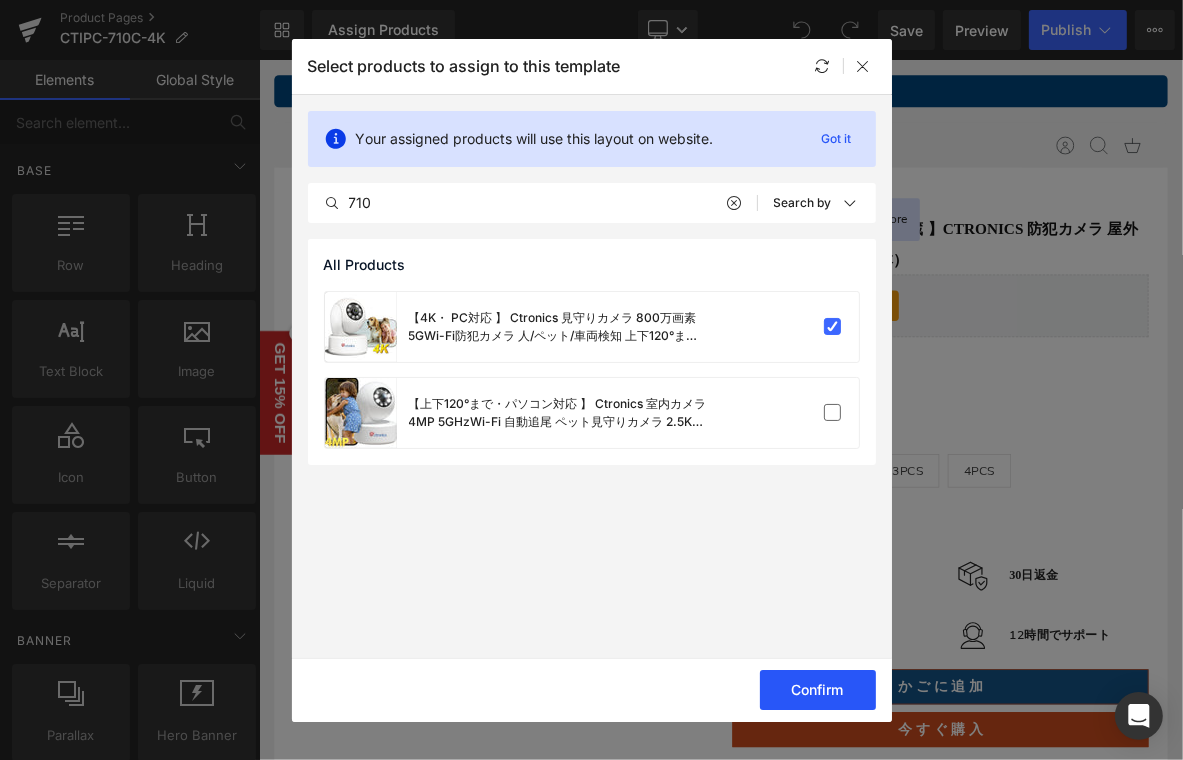 click on "Confirm" at bounding box center (818, 690) 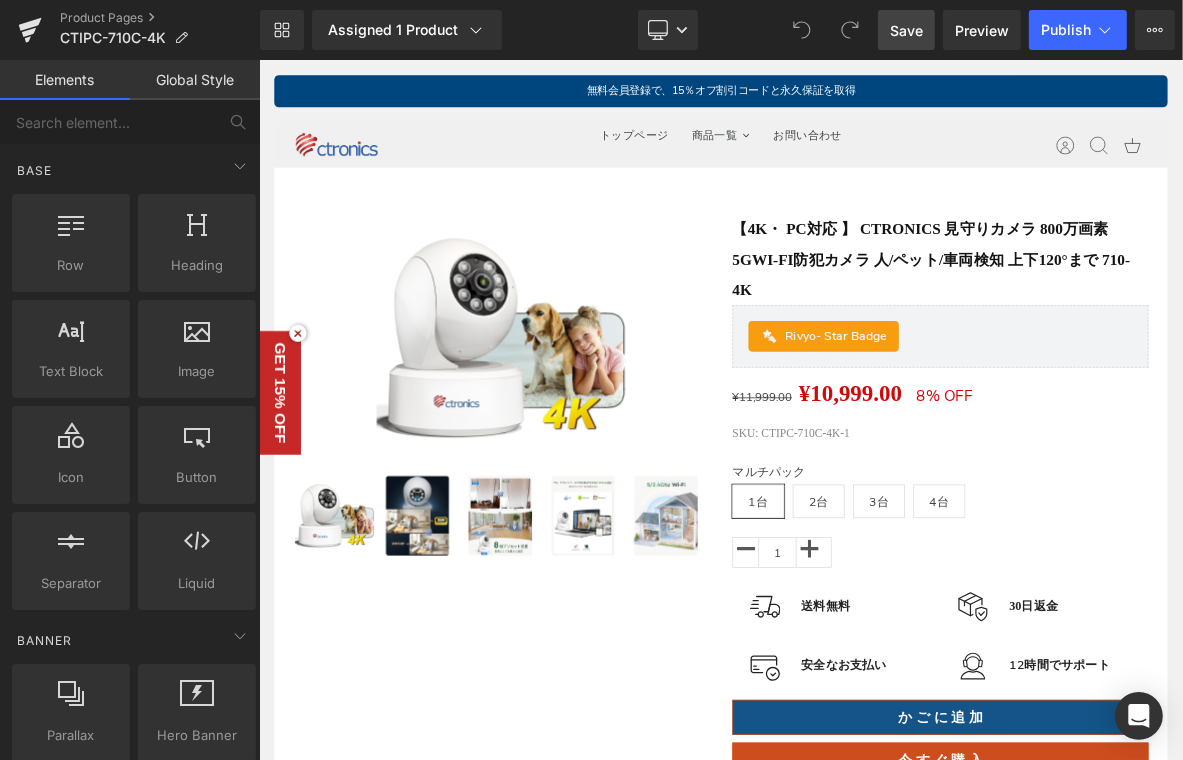 click on "Save" at bounding box center (906, 30) 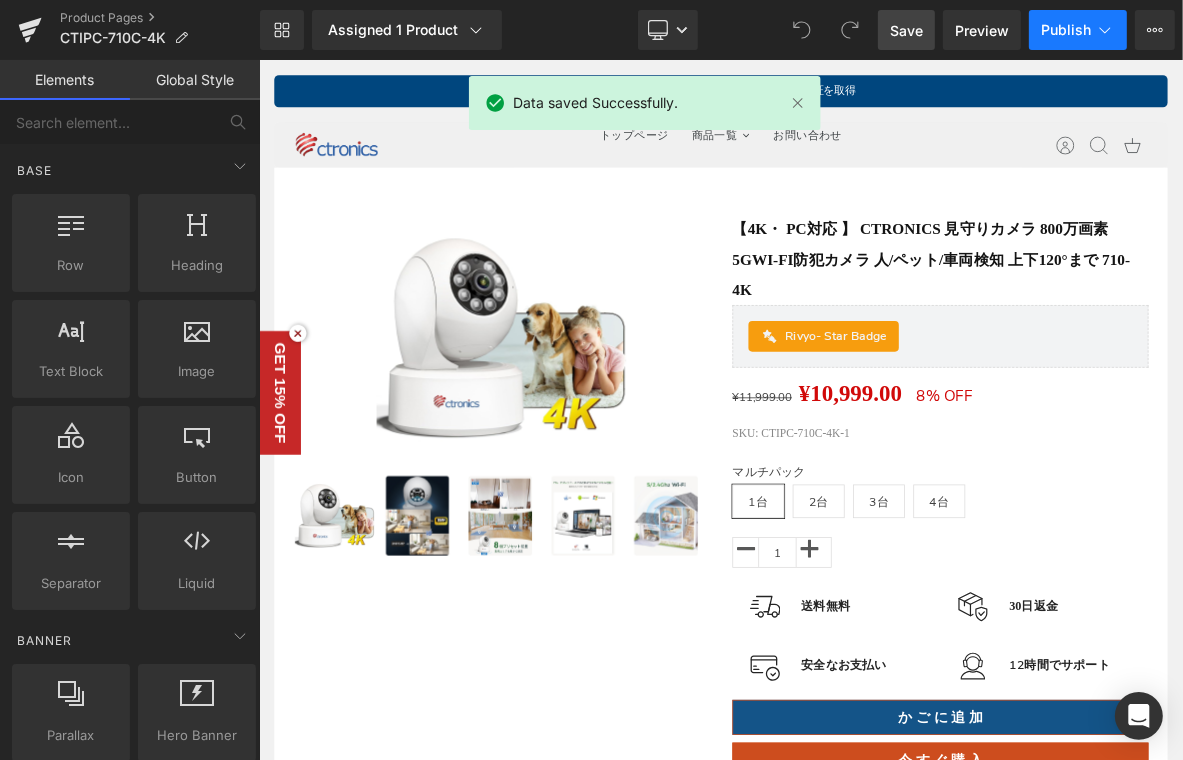 click on "Publish" at bounding box center [1066, 30] 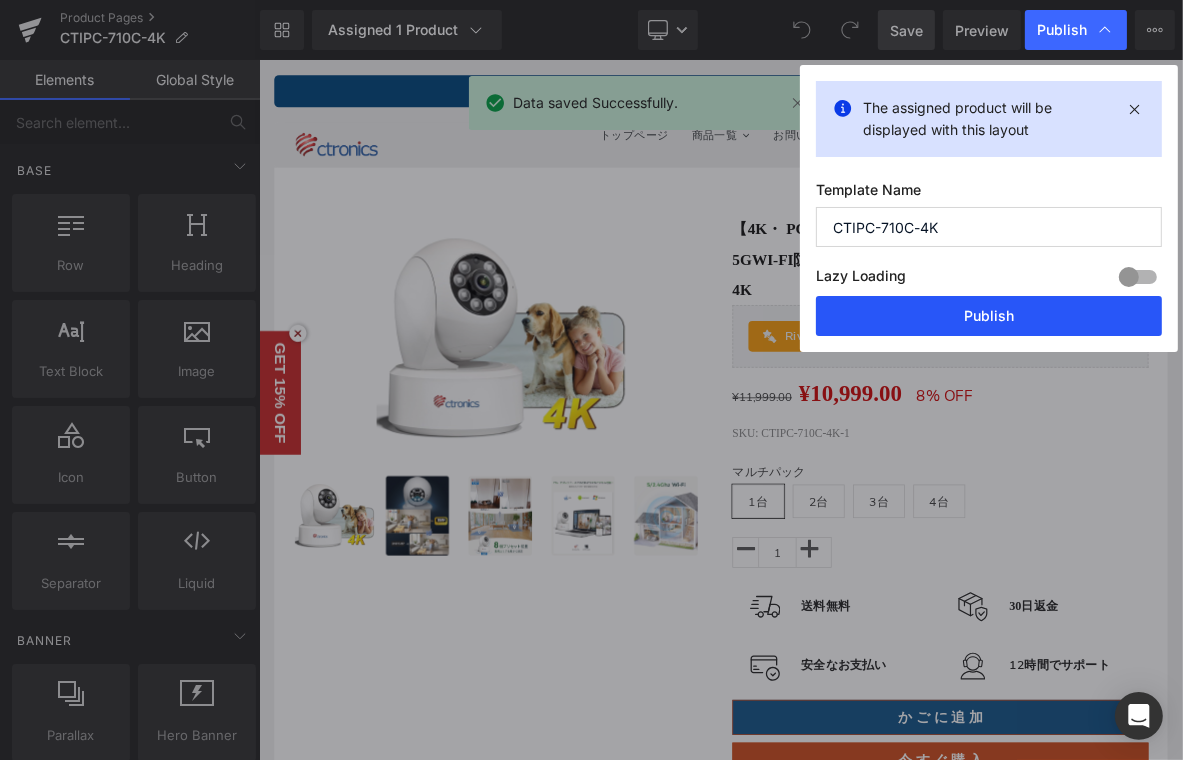 click on "Publish" at bounding box center (989, 316) 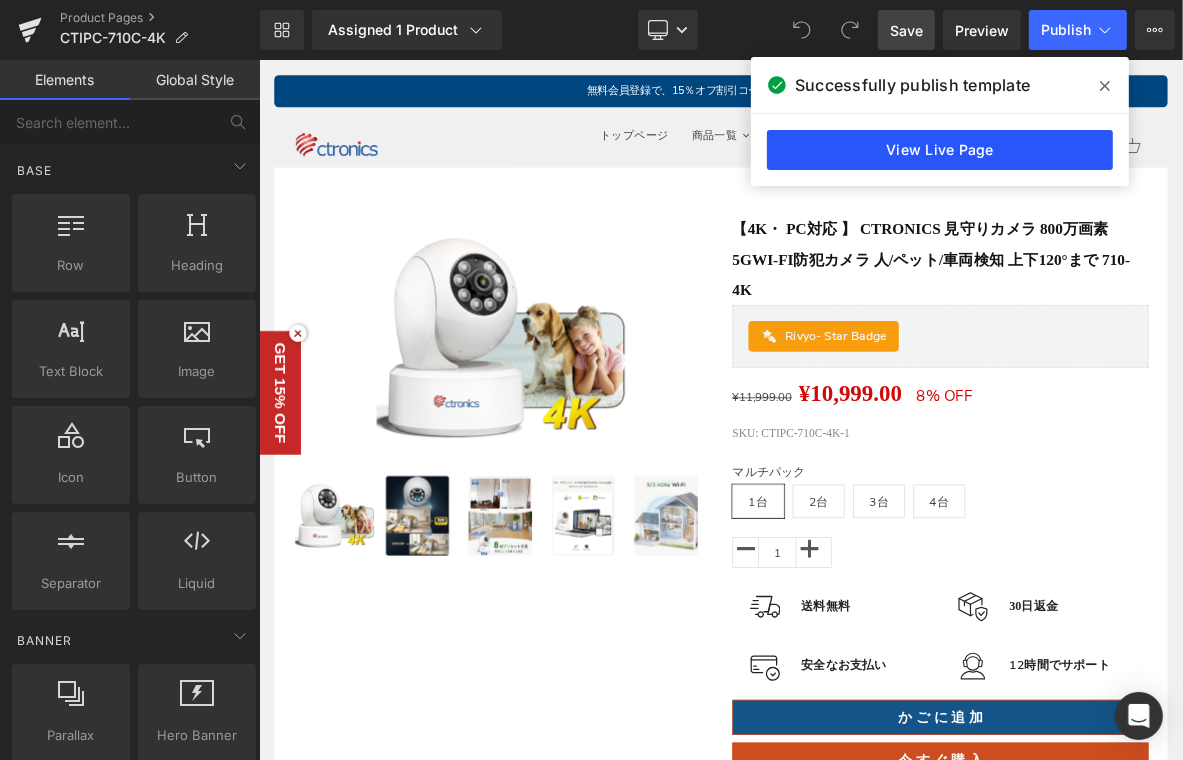 click on "View Live Page" at bounding box center (940, 150) 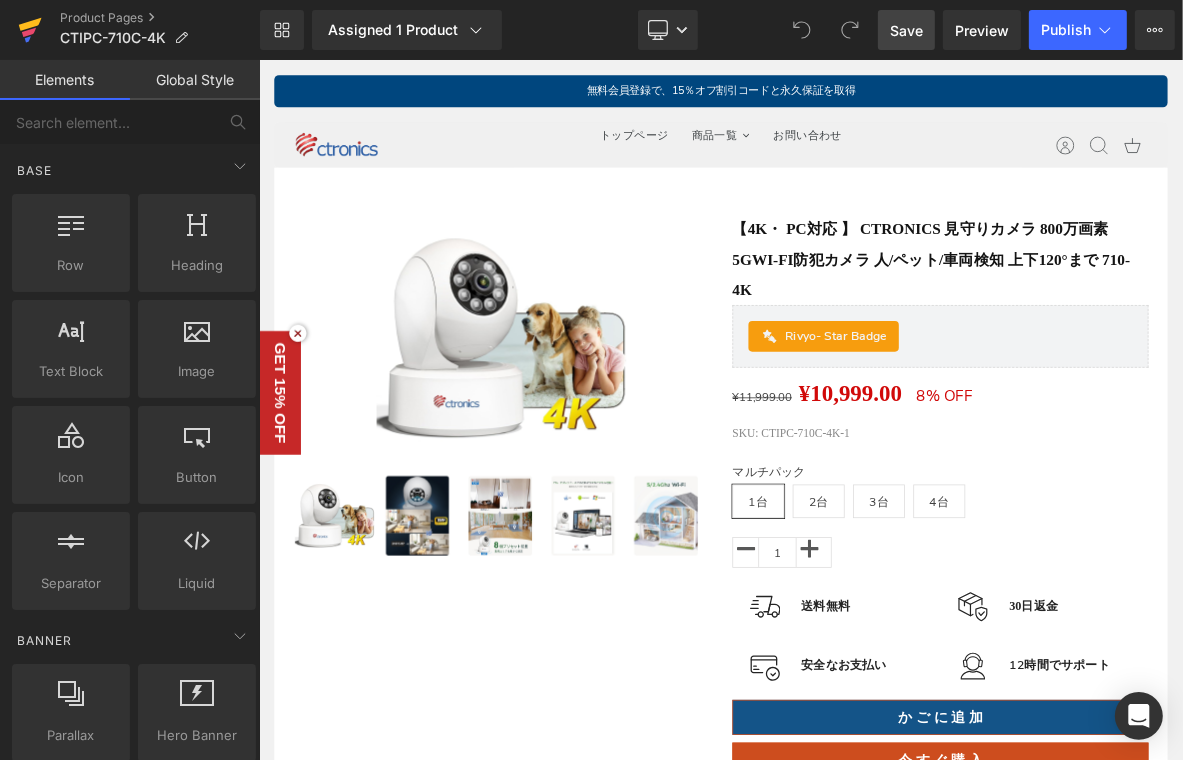 click 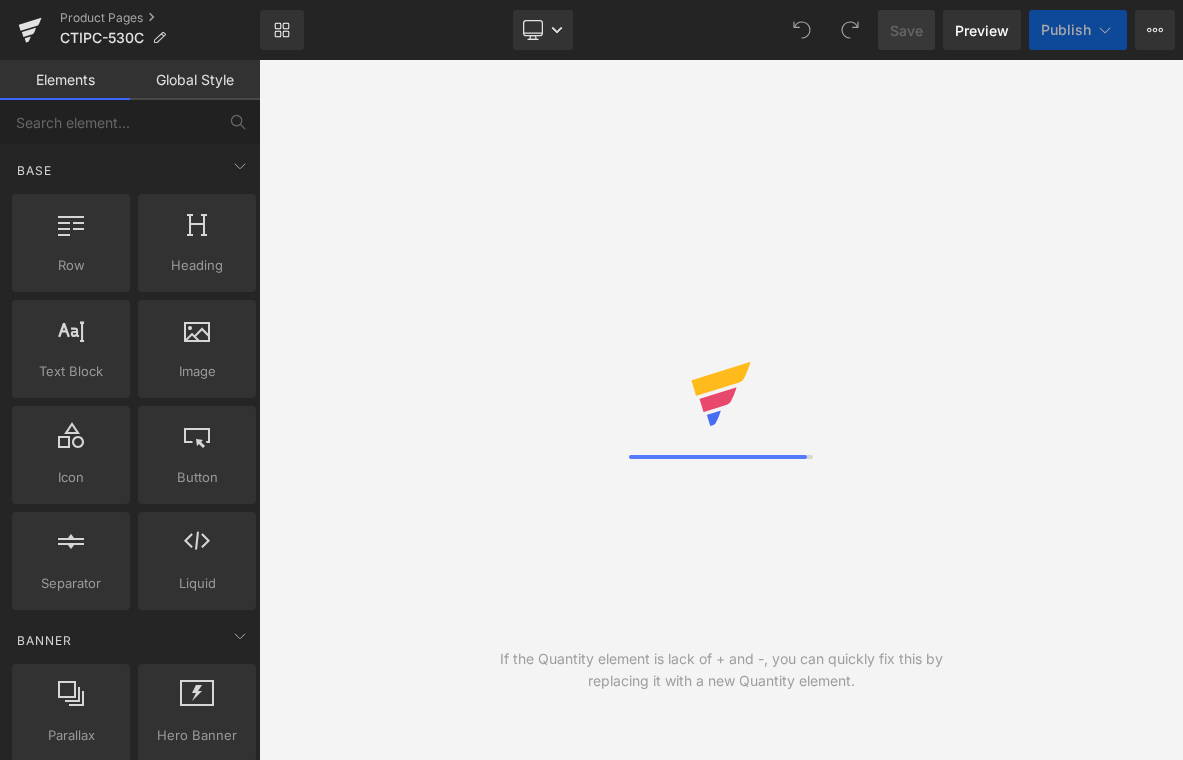 scroll, scrollTop: 0, scrollLeft: 0, axis: both 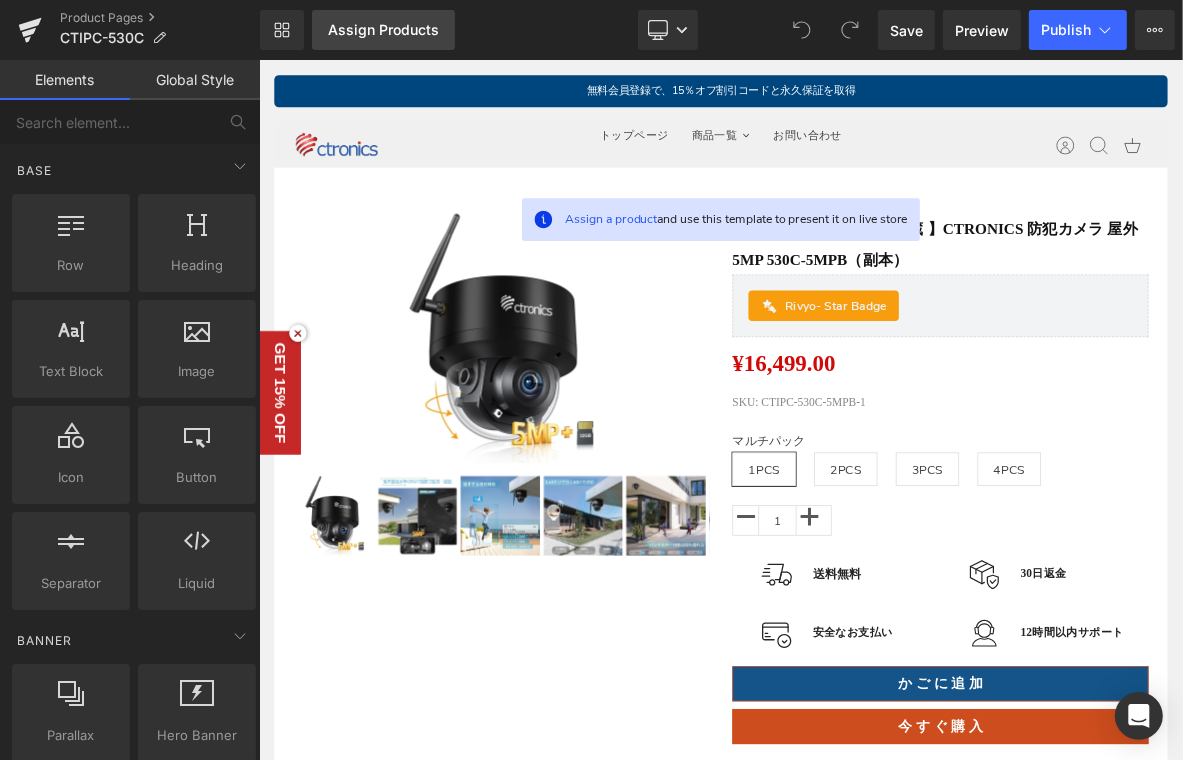 click on "Assign Products" at bounding box center (383, 30) 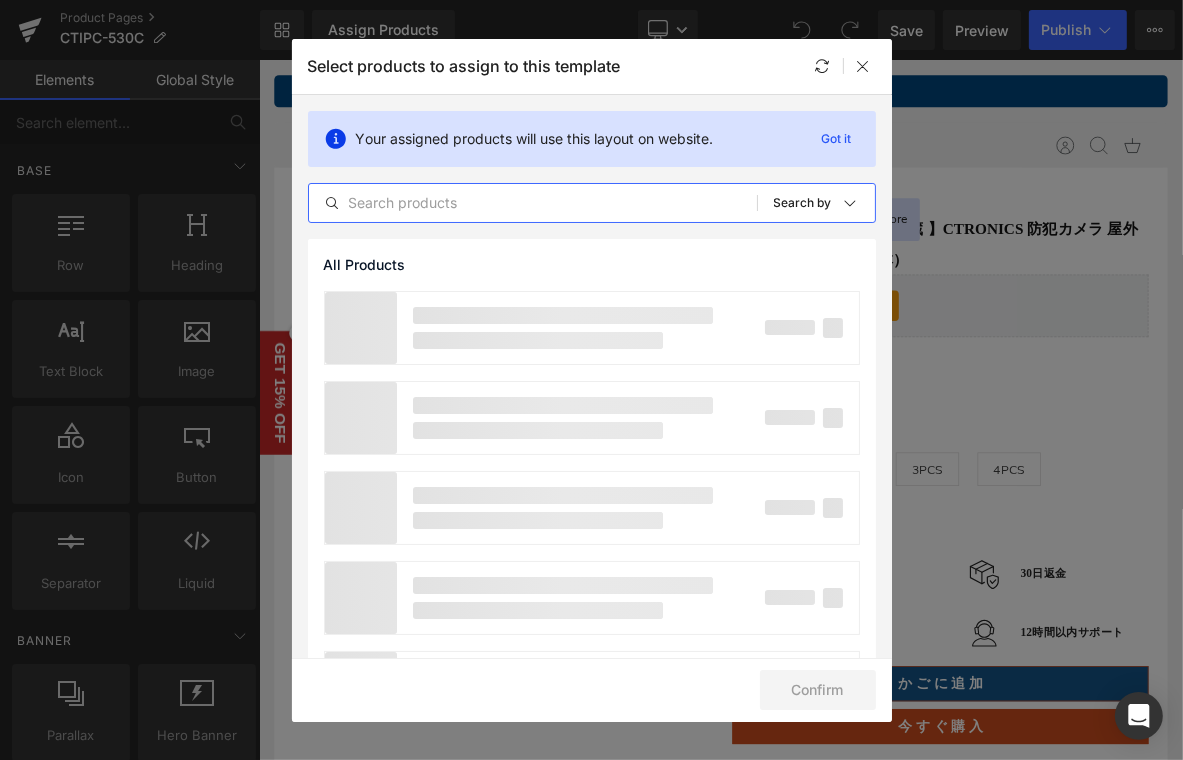 click at bounding box center [533, 203] 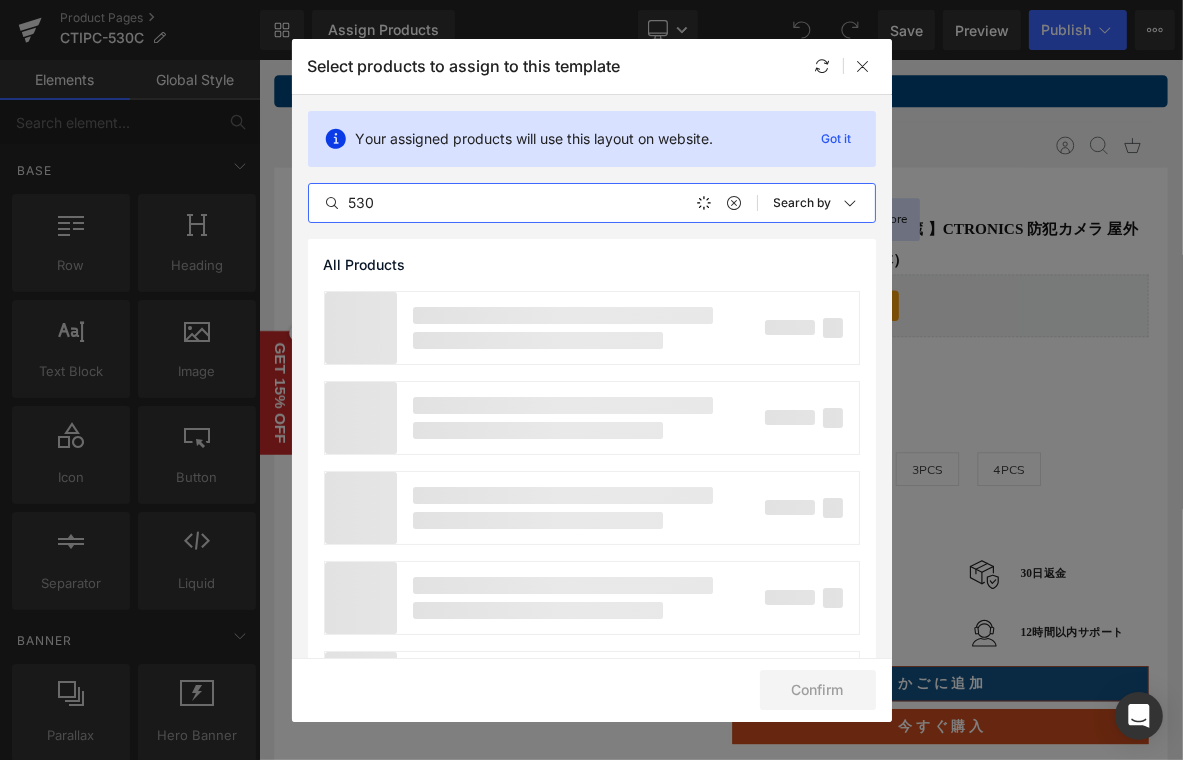 type on "530" 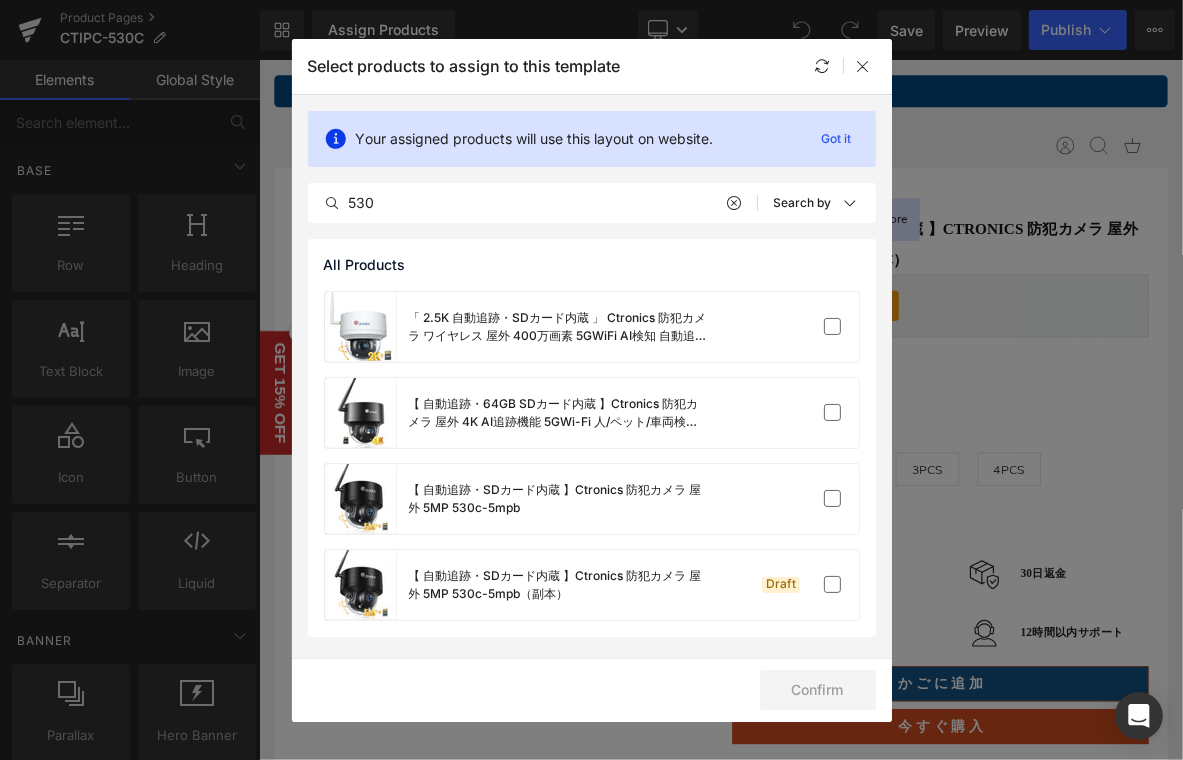 drag, startPoint x: 513, startPoint y: 232, endPoint x: 524, endPoint y: 243, distance: 15.556349 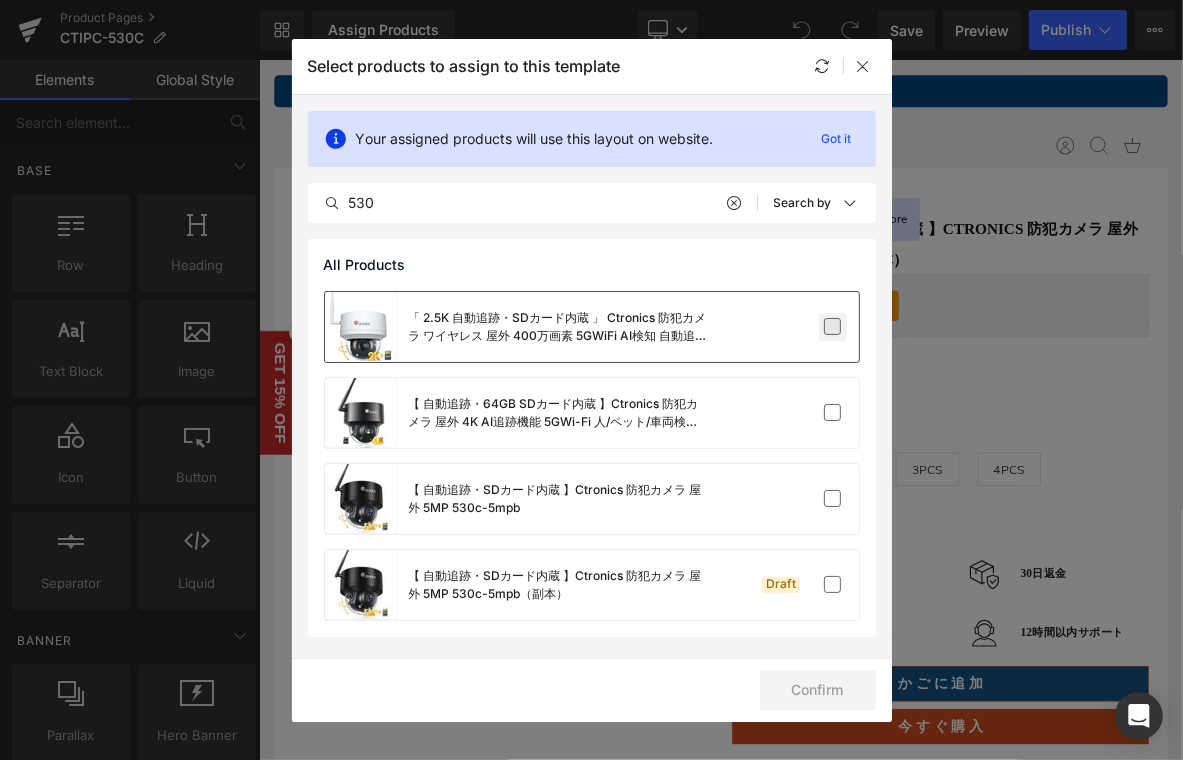click at bounding box center (833, 327) 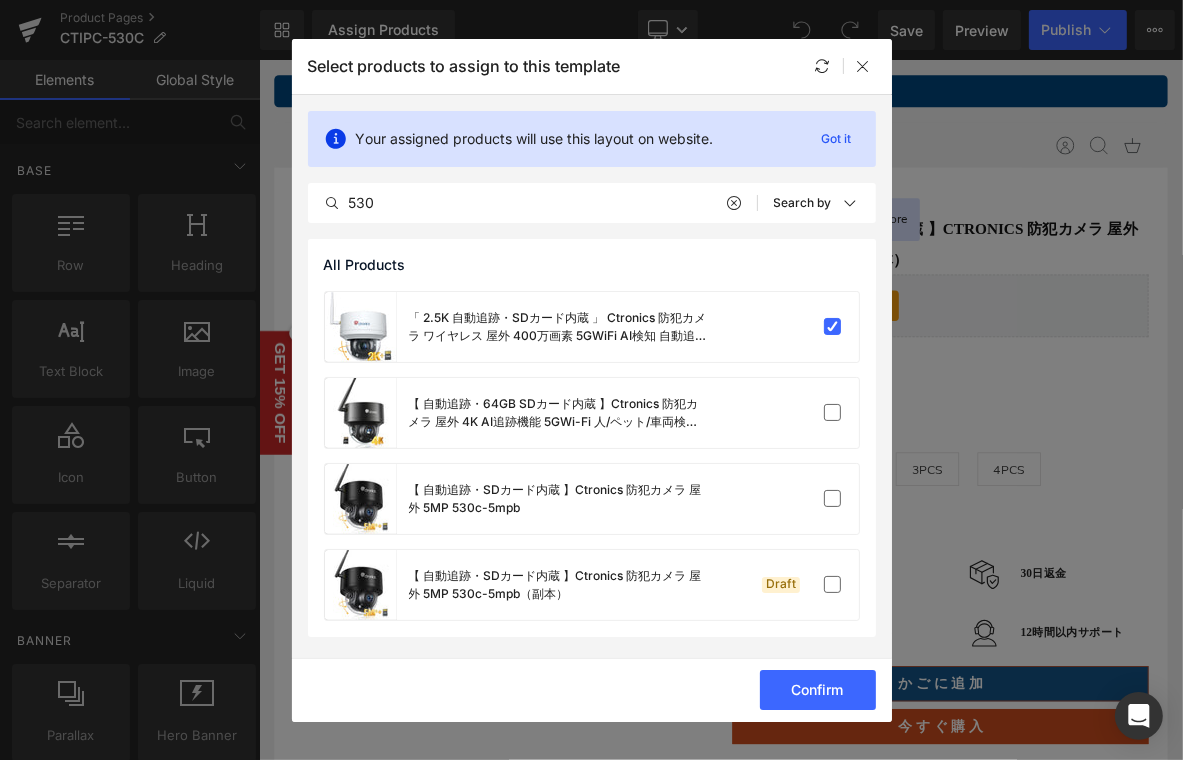 click on "All Products" at bounding box center [592, 265] 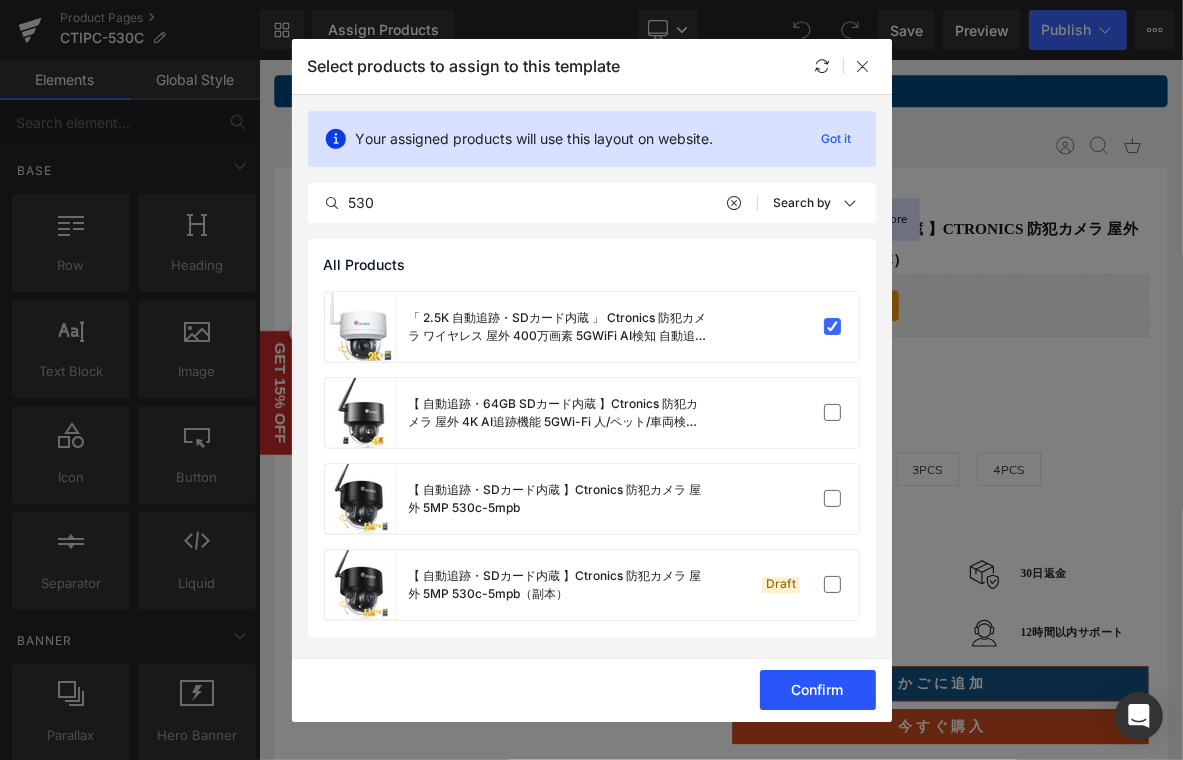 click on "Confirm" at bounding box center [818, 690] 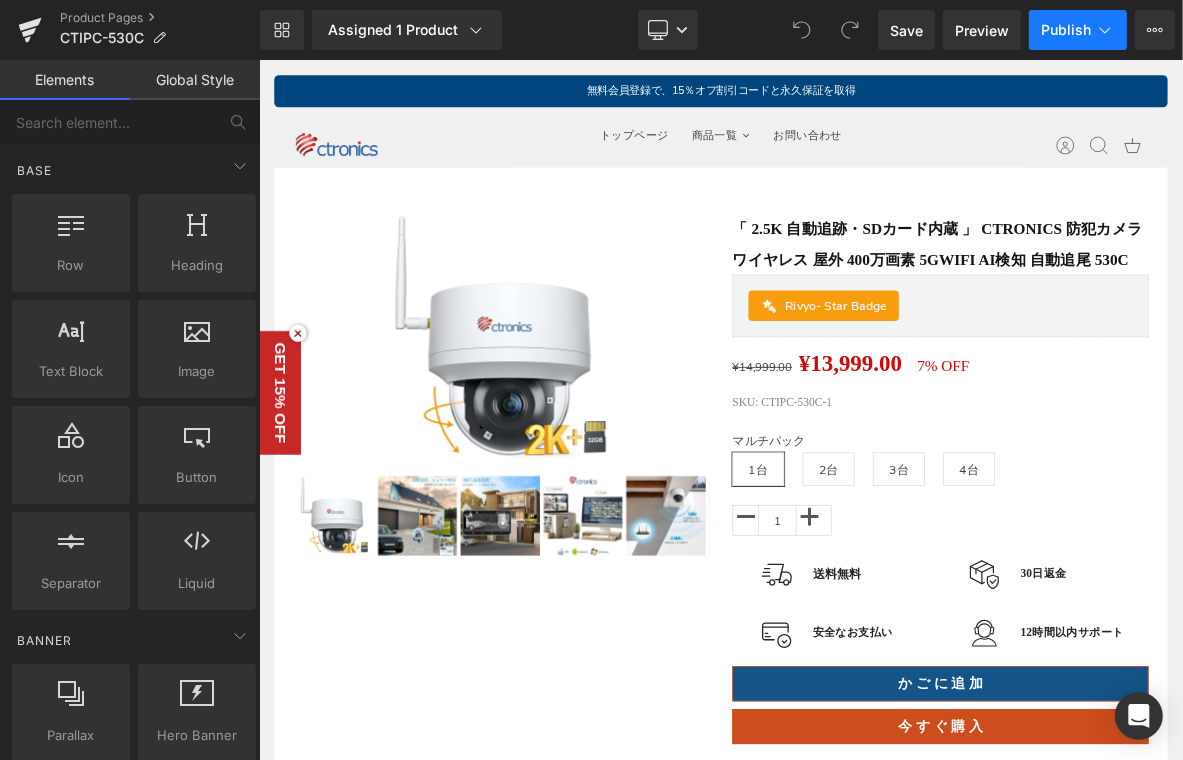 click on "Publish" at bounding box center [1066, 30] 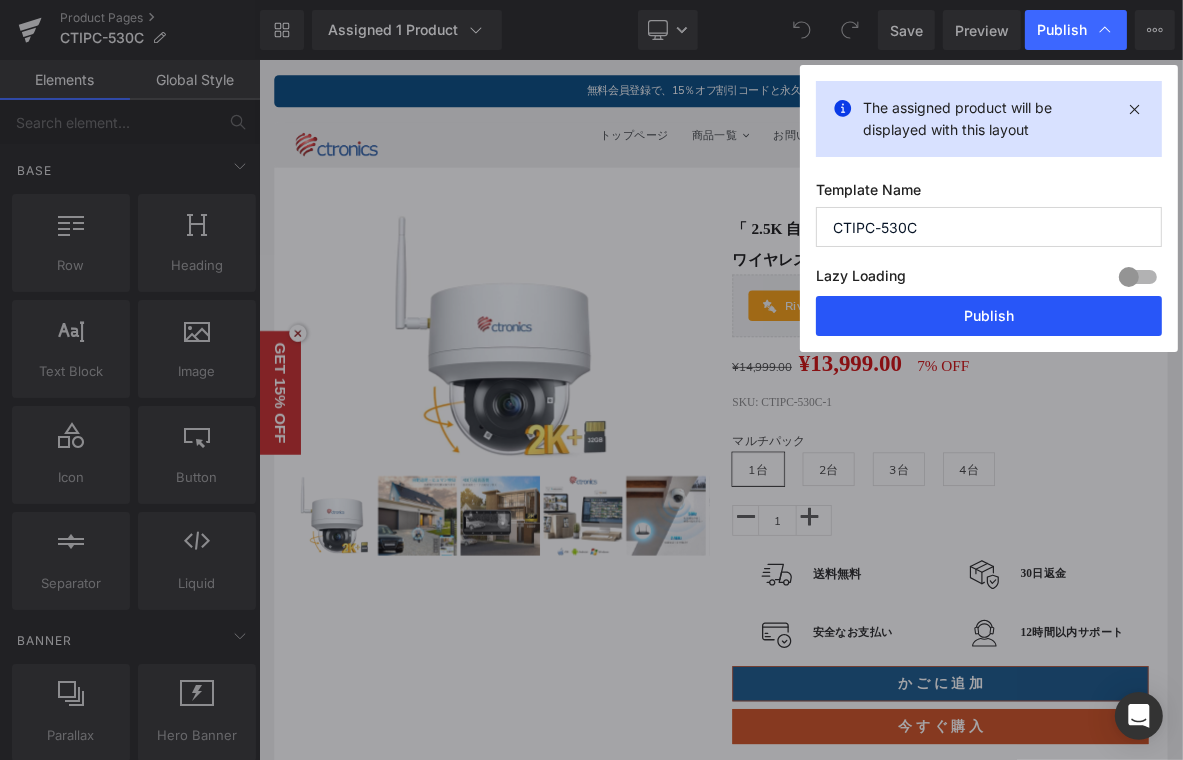 drag, startPoint x: 948, startPoint y: 309, endPoint x: 1207, endPoint y: 493, distance: 317.70584 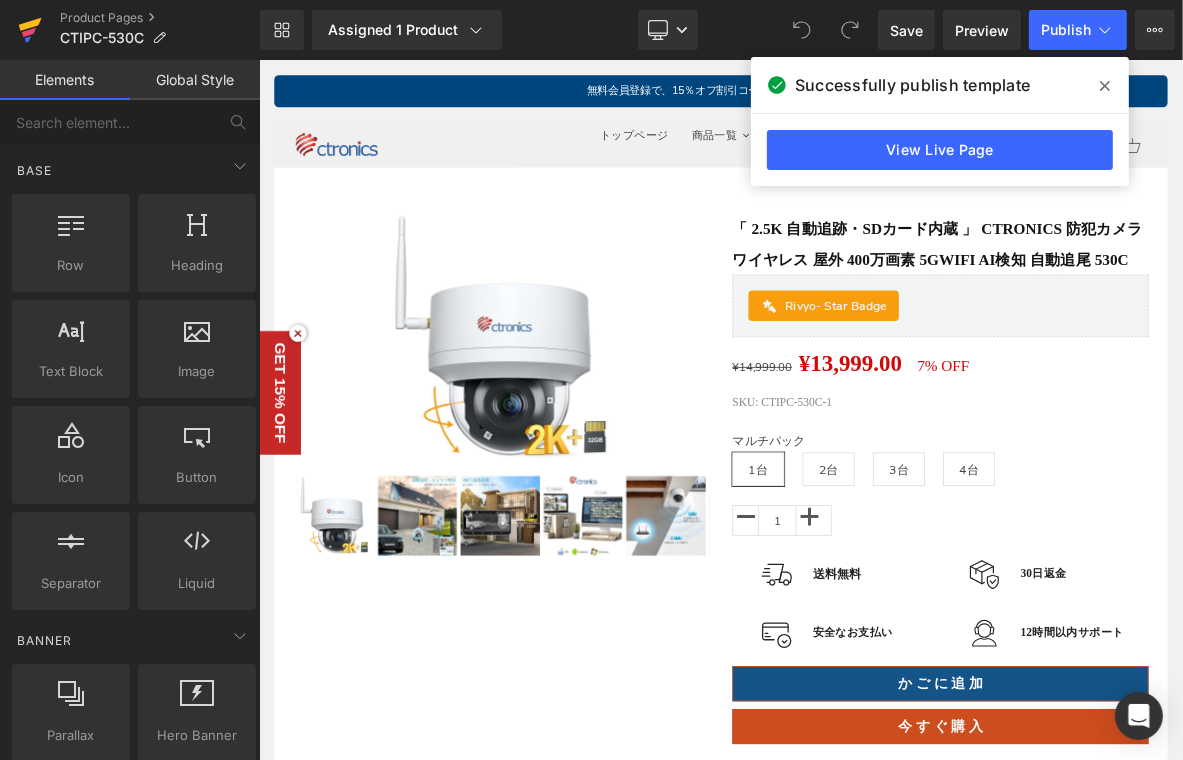 click at bounding box center [30, 30] 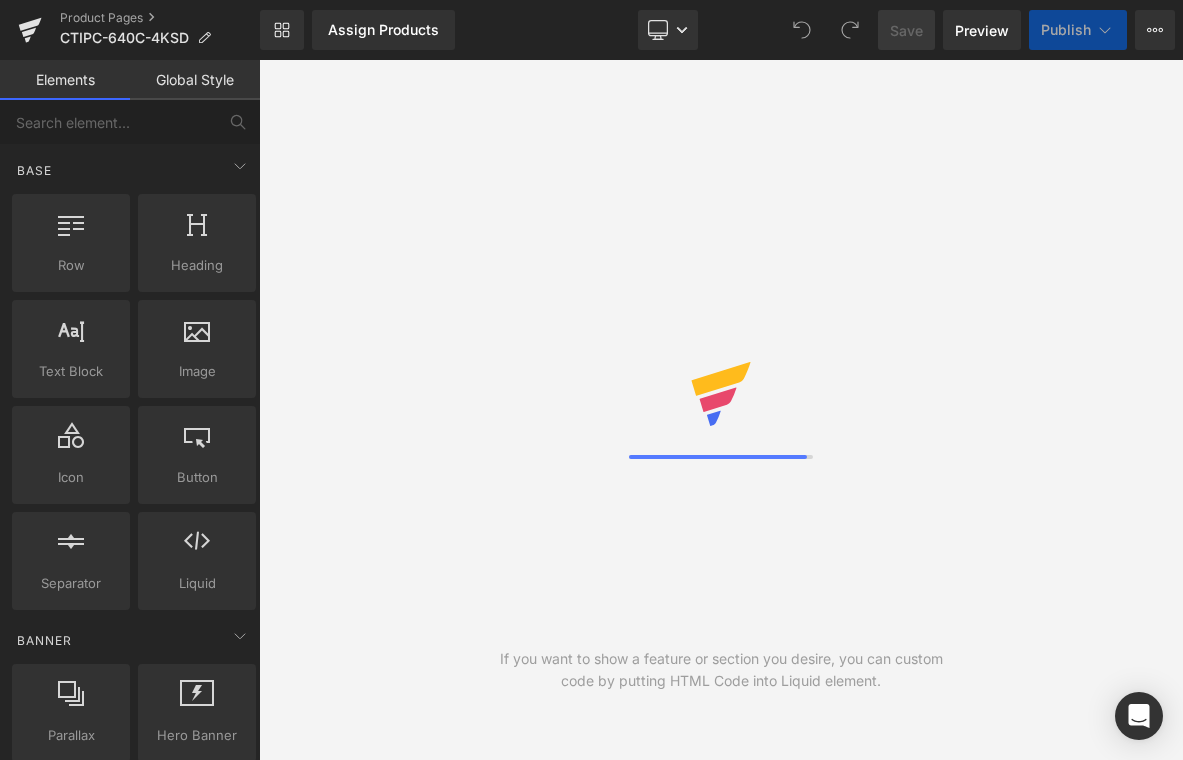 scroll, scrollTop: 0, scrollLeft: 0, axis: both 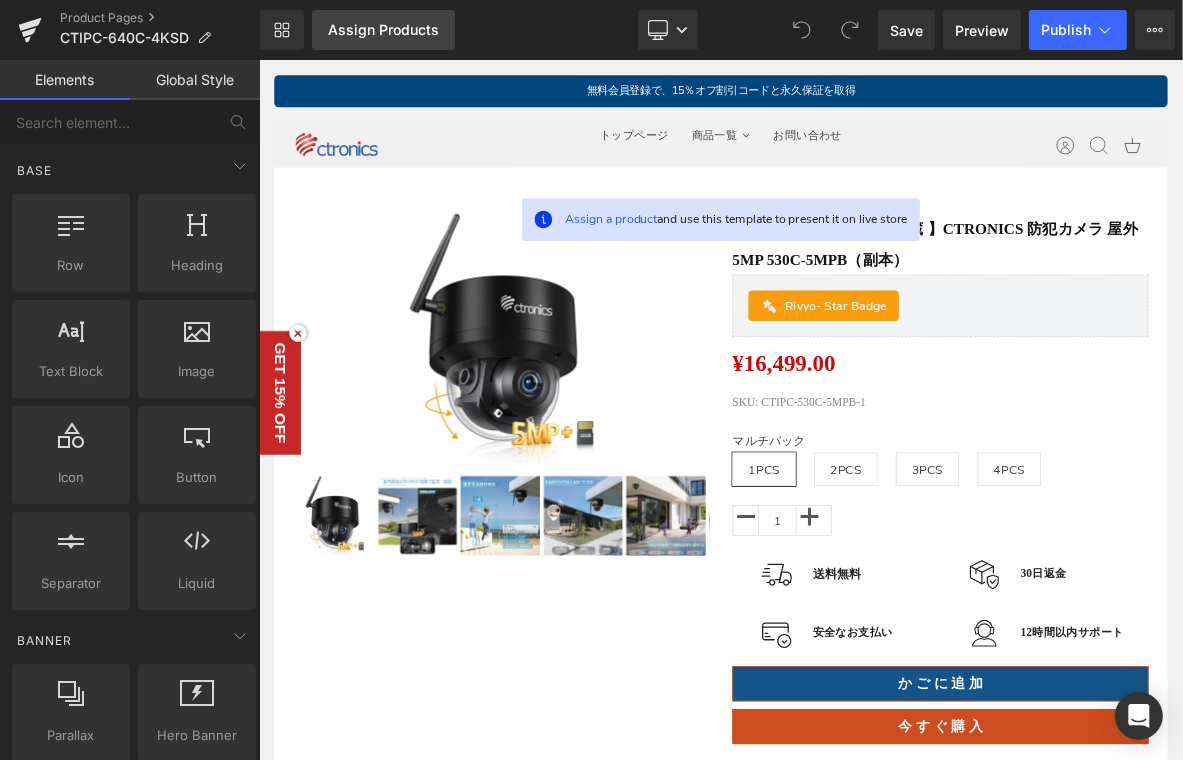 click on "Assign Products" at bounding box center [383, 30] 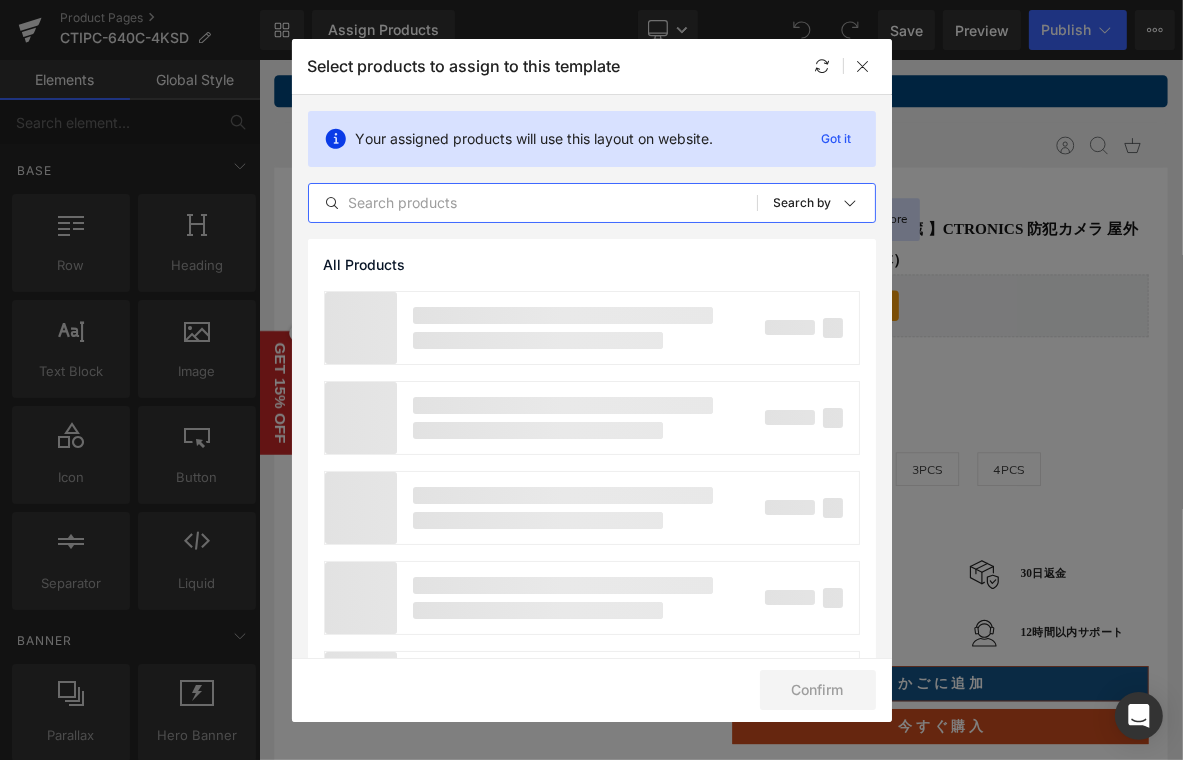 click at bounding box center (533, 203) 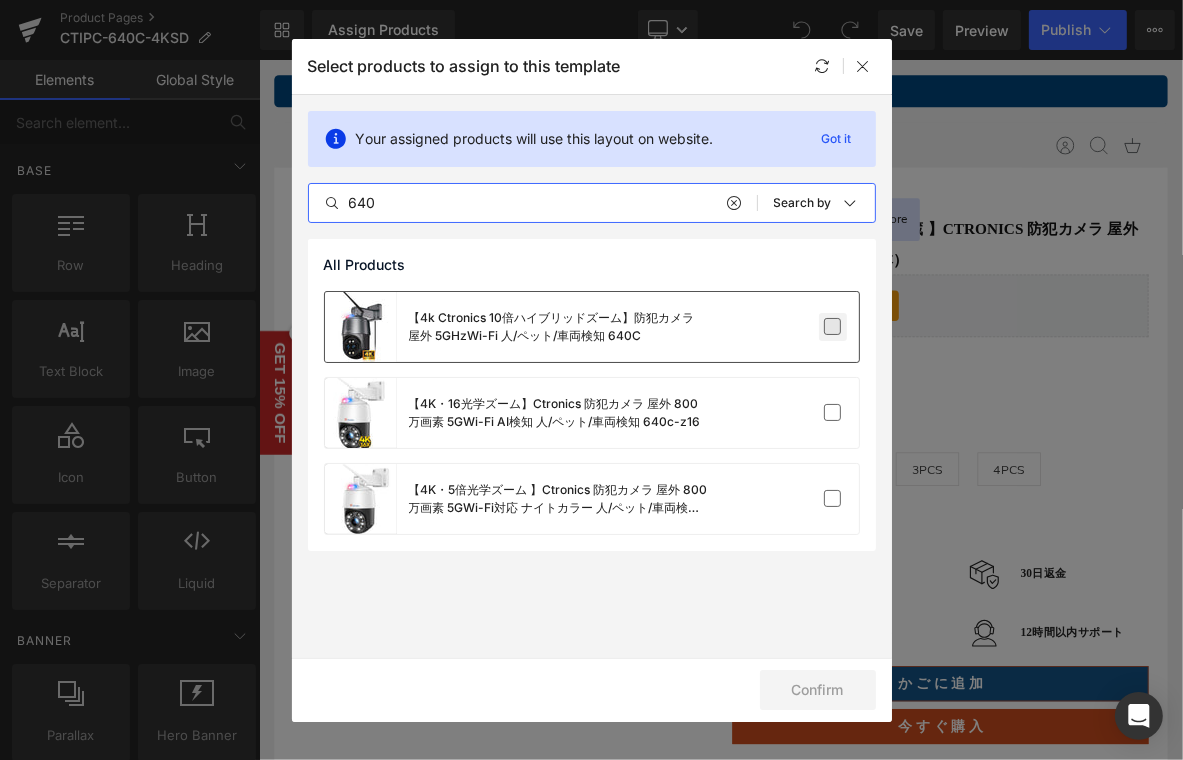 type on "640" 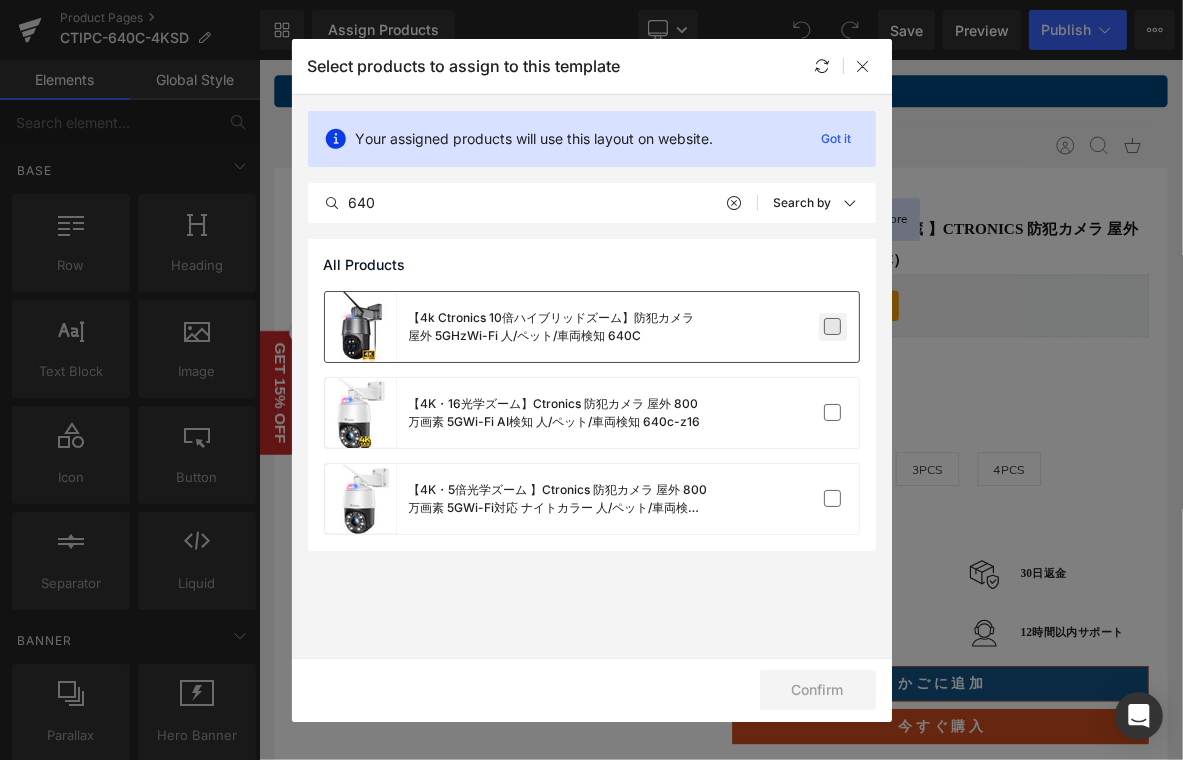 click at bounding box center (833, 327) 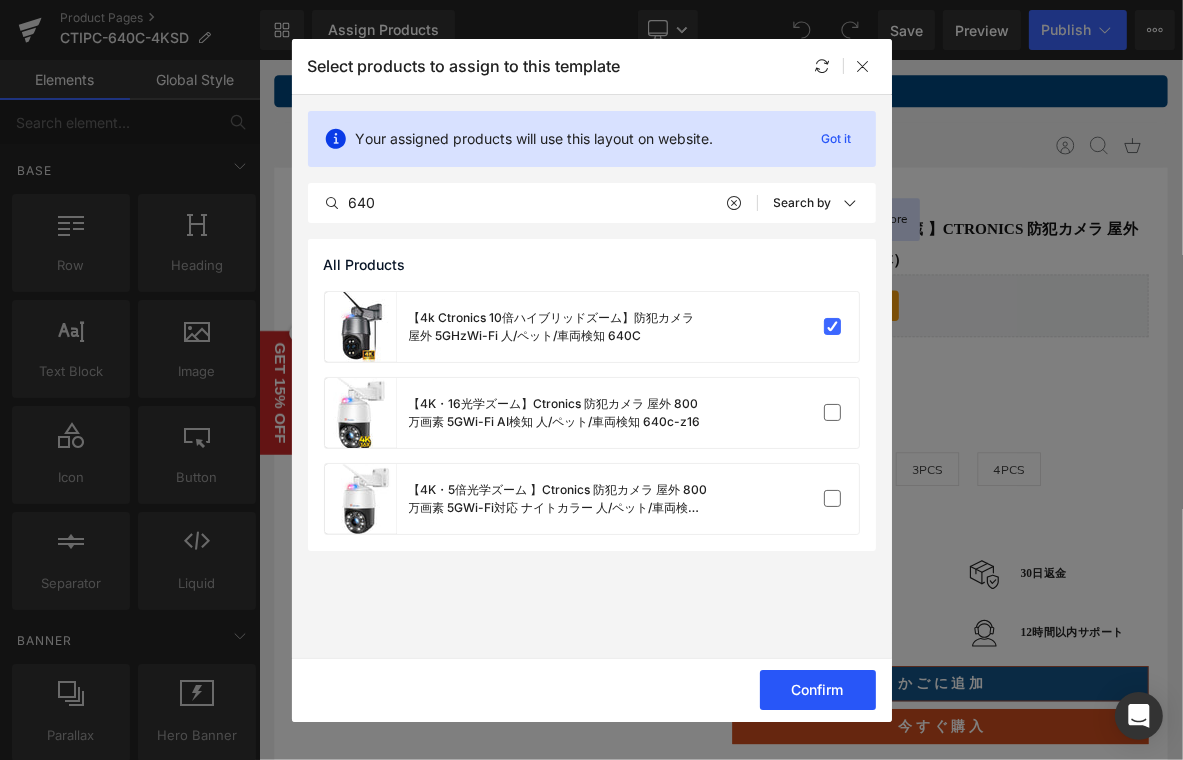 click on "Confirm" at bounding box center [818, 690] 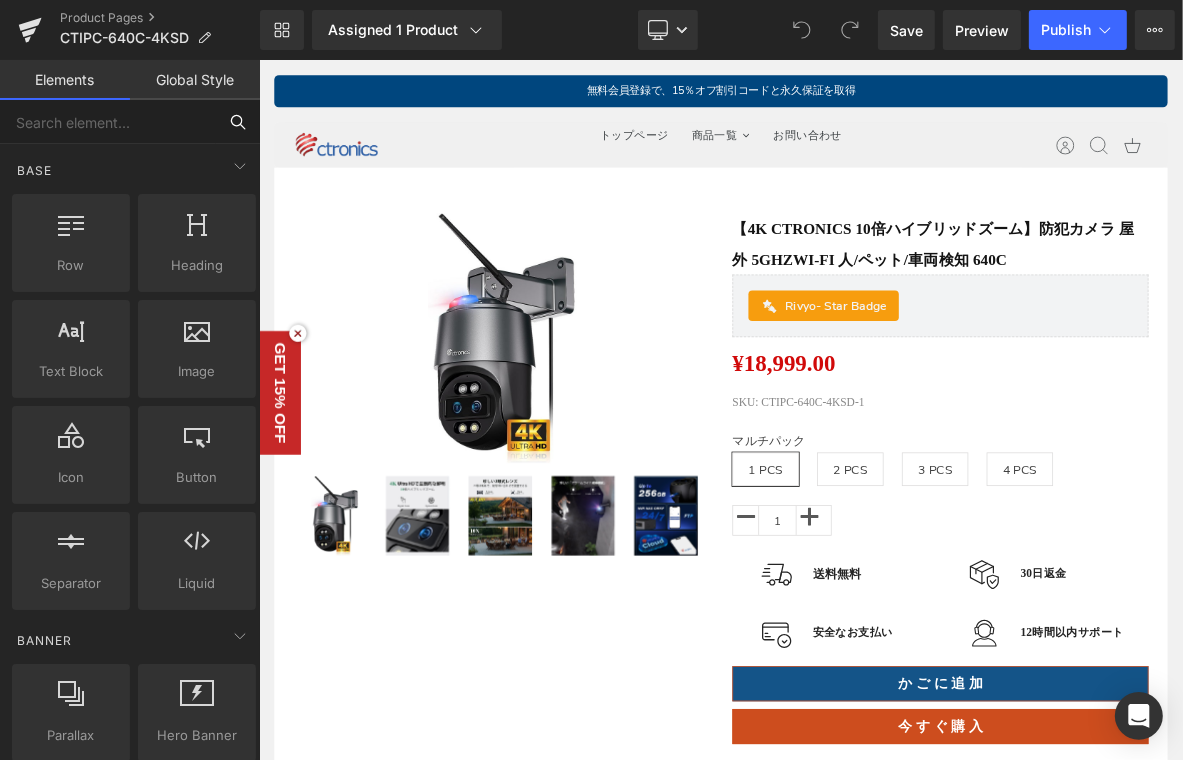 click at bounding box center (108, 122) 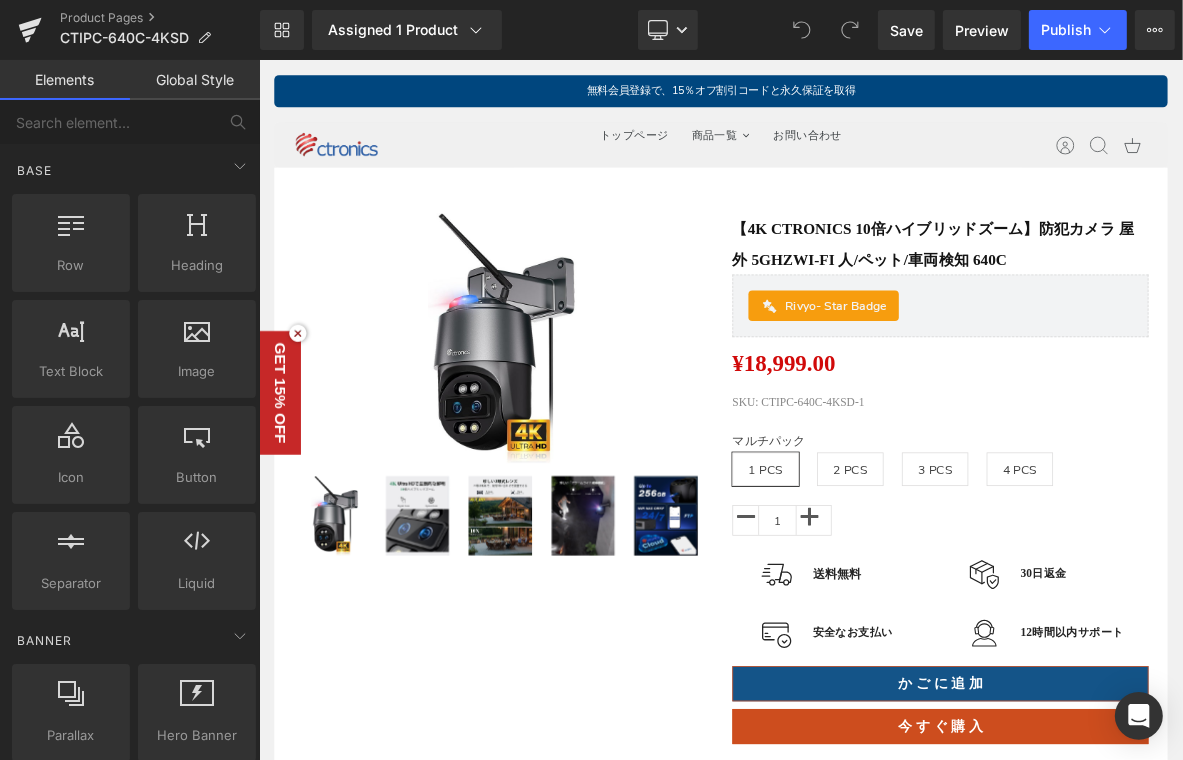 click on "Sale Off
(P) Image" at bounding box center (575, 502) 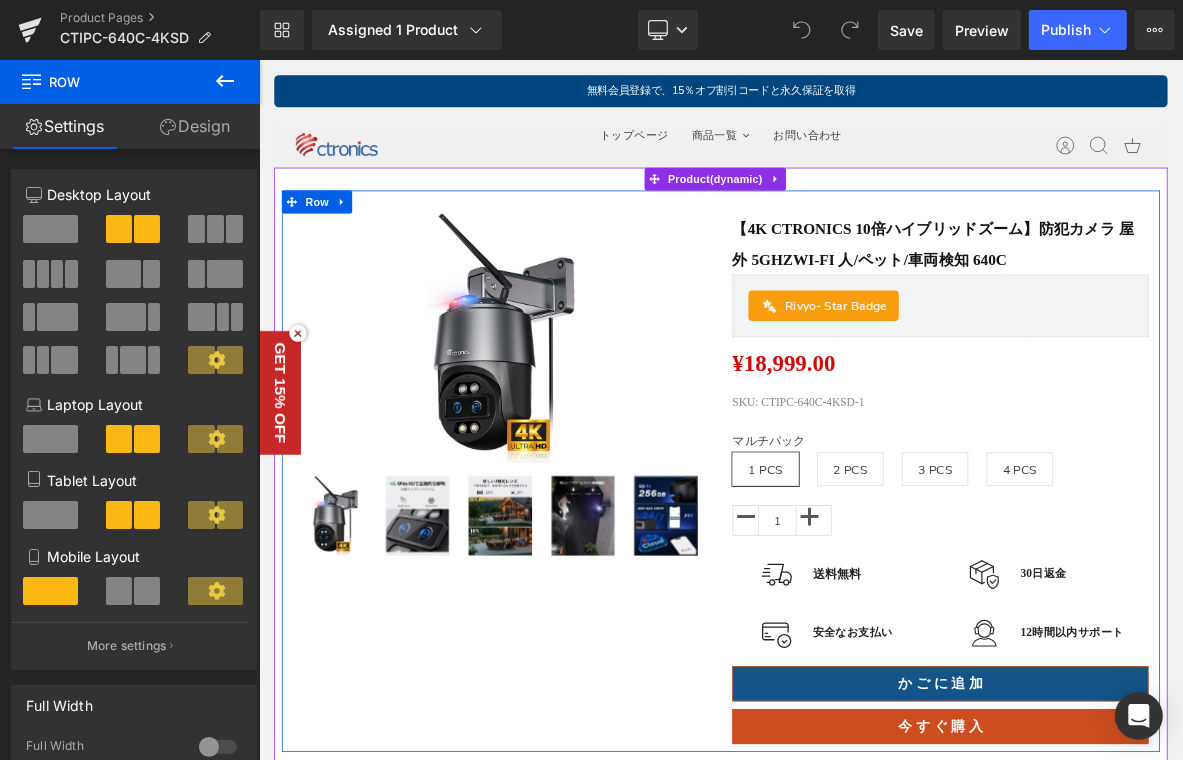 click on "Sale Off
(P) Image" at bounding box center (575, 502) 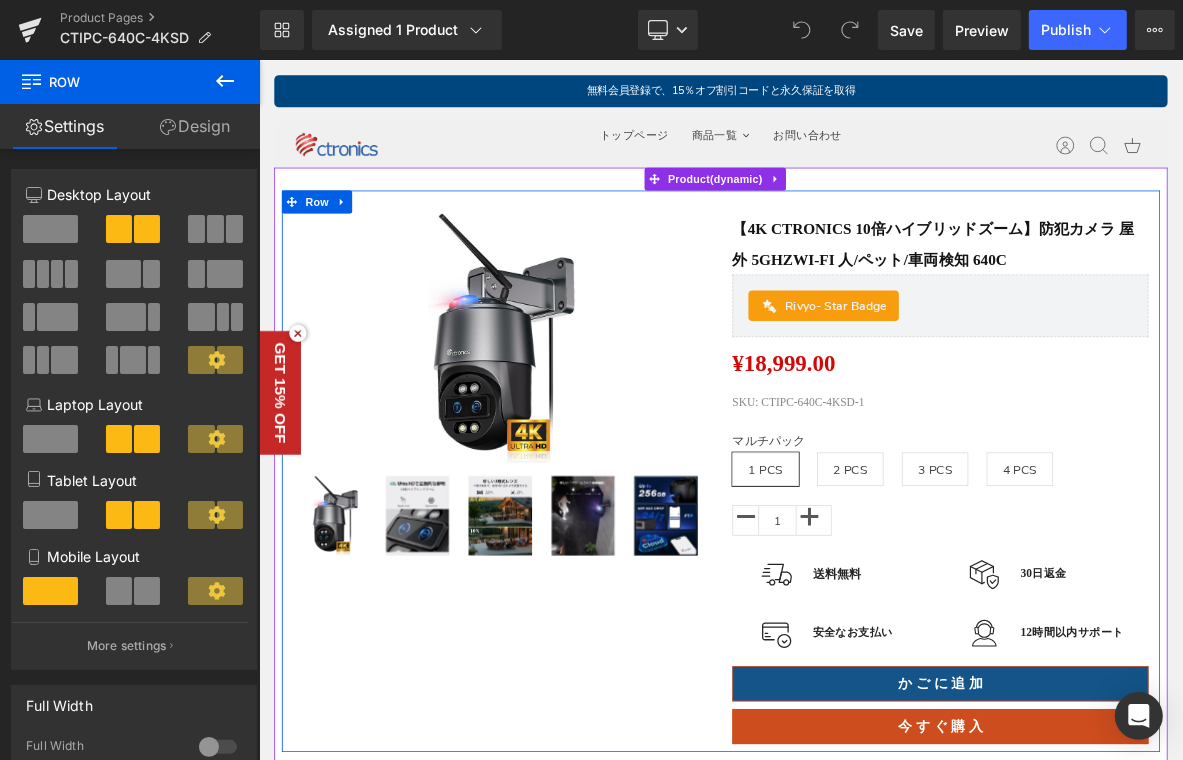 click on "Sale Off
(P) Image
‹ ›" at bounding box center (863, 597) 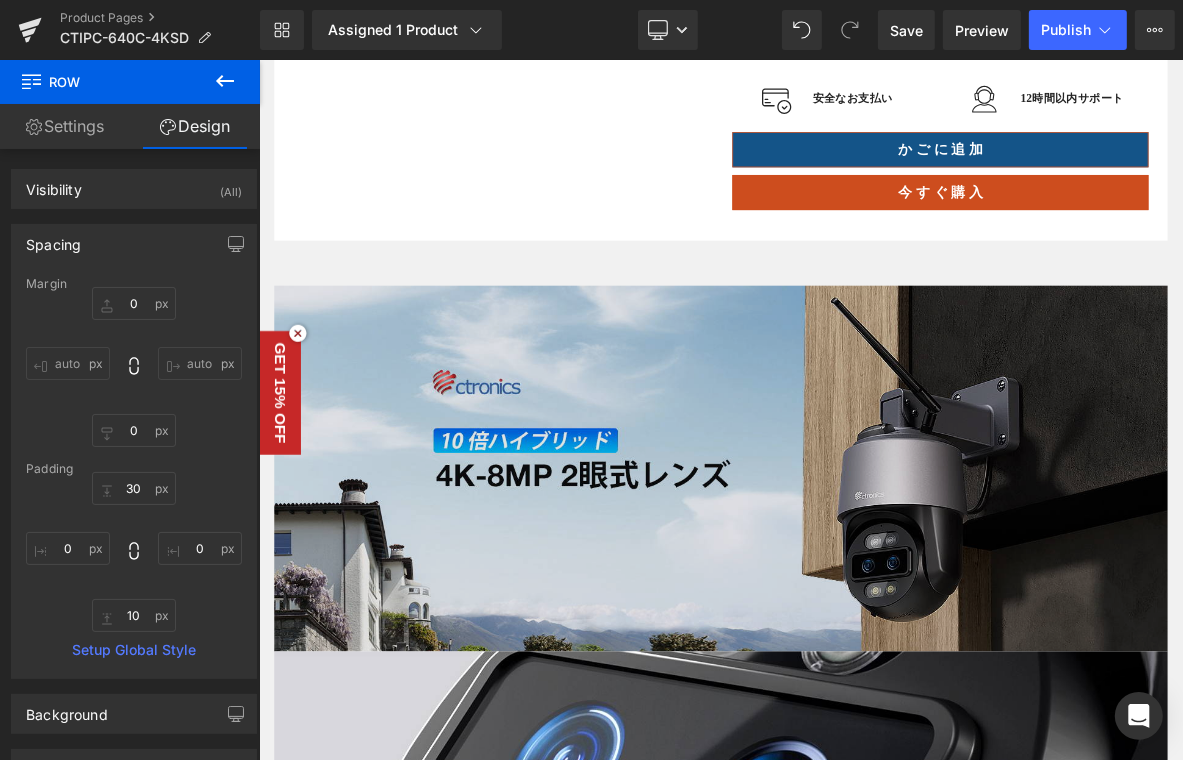 scroll, scrollTop: 800, scrollLeft: 0, axis: vertical 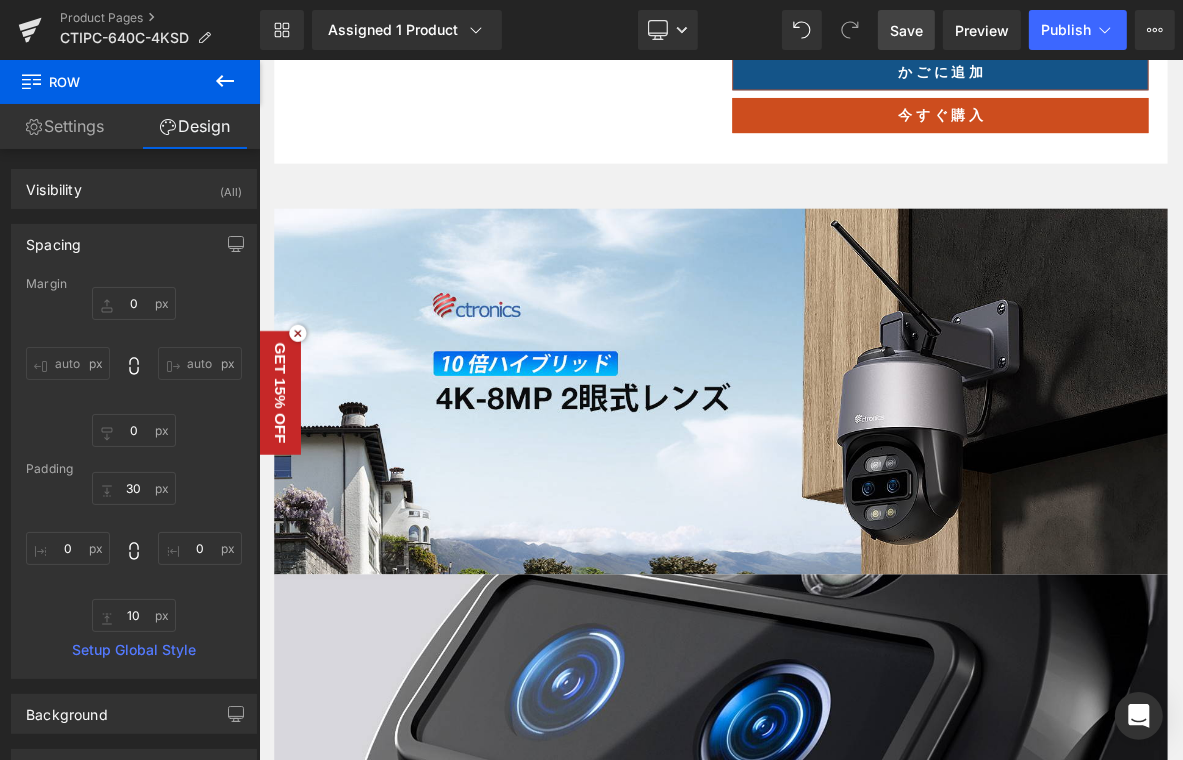 click on "Save" at bounding box center [906, 30] 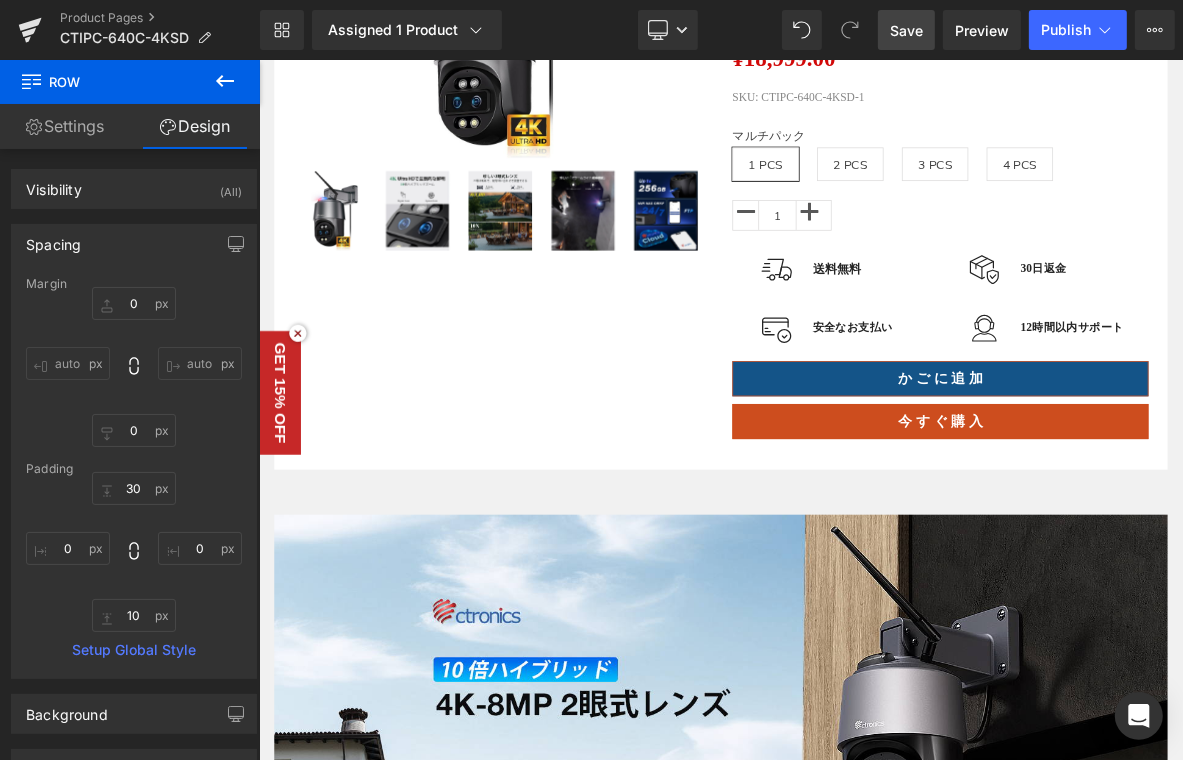 scroll, scrollTop: 0, scrollLeft: 0, axis: both 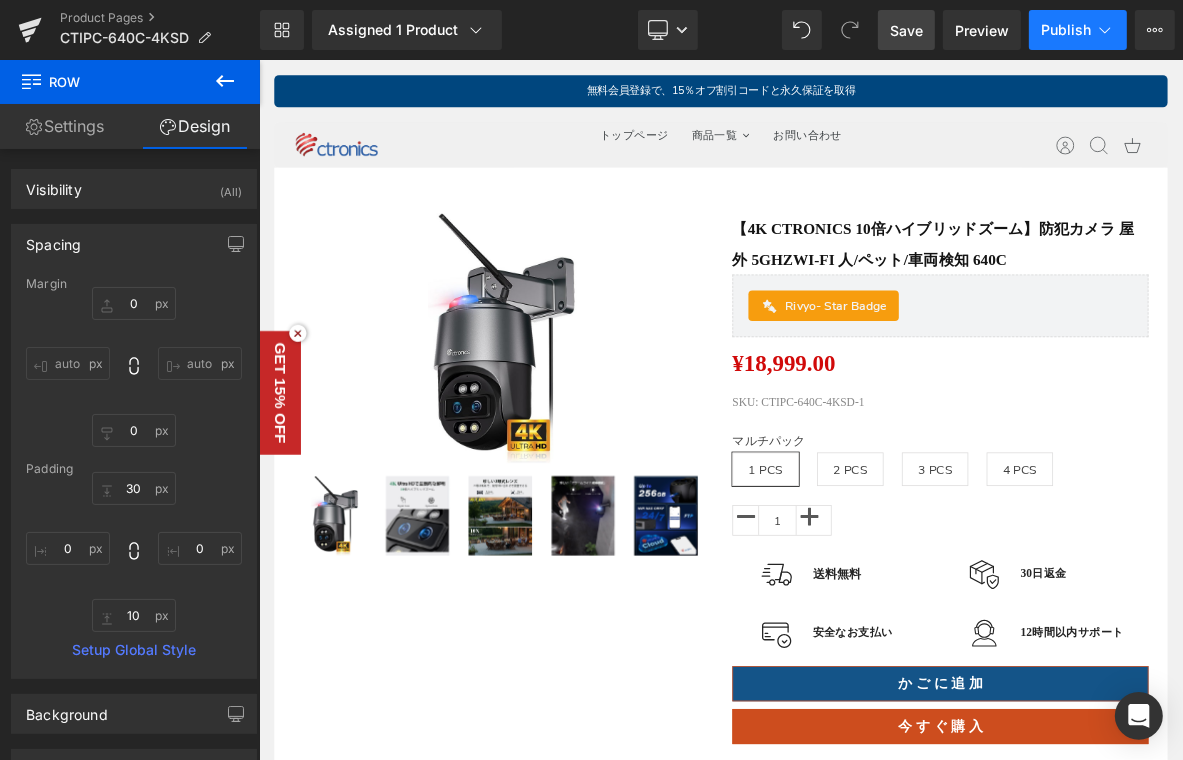 click on "Publish" at bounding box center [1078, 30] 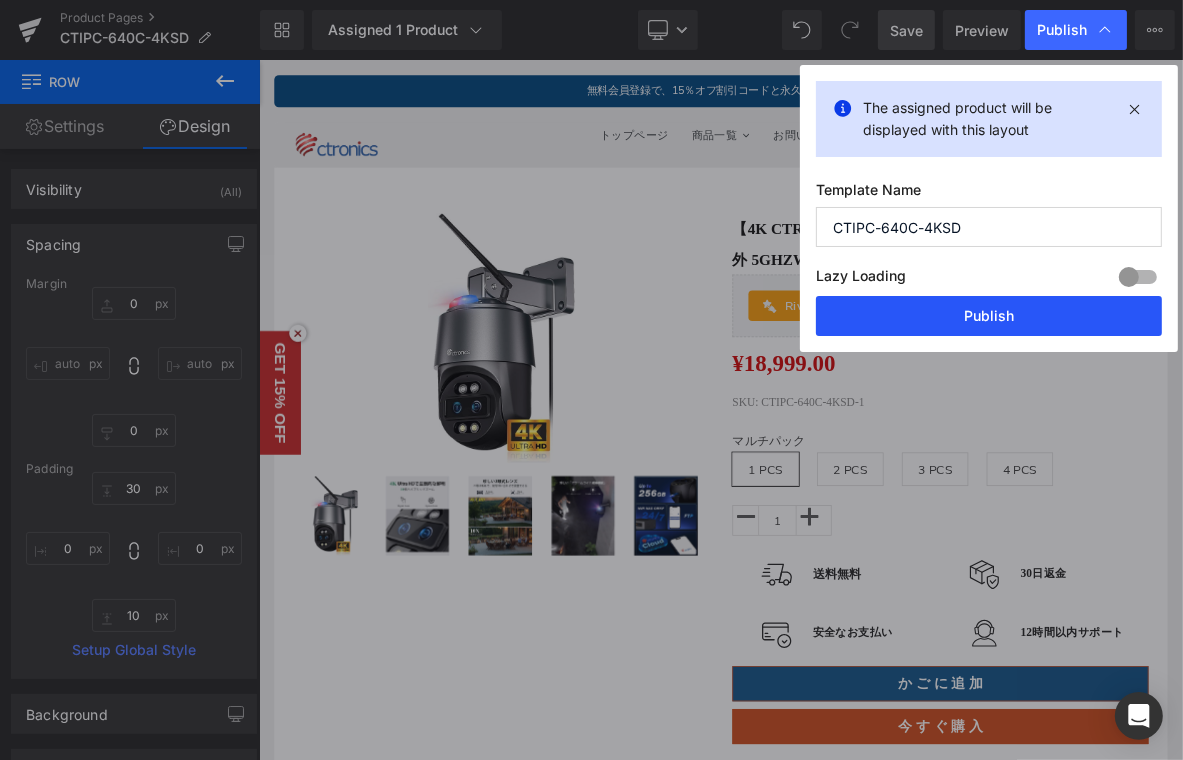 click on "Publish" at bounding box center [989, 316] 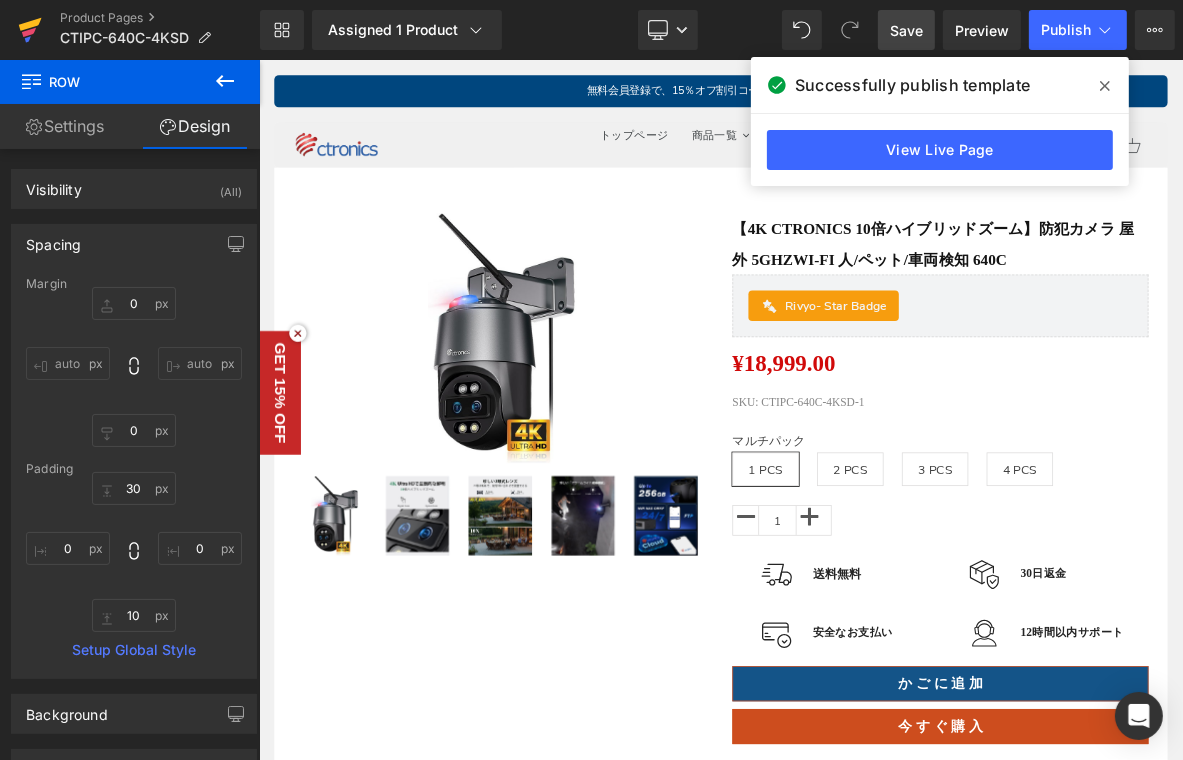 click 